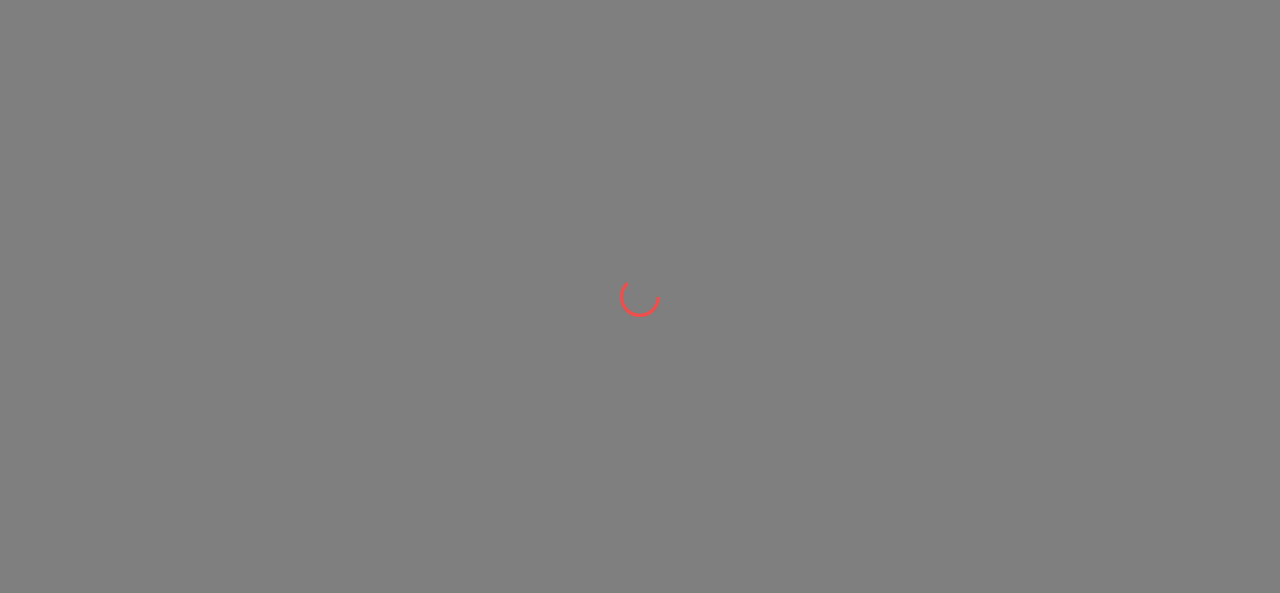 scroll, scrollTop: 0, scrollLeft: 0, axis: both 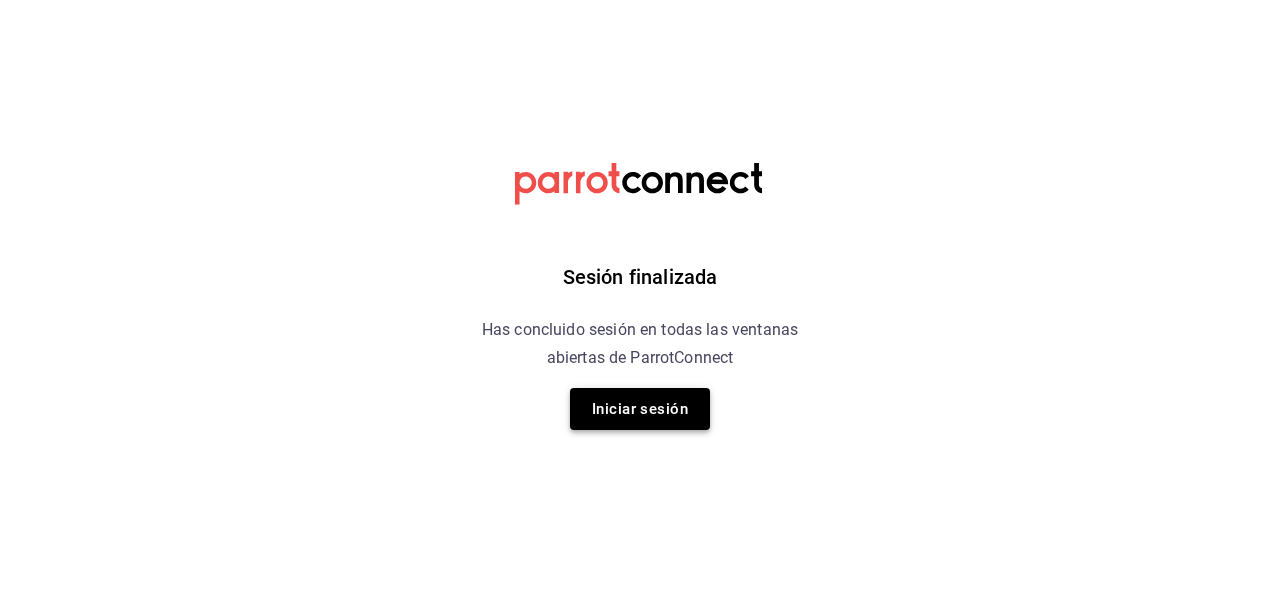 click on "Iniciar sesión" at bounding box center [640, 409] 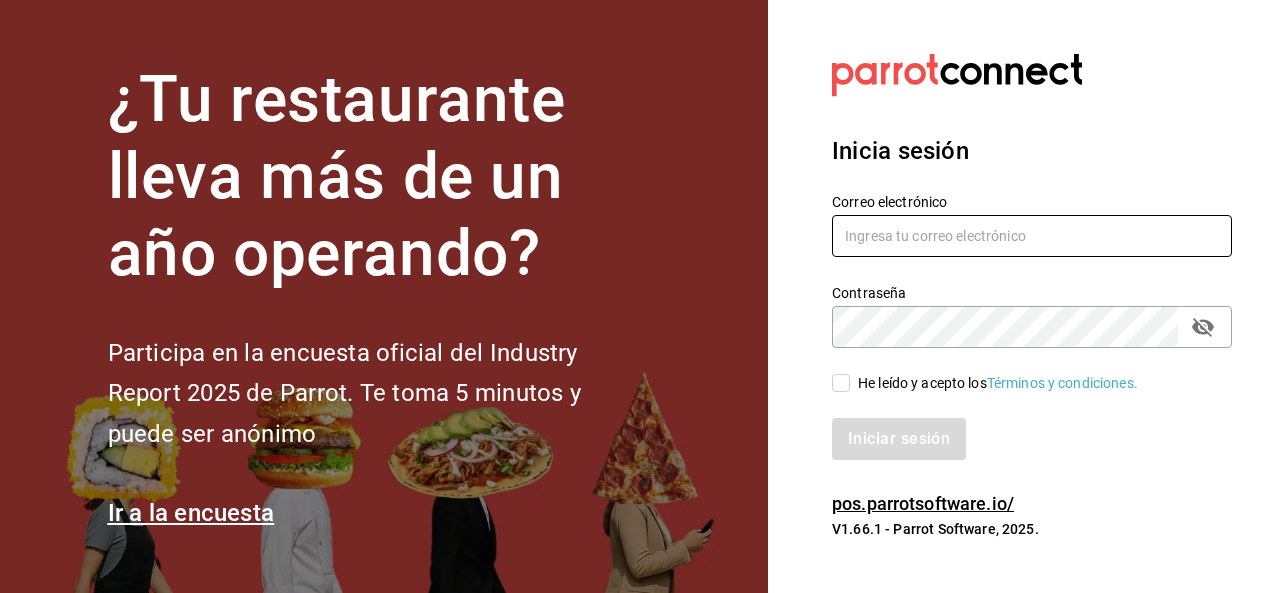 type on "[EMAIL]" 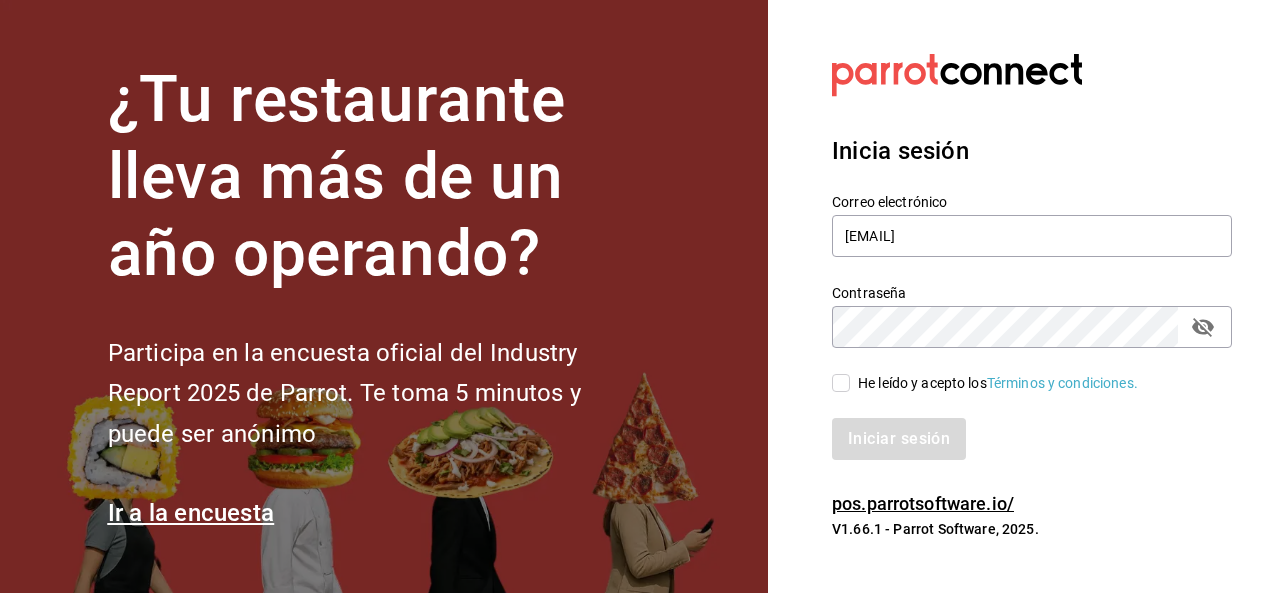 click on "He leído y acepto los  Términos y condiciones." at bounding box center [841, 383] 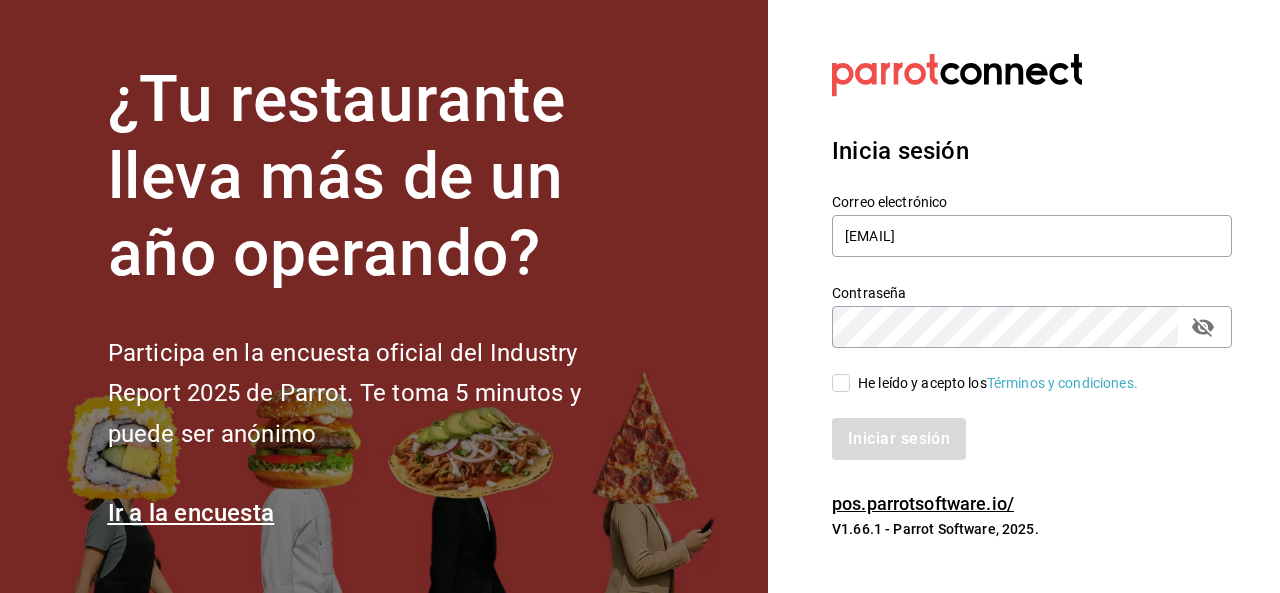 checkbox on "true" 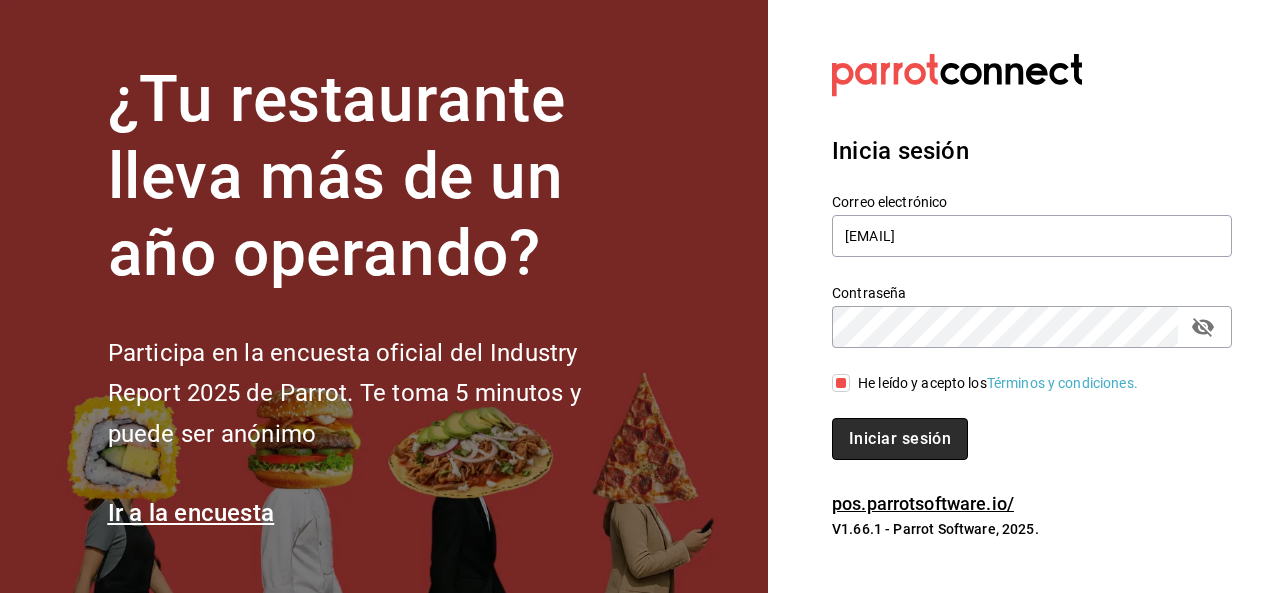 click on "Iniciar sesión" at bounding box center (900, 439) 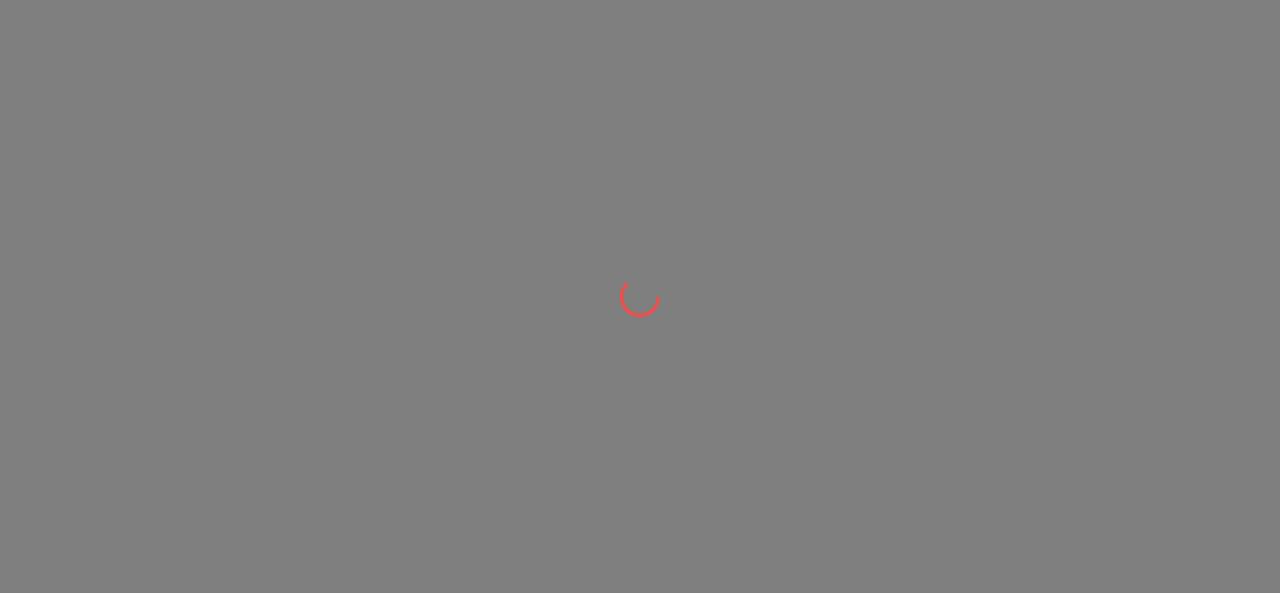 scroll, scrollTop: 0, scrollLeft: 0, axis: both 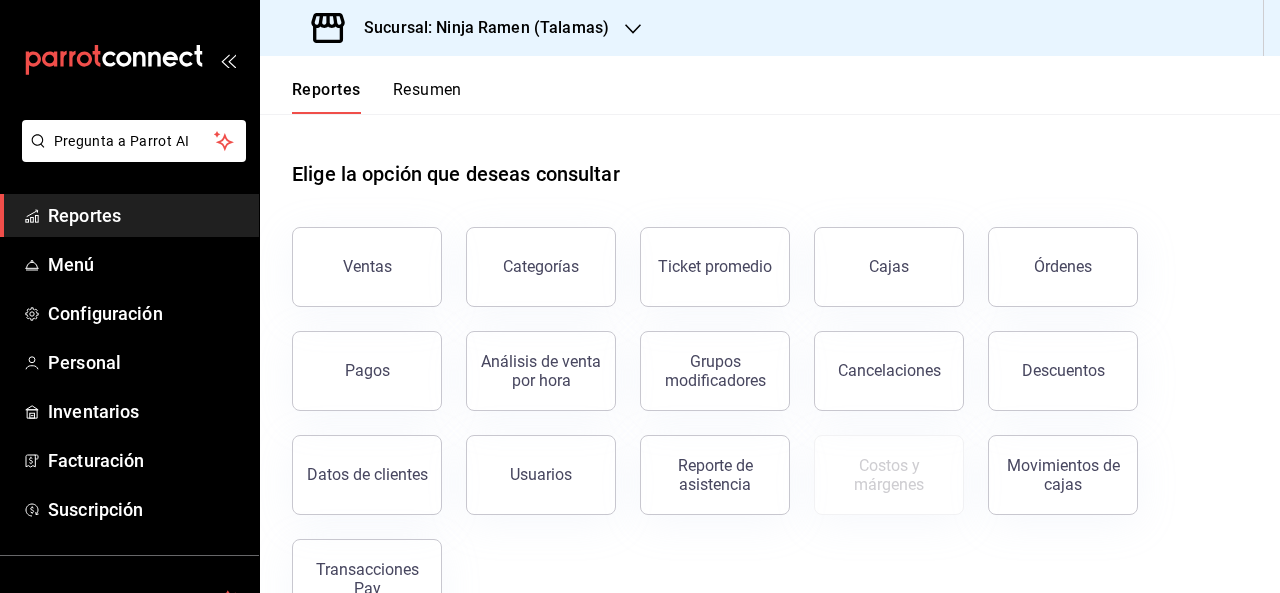 click on "Sucursal: Ninja Ramen (Talamas)" at bounding box center (478, 28) 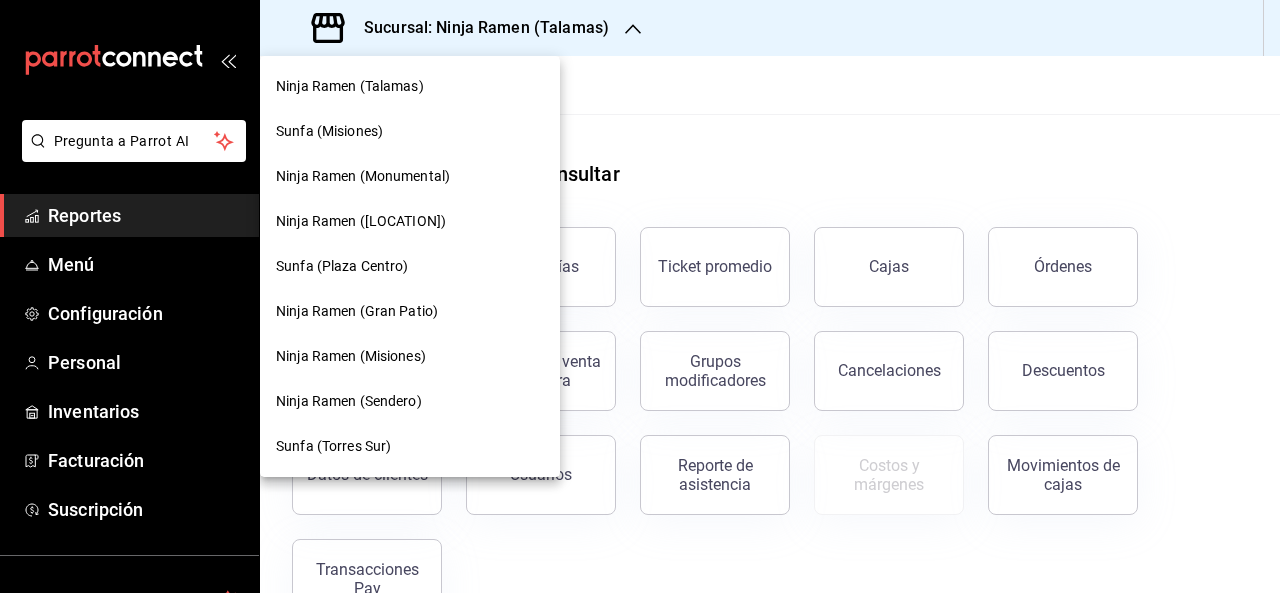 click on "Ninja Ramen (Talamas)" at bounding box center [410, 86] 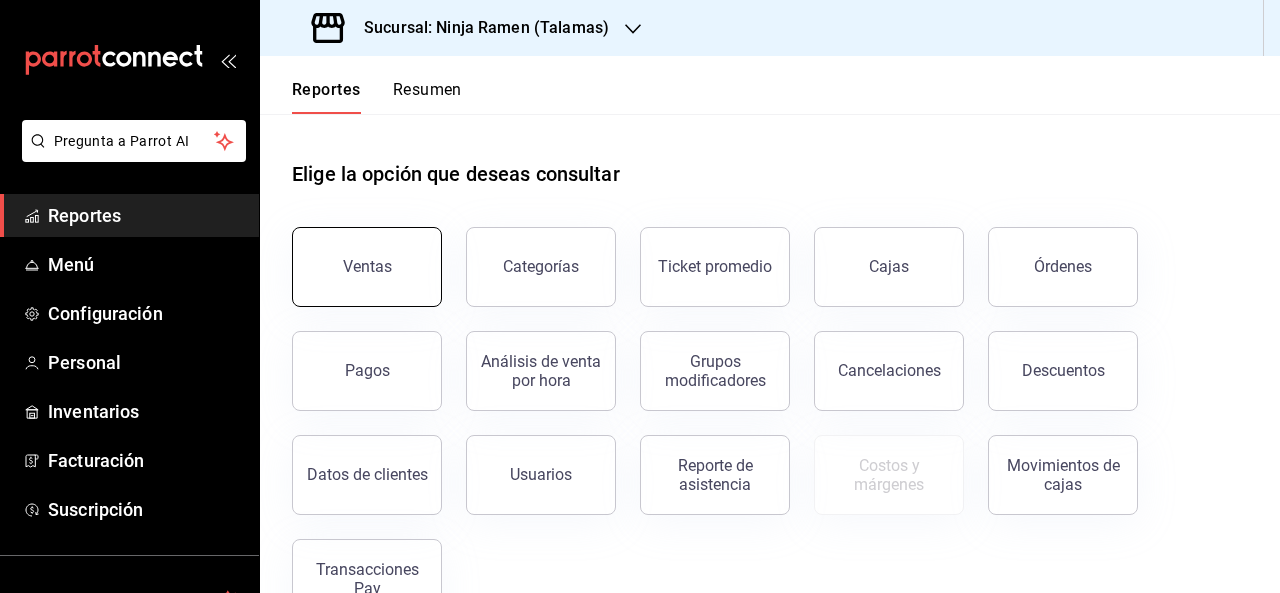 click on "Ventas Categorías Ticket promedio Cajas Órdenes Pagos Análisis de venta por hora Grupos modificadores Cancelaciones Descuentos Datos de clientes Usuarios Reporte de asistencia Costos y márgenes Movimientos de cajas Transacciones Pay" at bounding box center [758, 411] 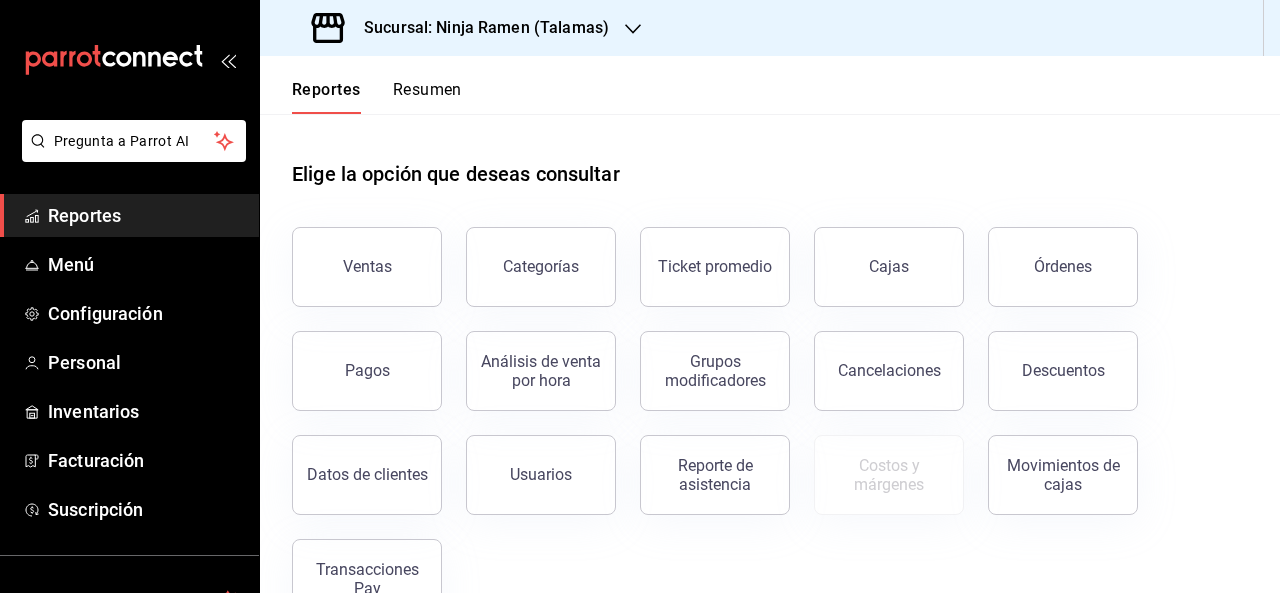 click on "Resumen" at bounding box center (427, 97) 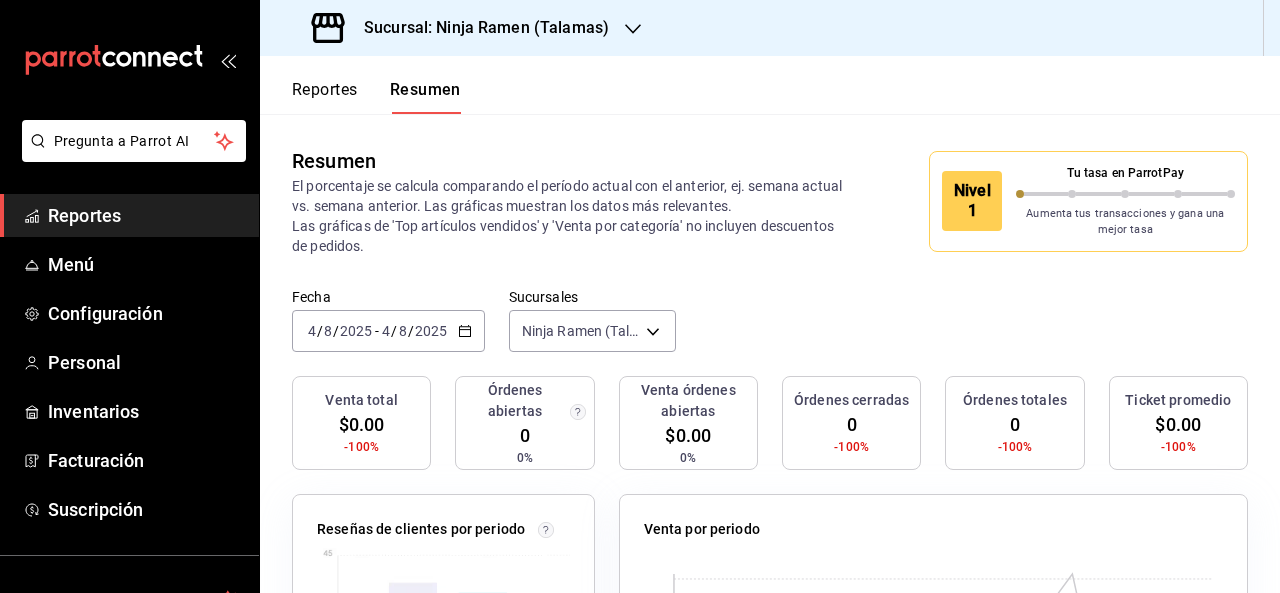 click on "Reportes Resumen" at bounding box center [376, 97] 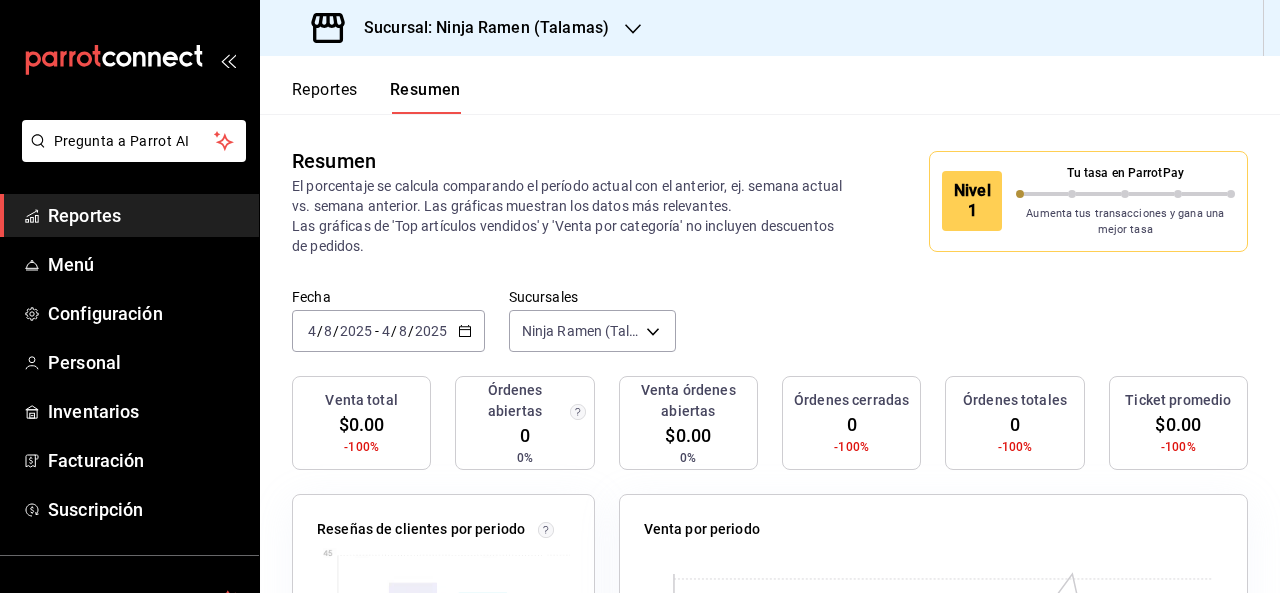 click on "Reportes" at bounding box center [325, 97] 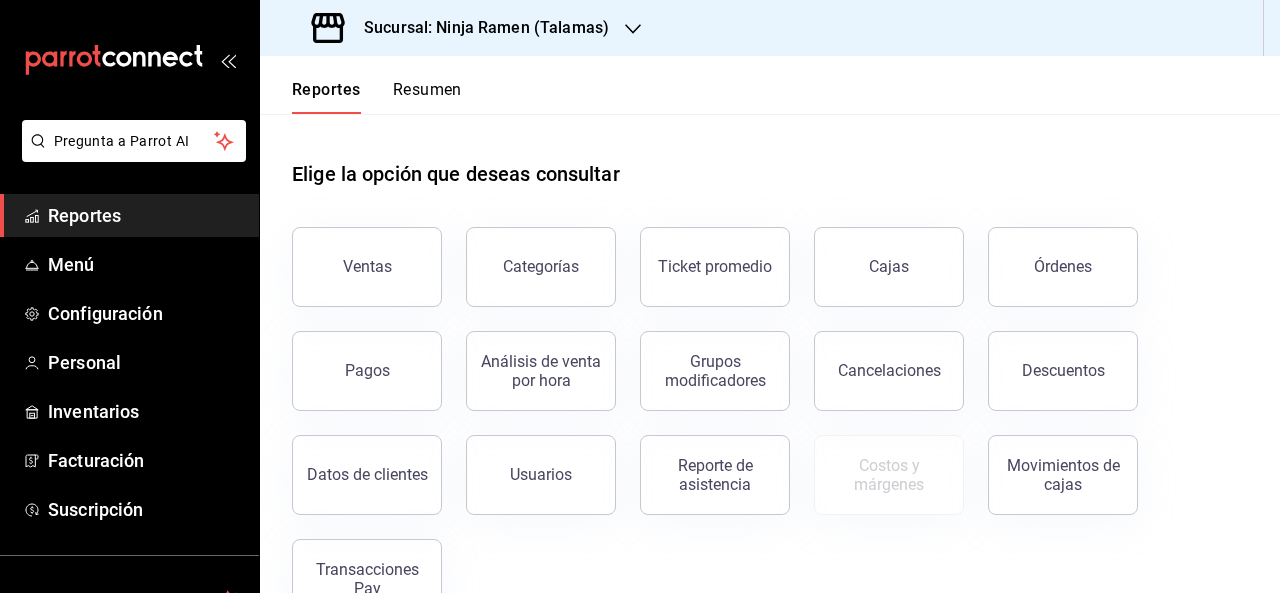 click on "Sucursal: Ninja Ramen (Talamas)" at bounding box center (478, 28) 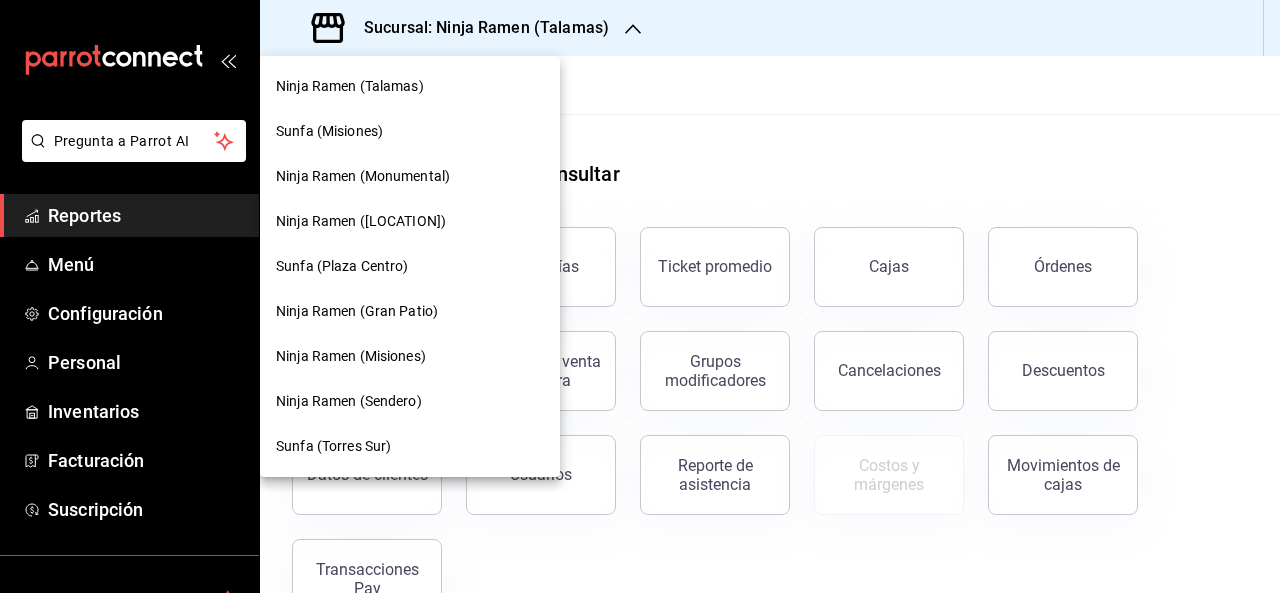 click at bounding box center [640, 296] 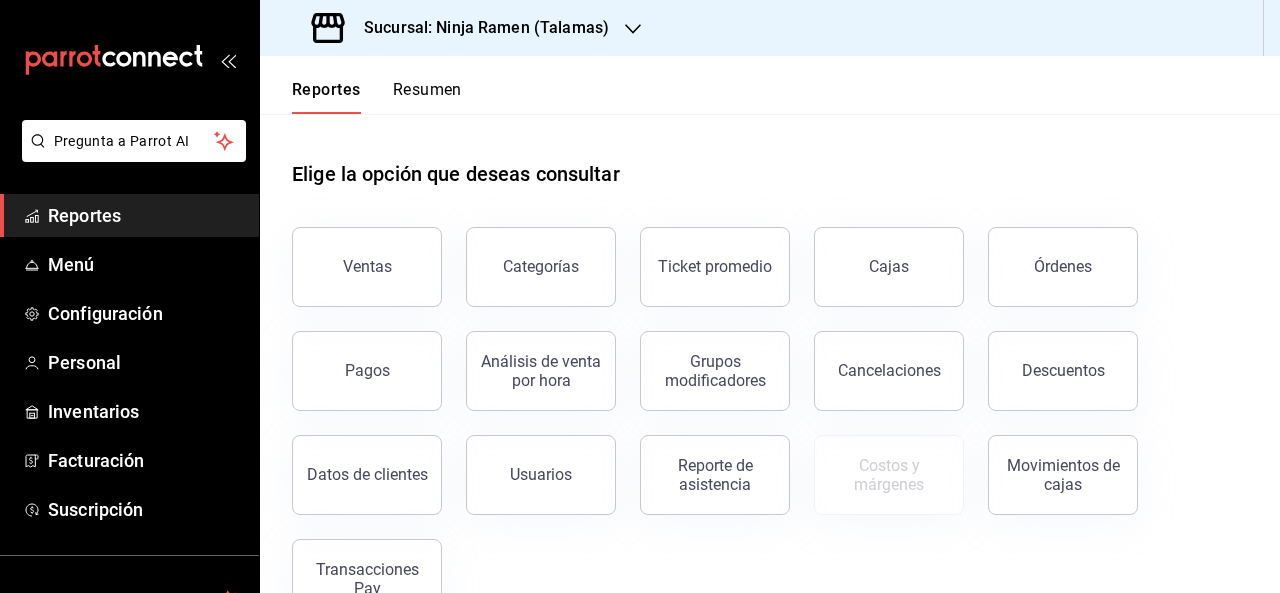 click on "Pagos" at bounding box center (355, 359) 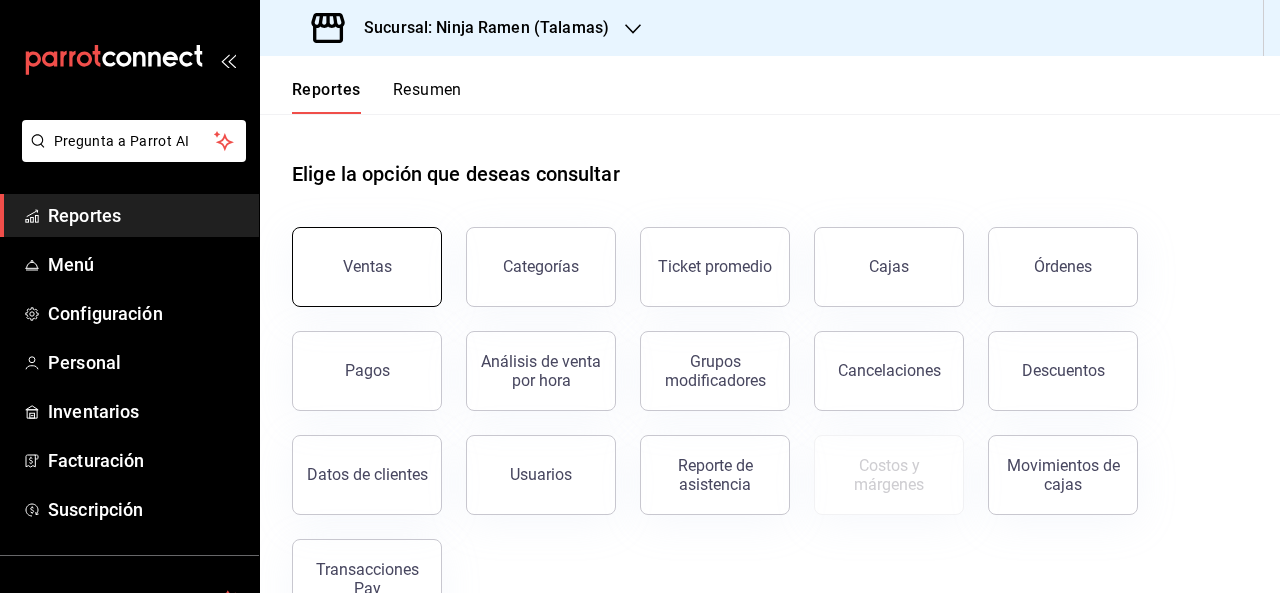 click on "Ventas" at bounding box center (367, 267) 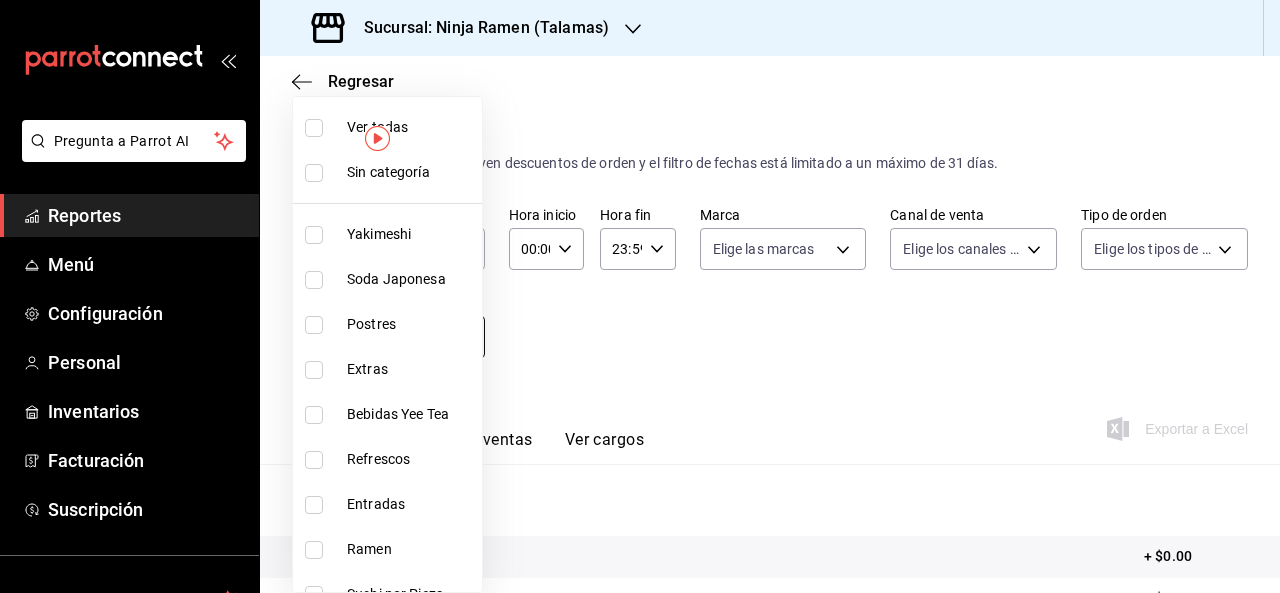 click on "Resumen Total artículos + $0.00 Cargos por servicio + $0.00 Venta bruta = $0.00 Descuentos totales - $0.00 Certificados de regalo - $0.00 Venta total = $0.00 Impuestos - $0.00 Venta neta = $0.00 Pregunta a Parrot AI Reportes   Menú   Configuración   Personal   Inventarios   Facturación   Suscripción   Ayuda Recomienda Parrot   [FIRST] [LAST]   Sugerir nueva función" at bounding box center [640, 296] 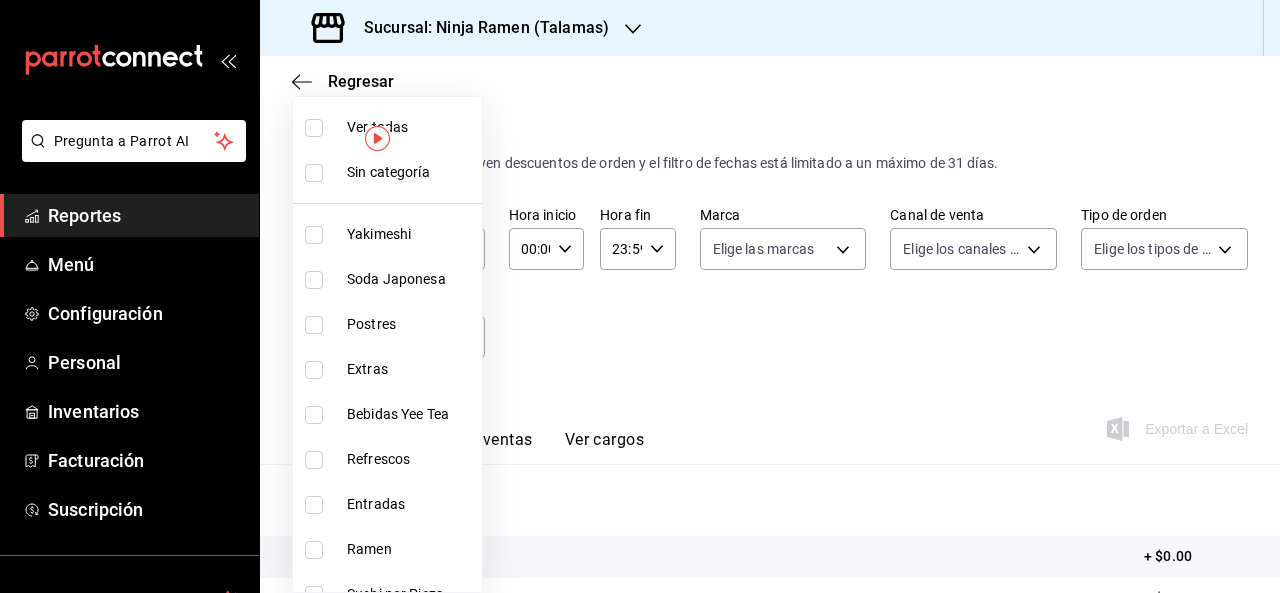 click on "Yakimeshi" at bounding box center (387, 234) 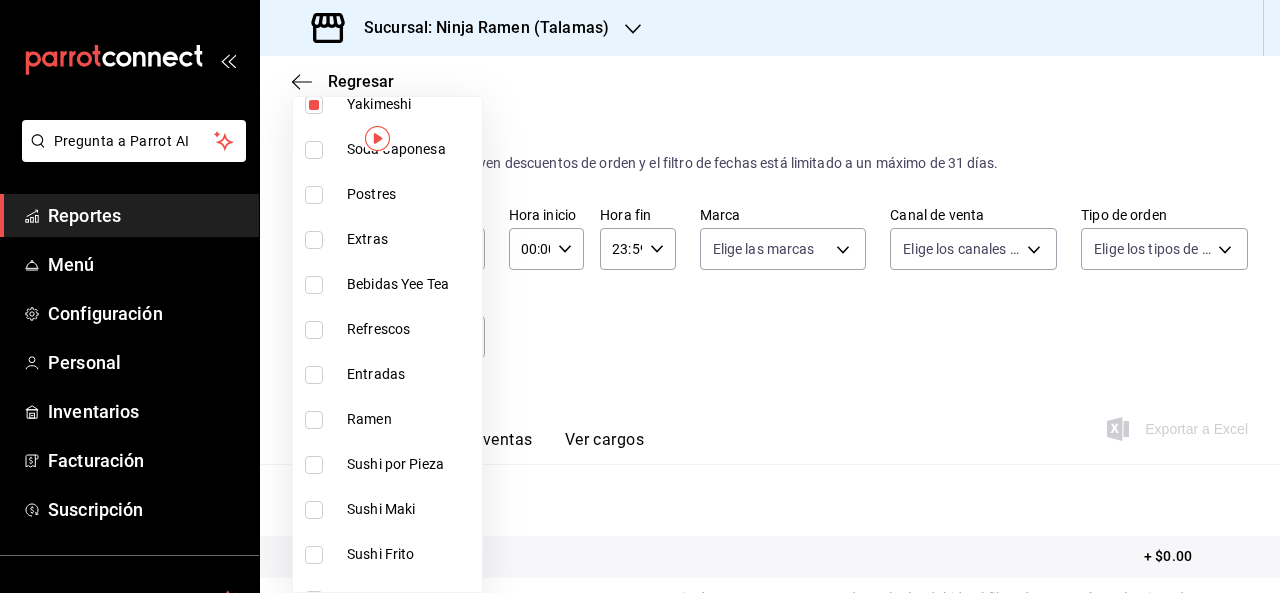 scroll, scrollTop: 158, scrollLeft: 0, axis: vertical 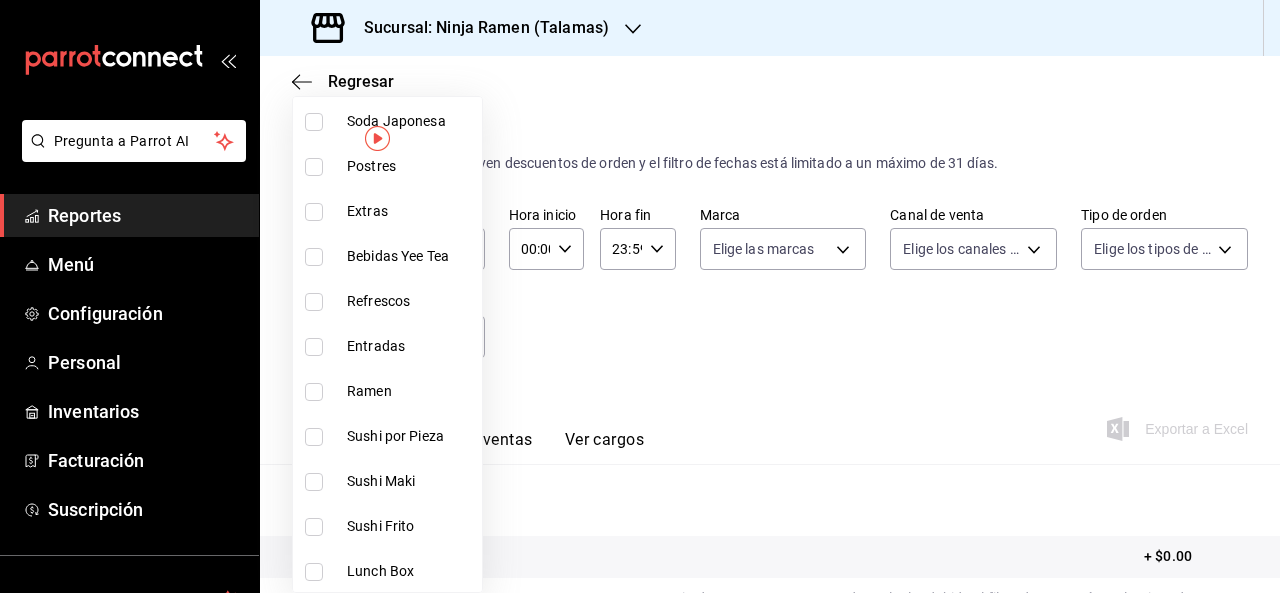 click on "Ramen" at bounding box center [387, 391] 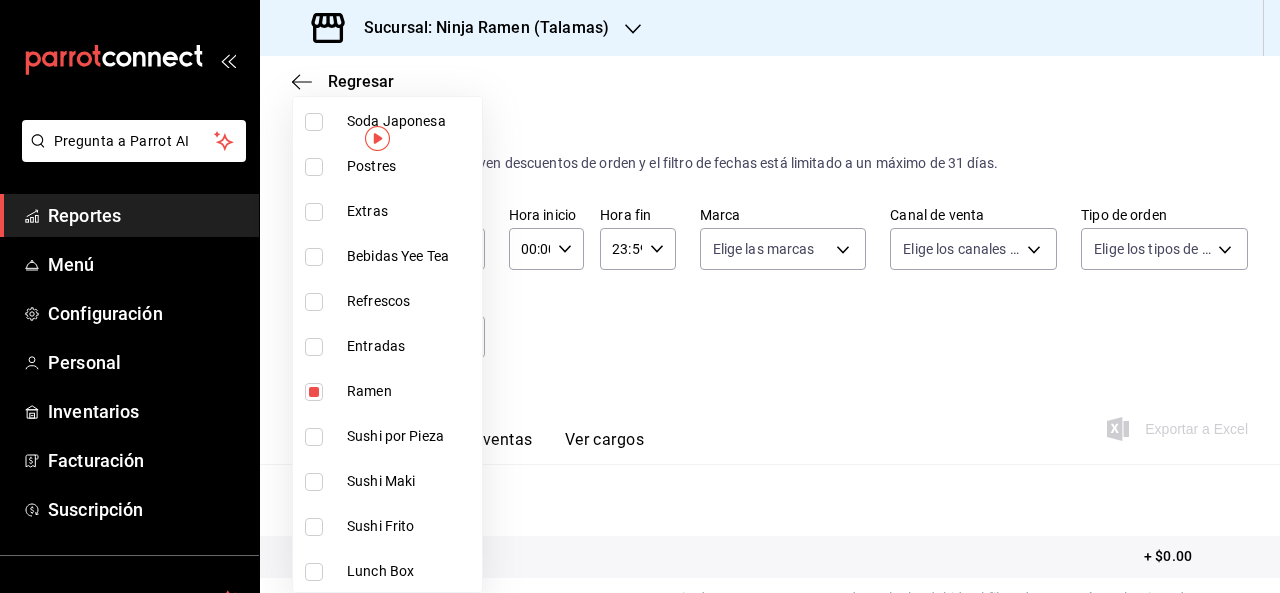 click on "Entradas" at bounding box center [410, 346] 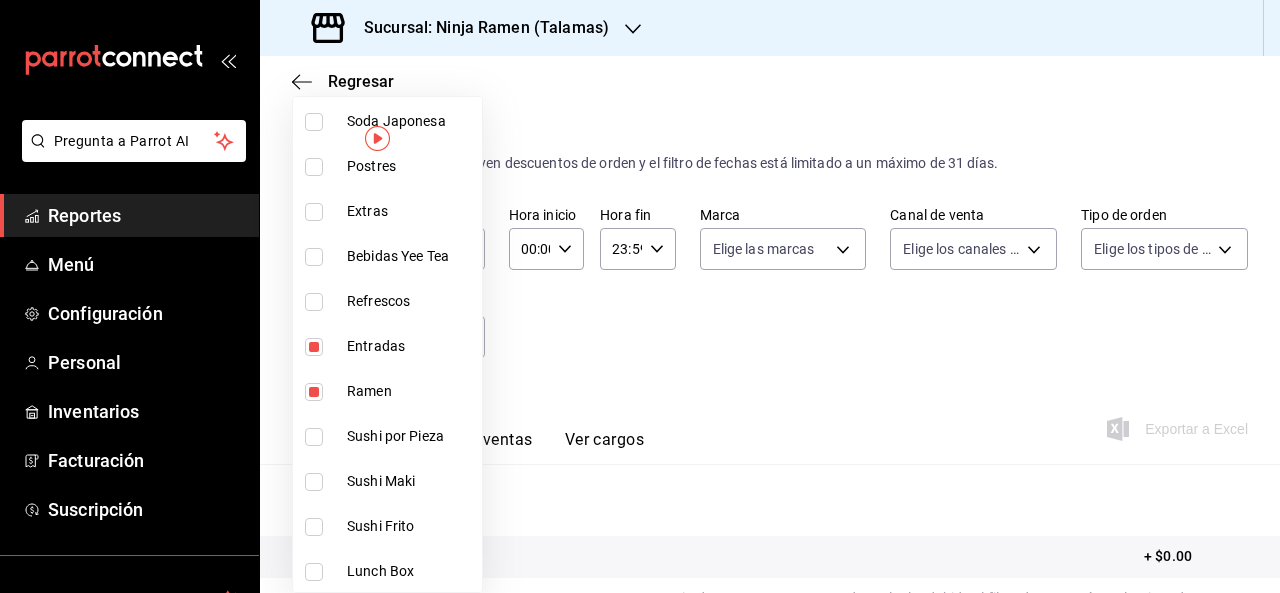 click on "Sushi por Pieza" at bounding box center [410, 436] 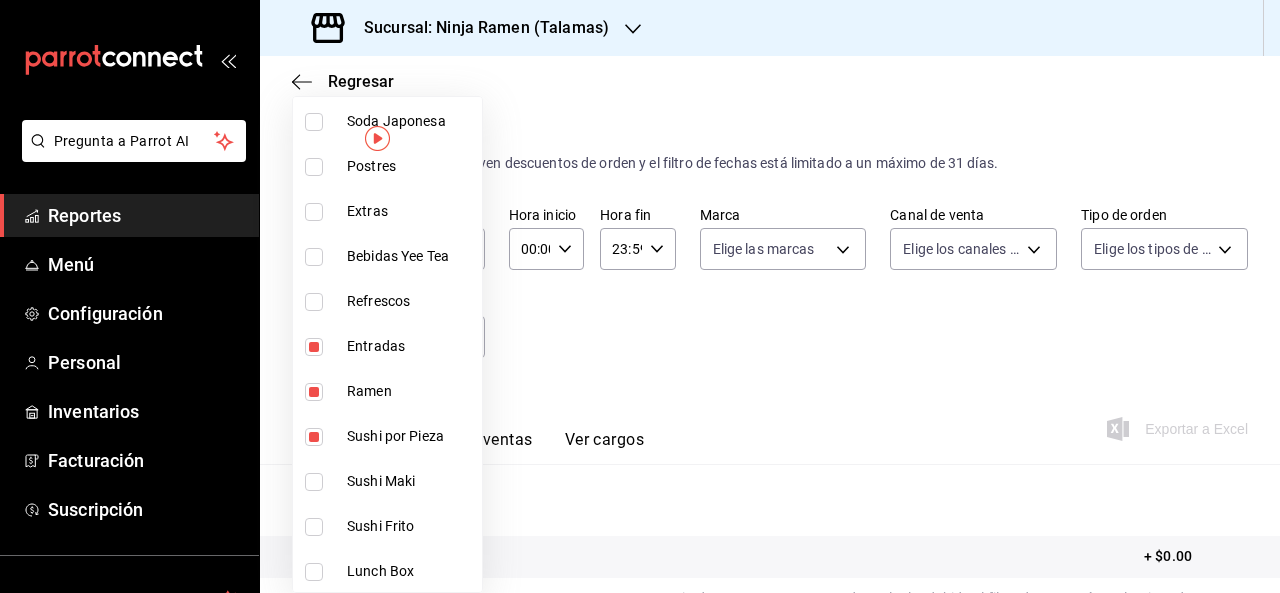click on "Sushi Maki" at bounding box center (410, 481) 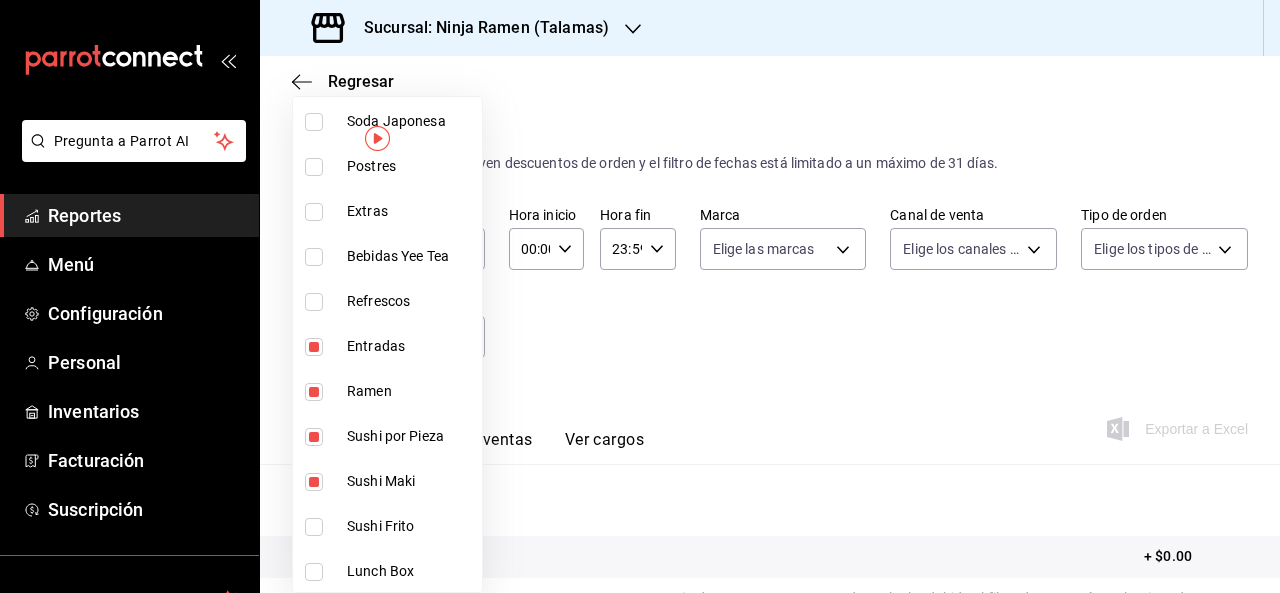 click on "Sushi Frito" at bounding box center (387, 526) 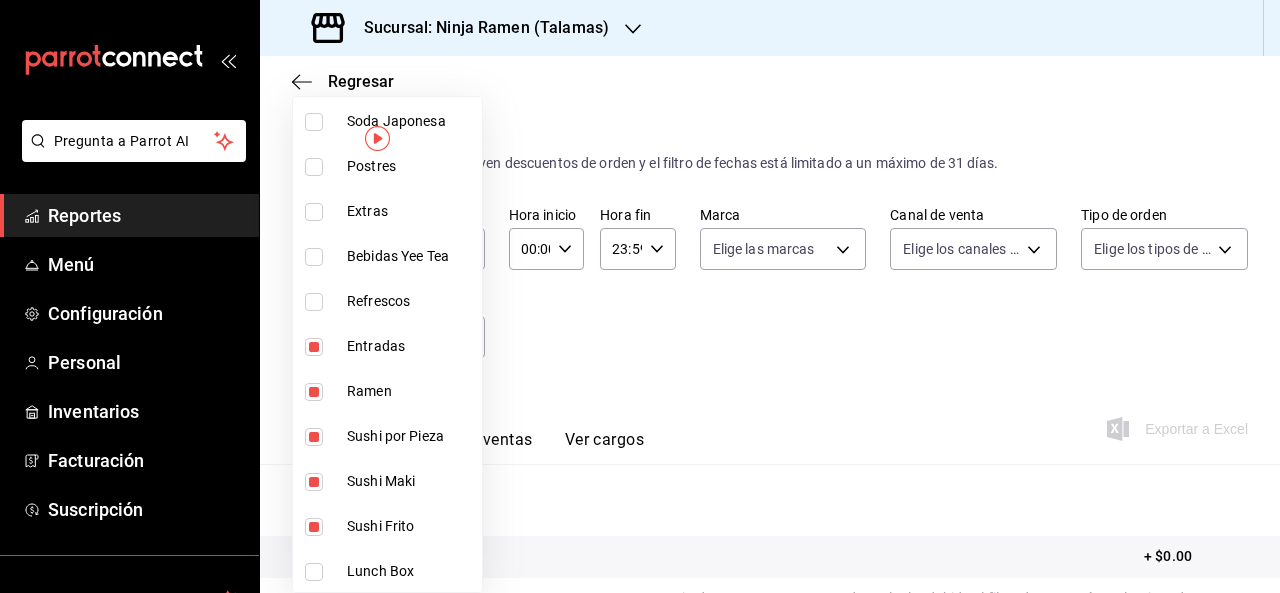 click on "Lunch Box" at bounding box center (410, 571) 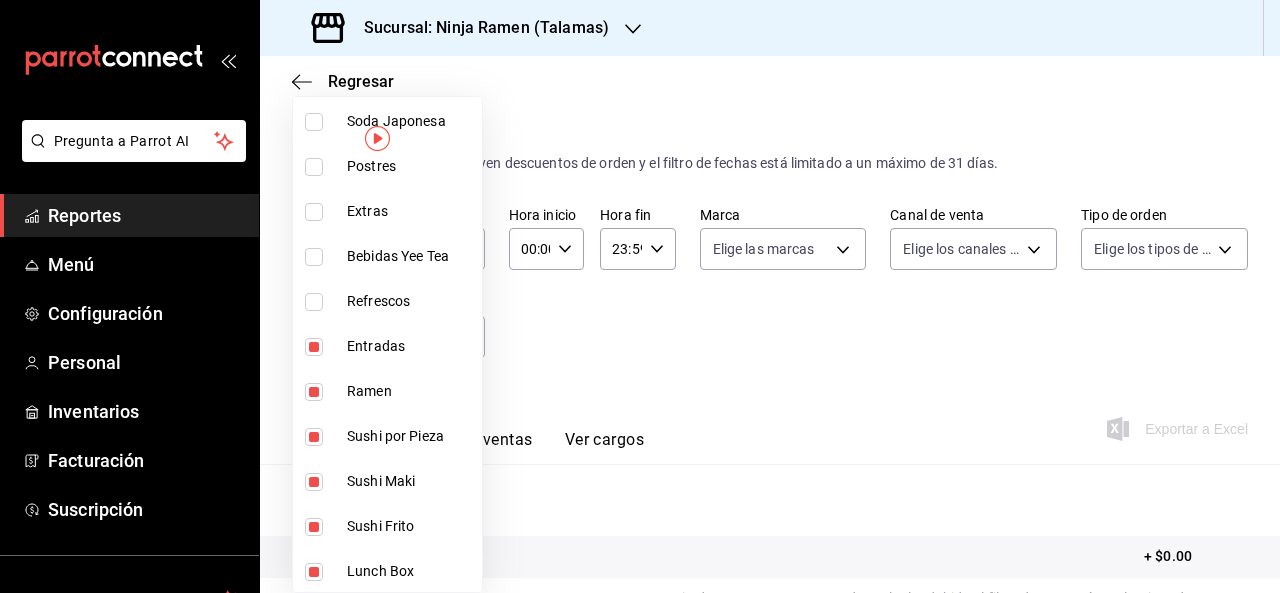 click at bounding box center [640, 296] 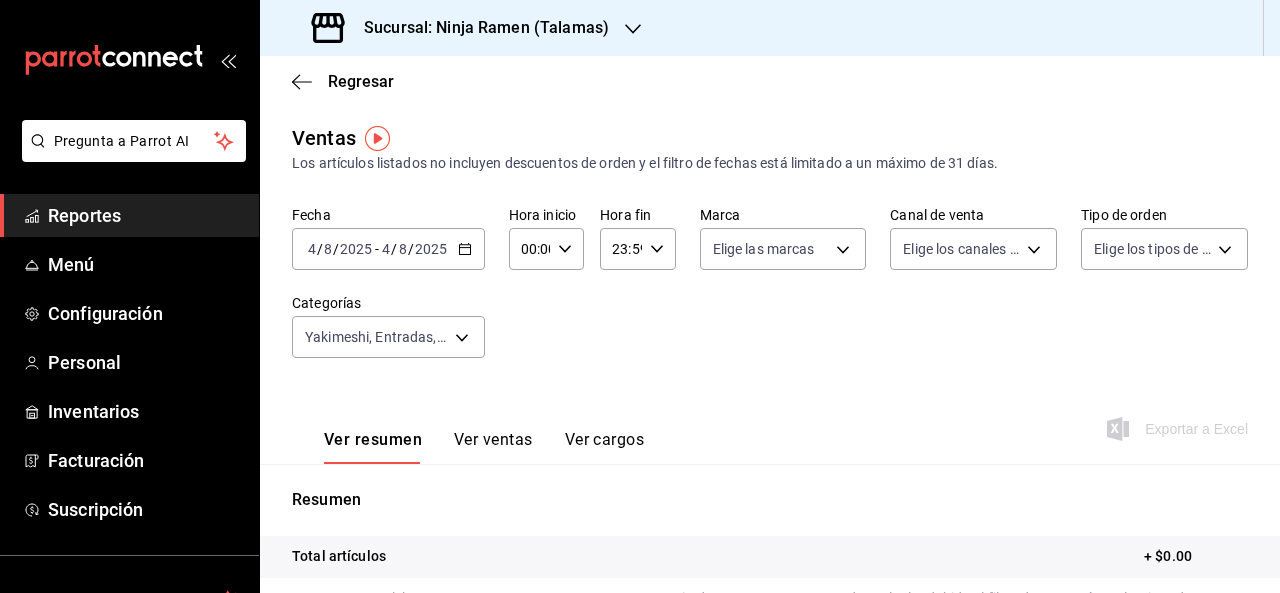 click on "Ver ventas" at bounding box center (493, 447) 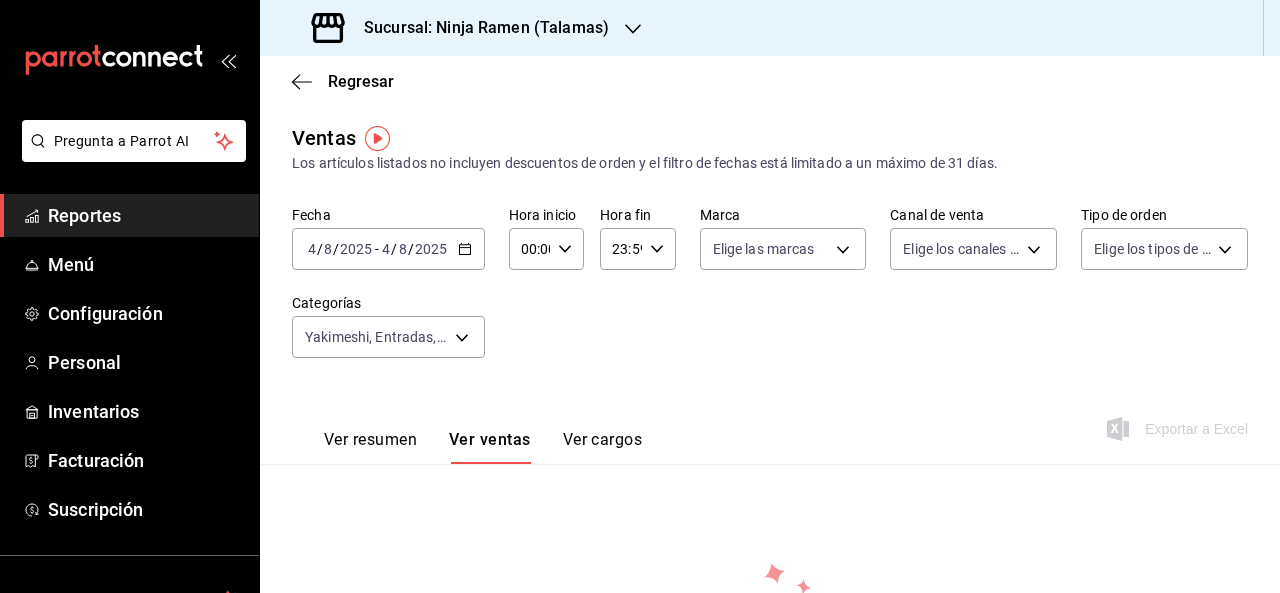 click on "[DATE] [DATE] - [DATE] [DATE]" at bounding box center (388, 249) 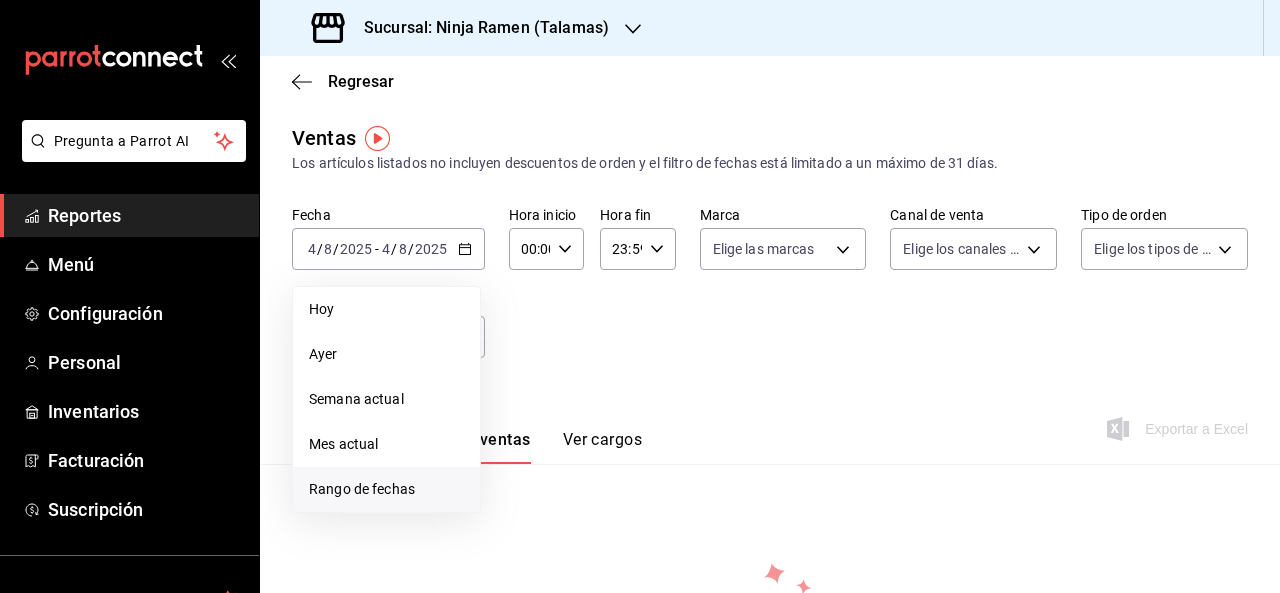 click on "Rango de fechas" at bounding box center (386, 489) 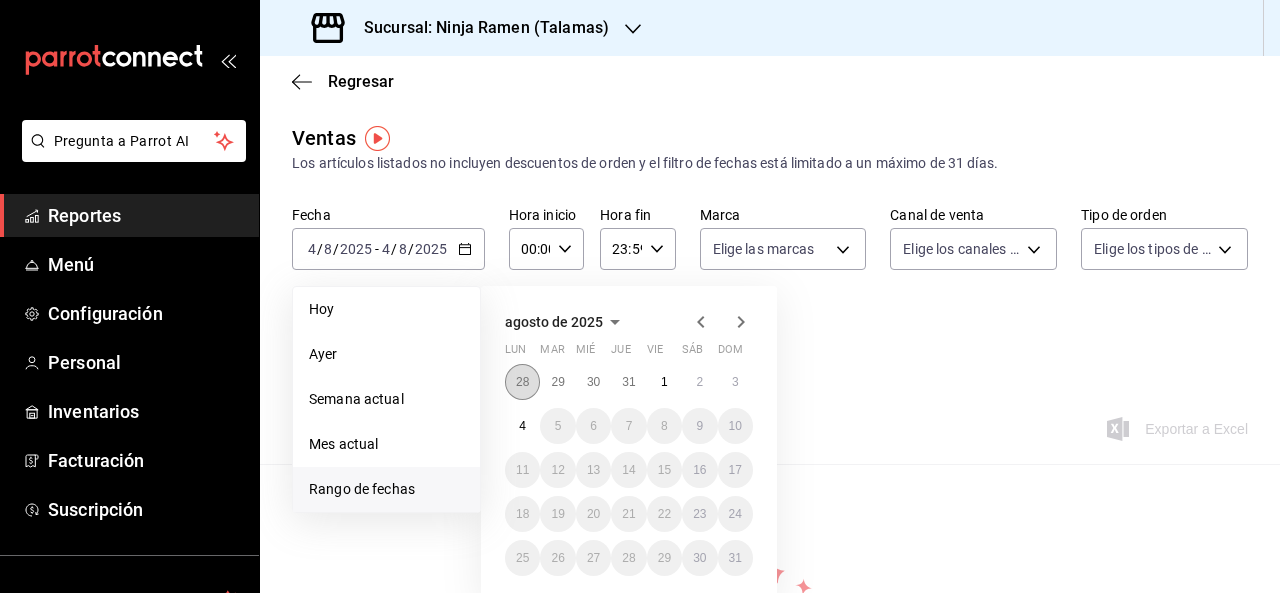 click on "28" at bounding box center [522, 382] 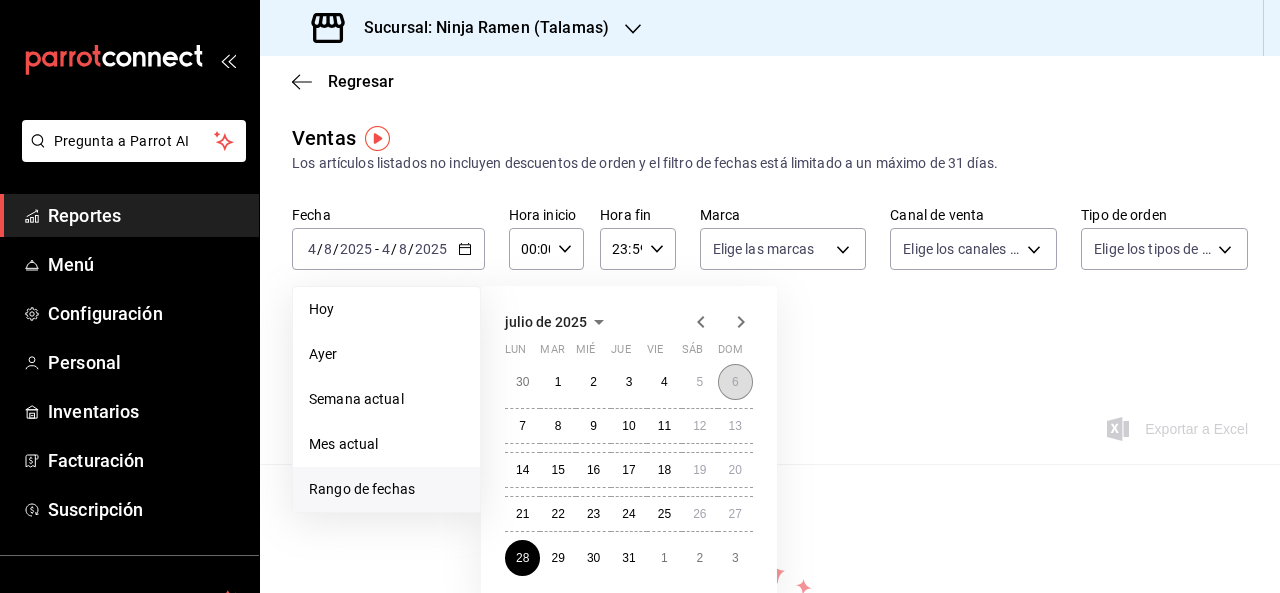 click on "6" at bounding box center [735, 382] 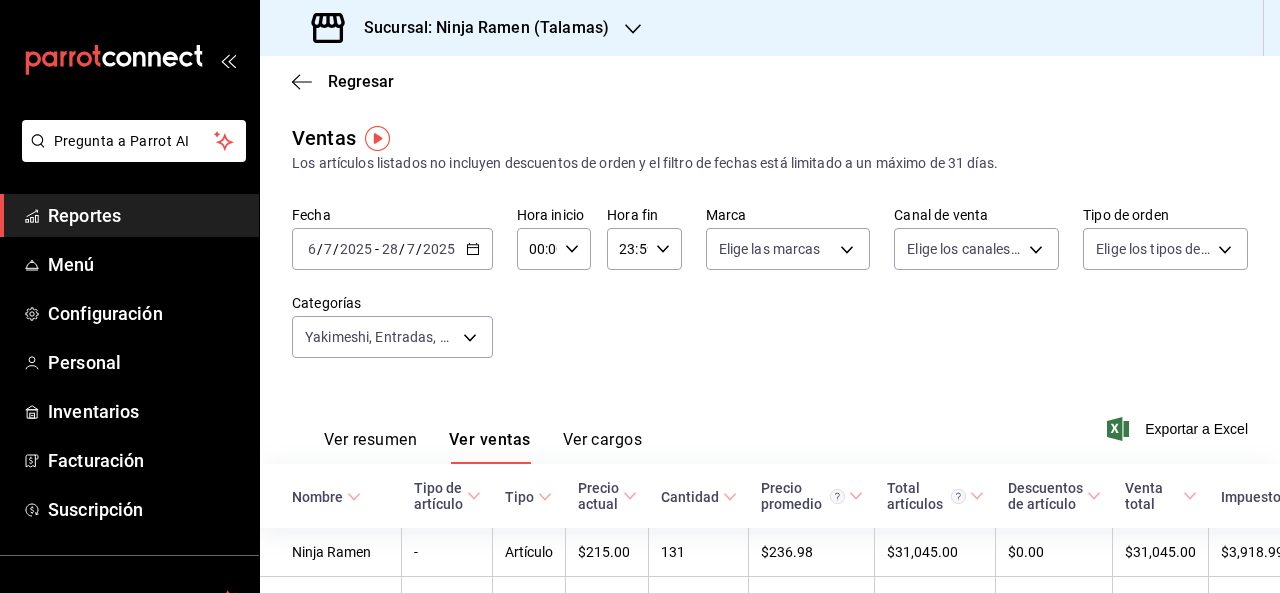 click on "[DATE] [DAY] / [MONTH] / [YEAR] - [DATE] [DAY] / [MONTH] / [YEAR]" at bounding box center [392, 249] 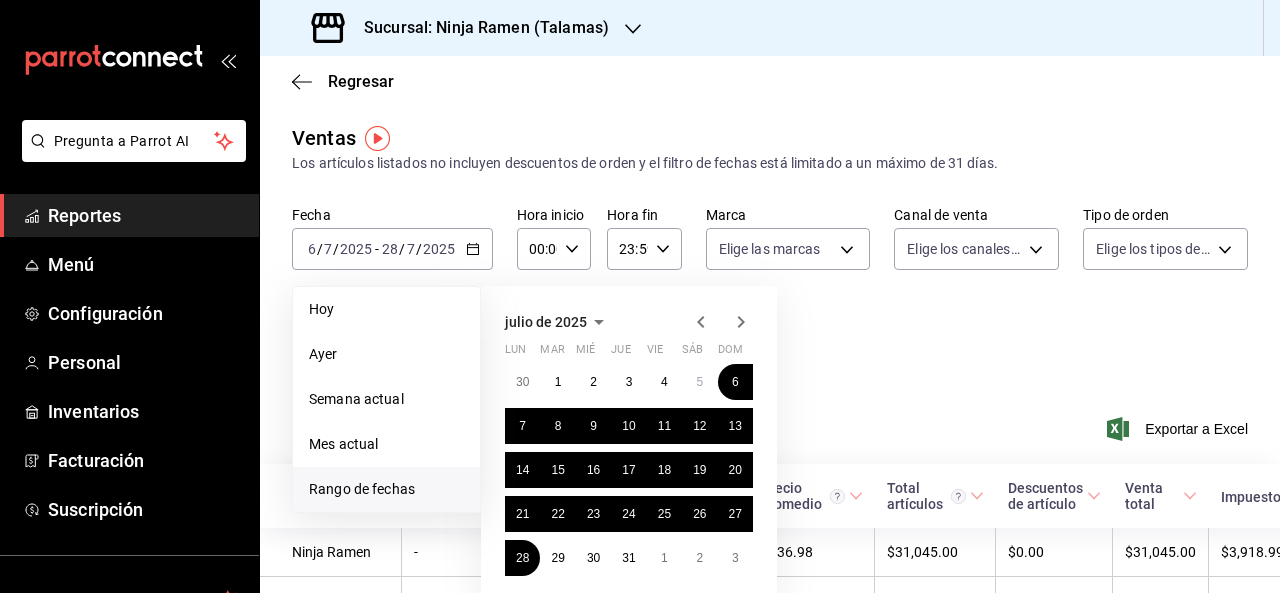 click 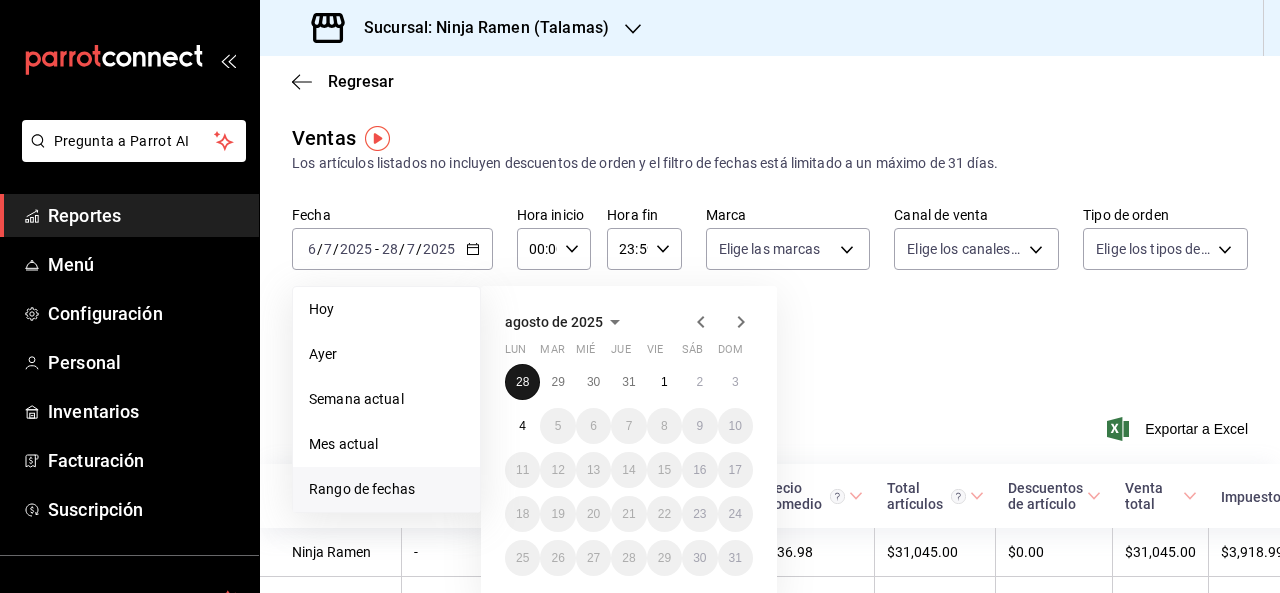 click on "28" at bounding box center (522, 382) 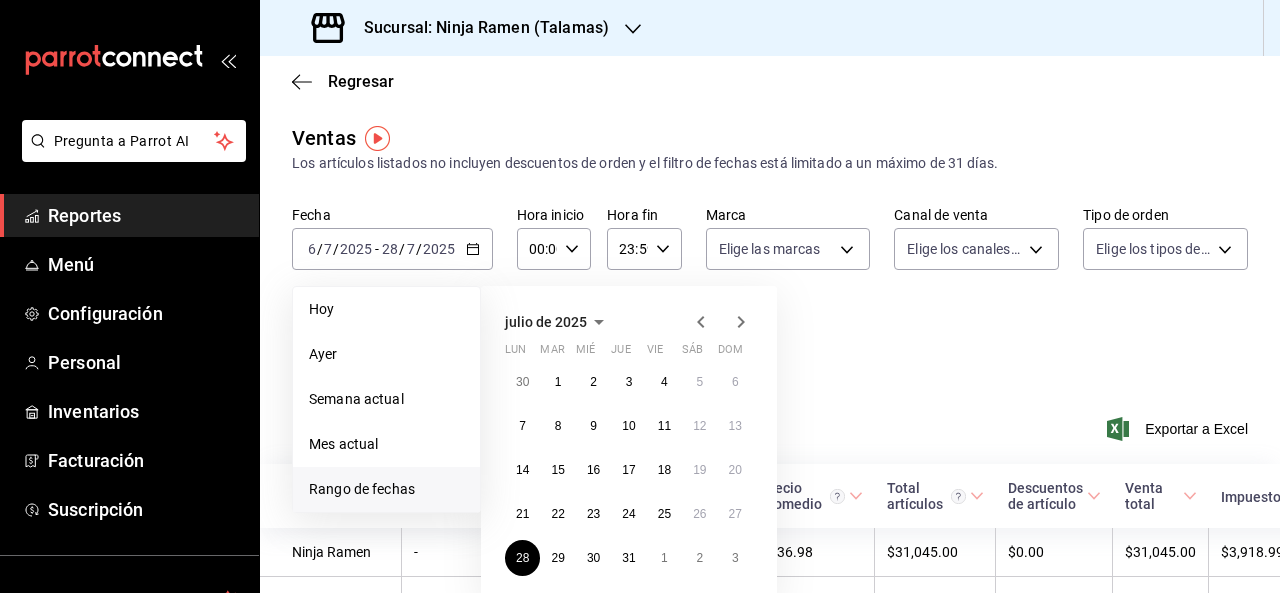 click 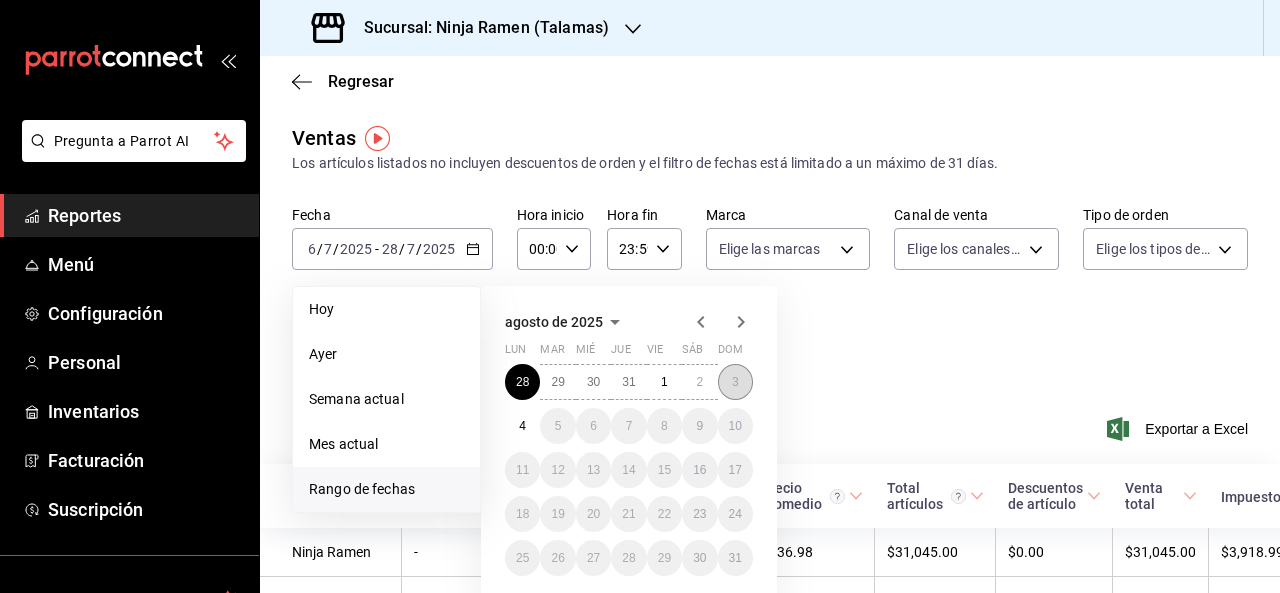 click on "3" at bounding box center [735, 382] 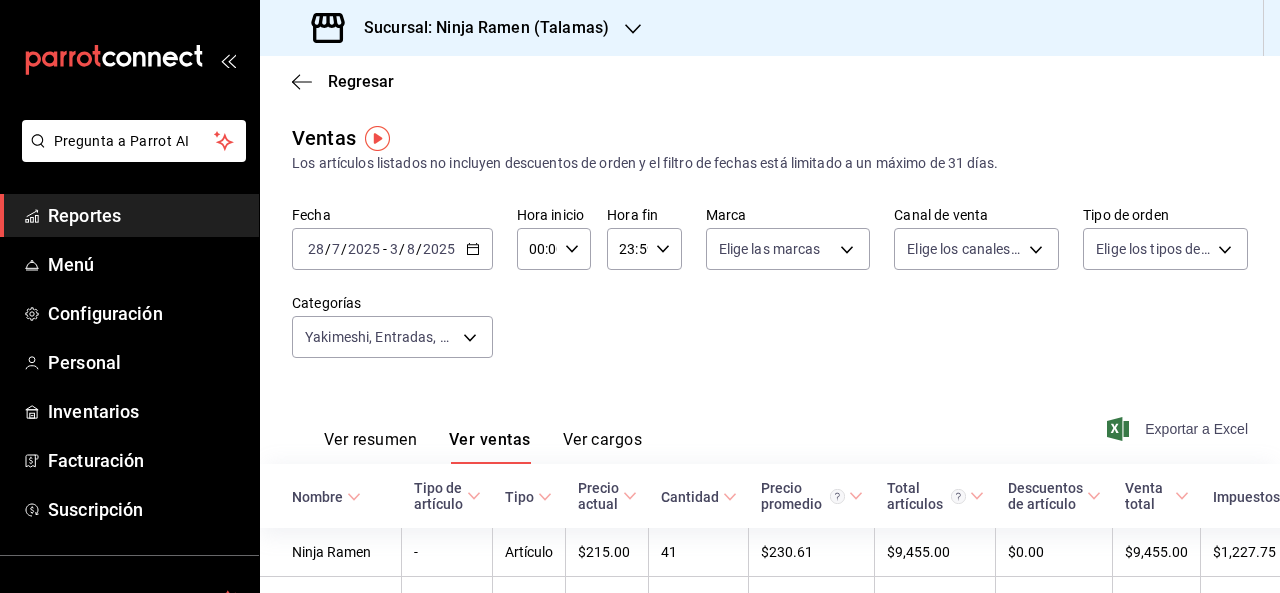 click on "Exportar a Excel" at bounding box center [1179, 429] 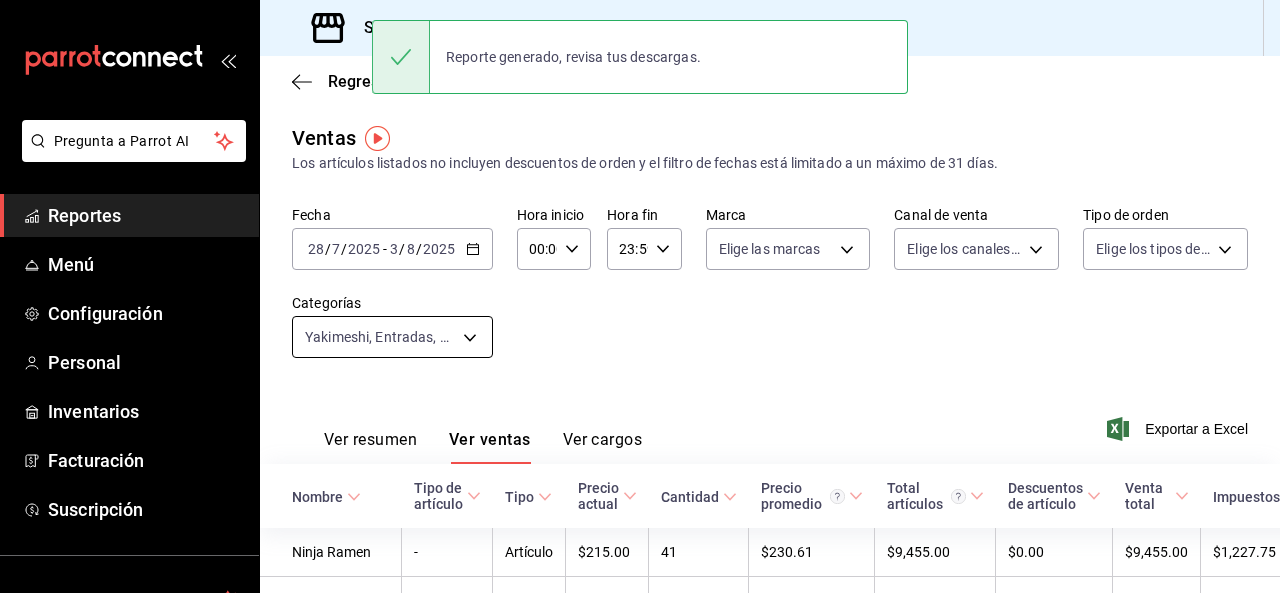 click on "Categorías Yakimeshi, Entradas, Ramen, Sushi por Pieza, Sushi Maki, Sushi Frito, Lunch Box [UUID],[UUID],[UUID],[UUID],[UUID],[UUID],[UUID] Ver resumen Ver ventas Ver cargos Exportar a Excel Nombre Tipo de artículo Tipo Precio actual Cantidad     -" at bounding box center (640, 296) 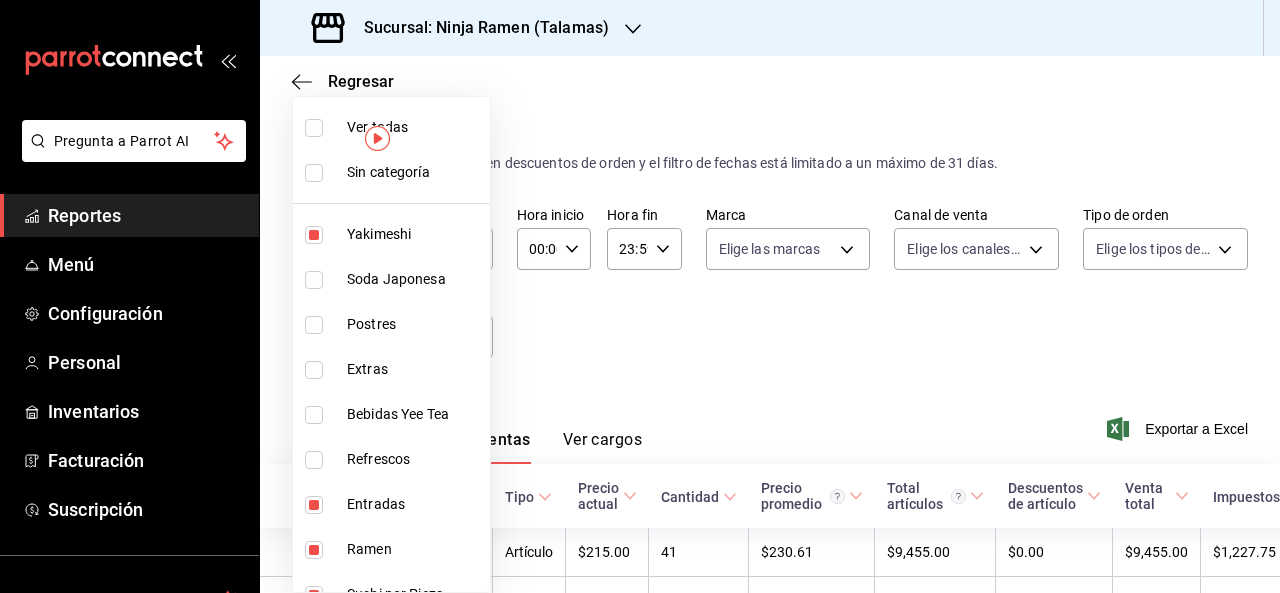 click on "Extras" at bounding box center [414, 369] 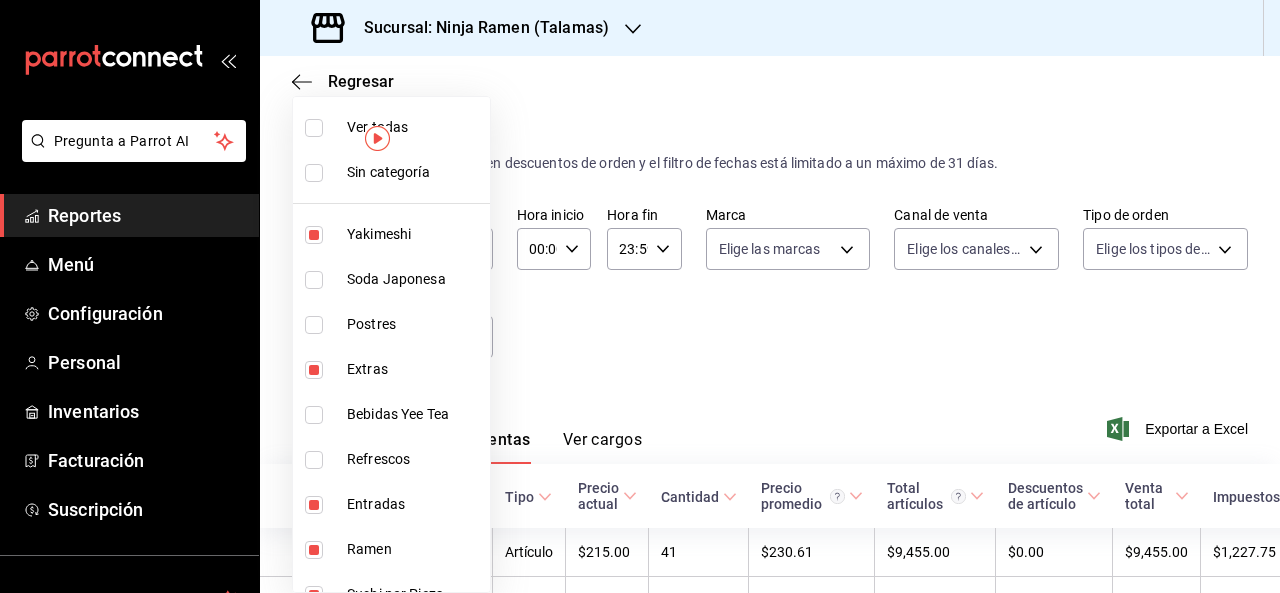 click at bounding box center (640, 296) 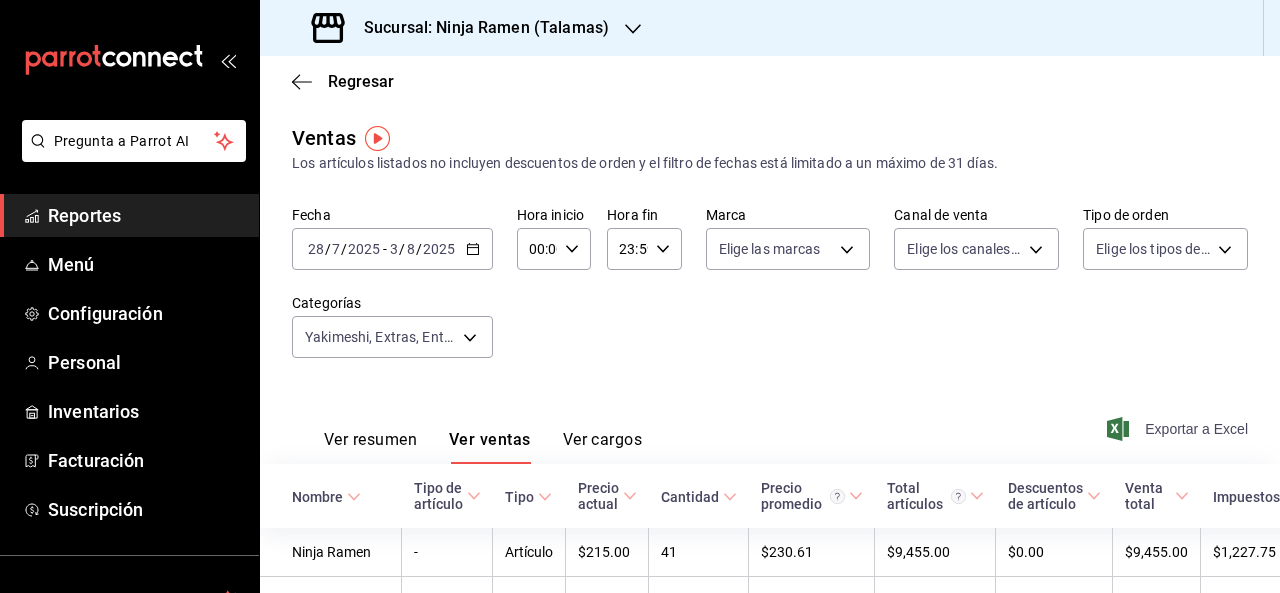 click on "Exportar a Excel" at bounding box center [1179, 429] 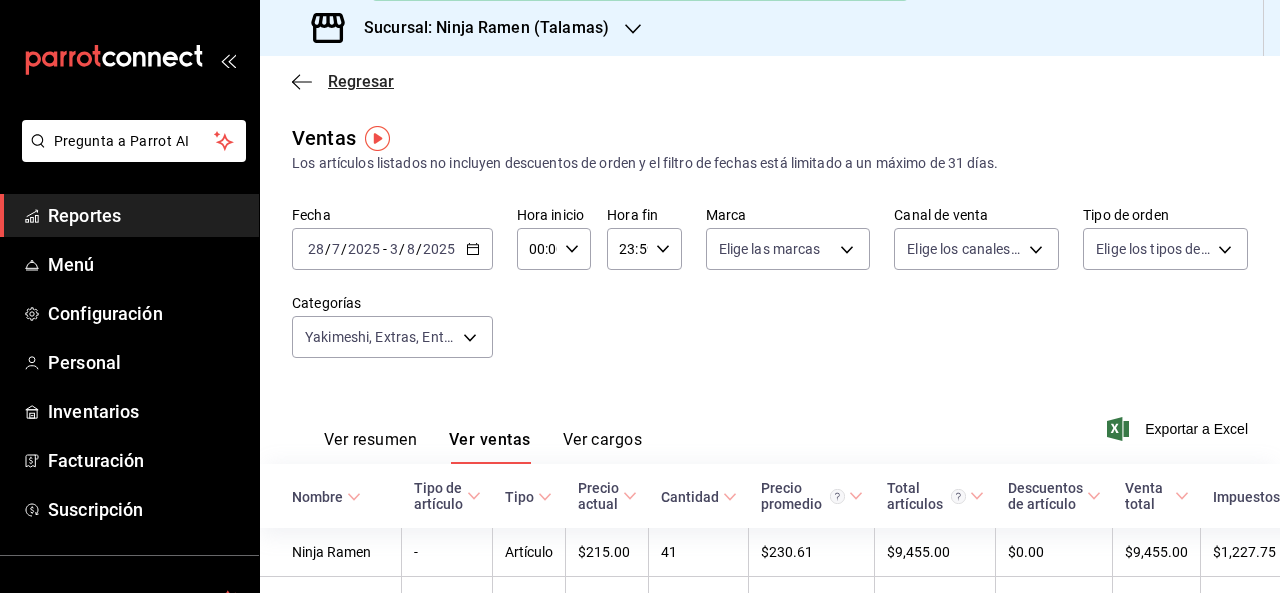 click 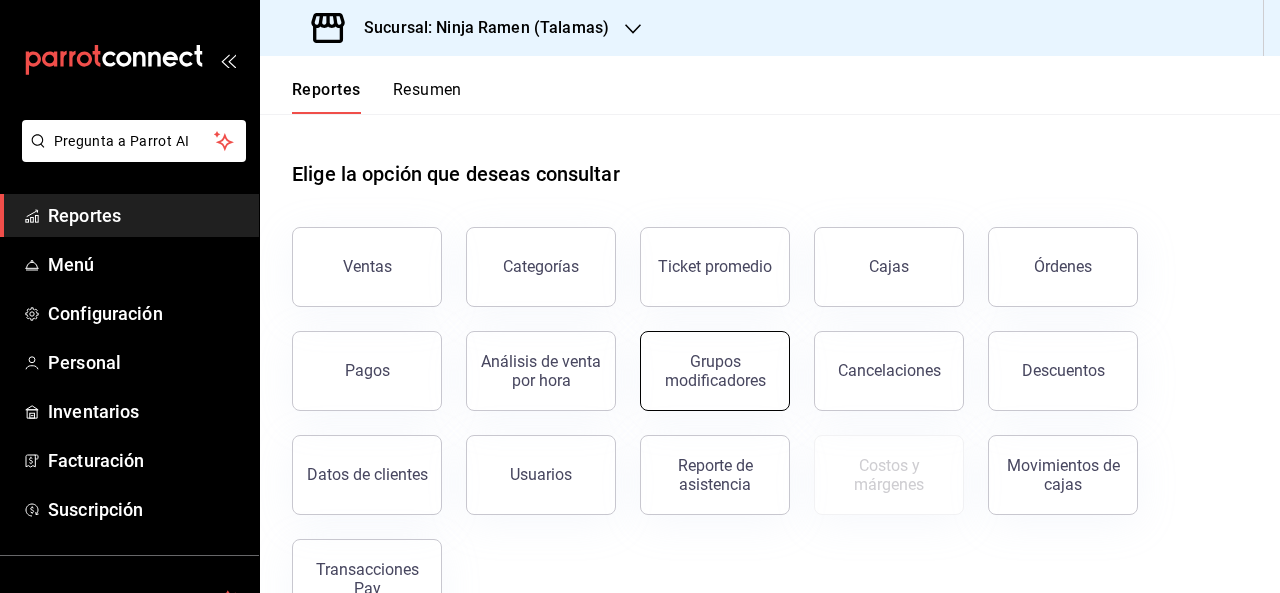 click on "Grupos modificadores" at bounding box center (715, 371) 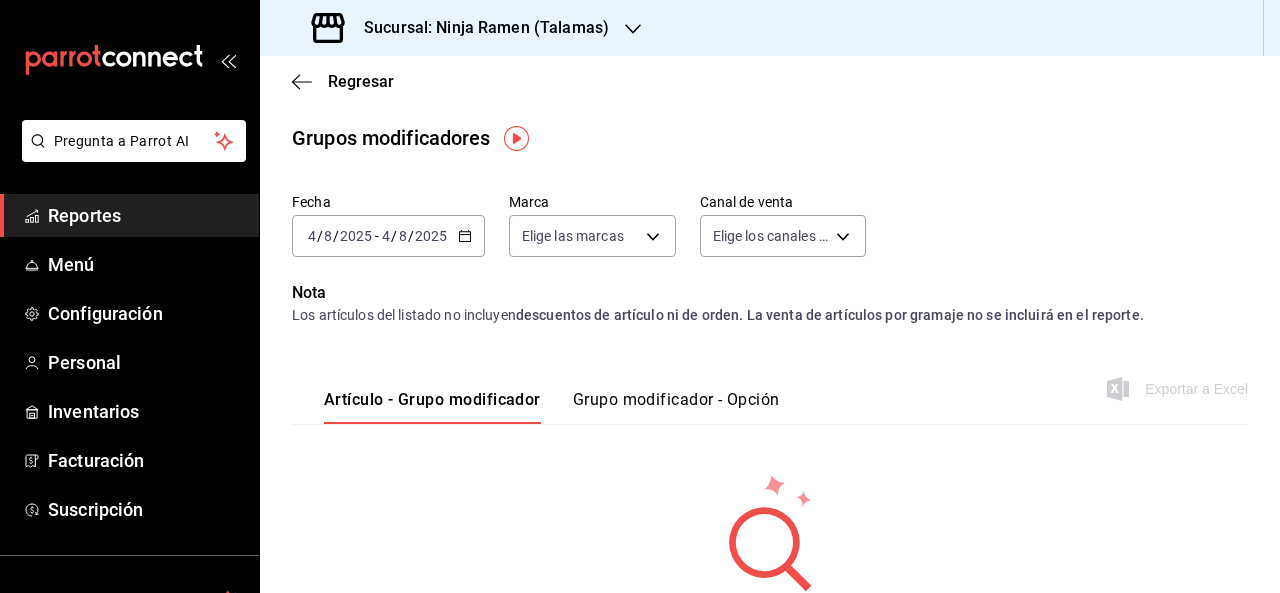 click on "Grupo modificador - Opción" at bounding box center [676, 407] 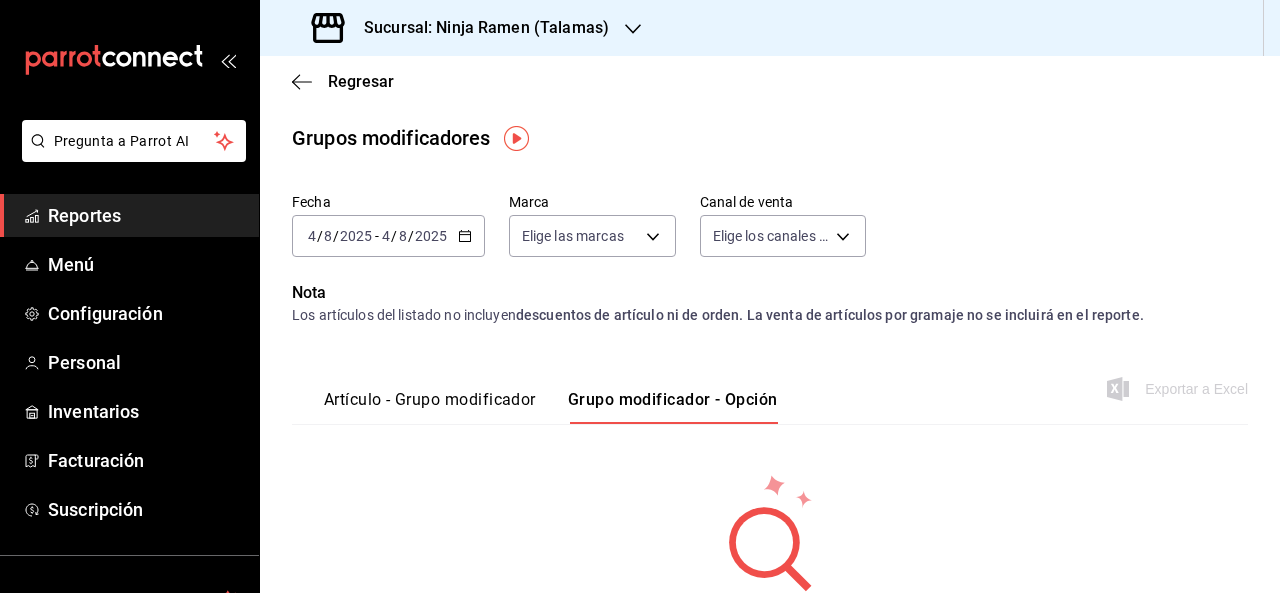 click on "[DATE] [DATE] - [DATE] [DATE]" at bounding box center (388, 236) 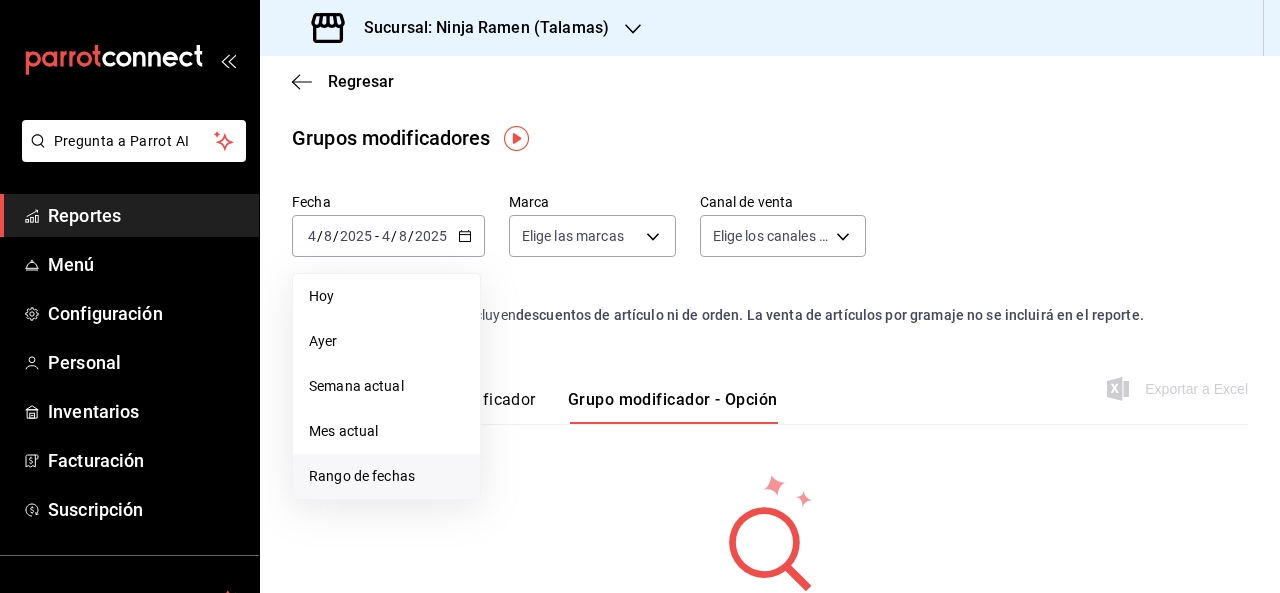click on "Rango de fechas" at bounding box center [386, 476] 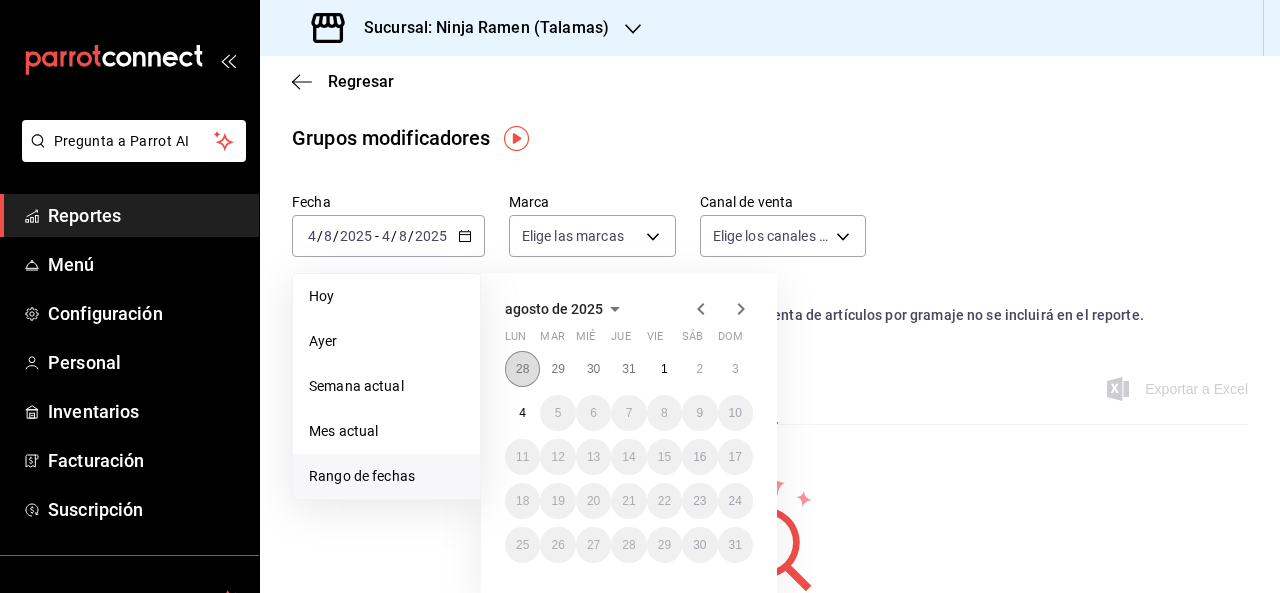 click on "28" at bounding box center [522, 369] 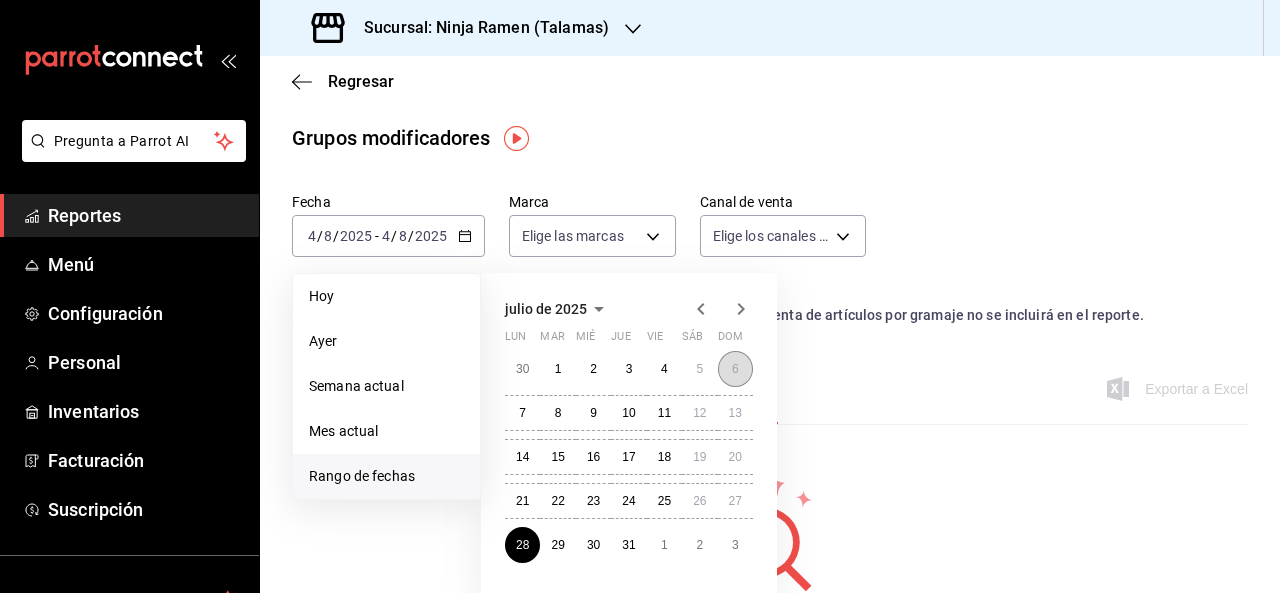 click on "6" at bounding box center [735, 369] 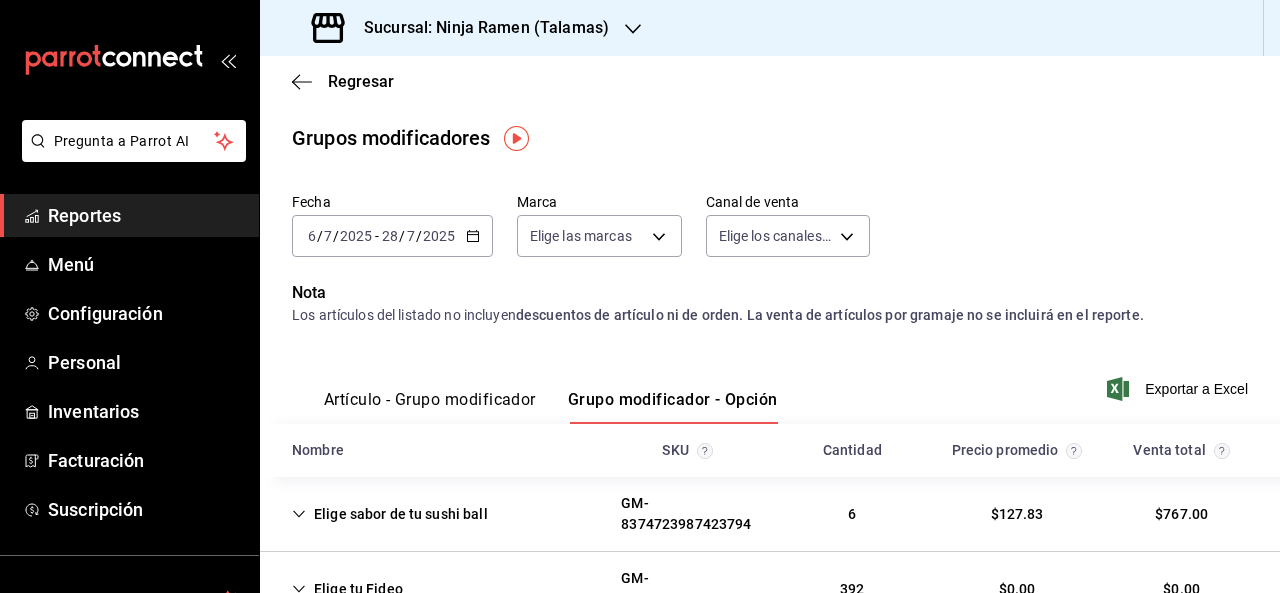 click on "[DATE] [DAY] / [MONTH] / [YEAR] - [DATE] [DAY] / [MONTH] / [YEAR]" at bounding box center (392, 236) 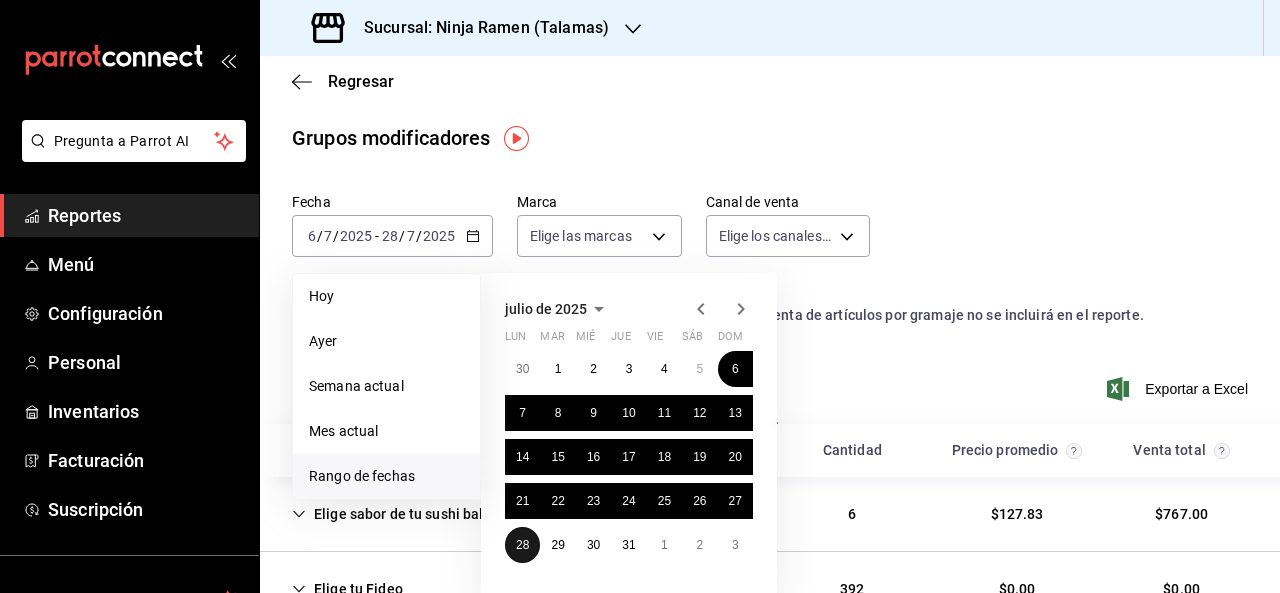 click on "28" at bounding box center [522, 545] 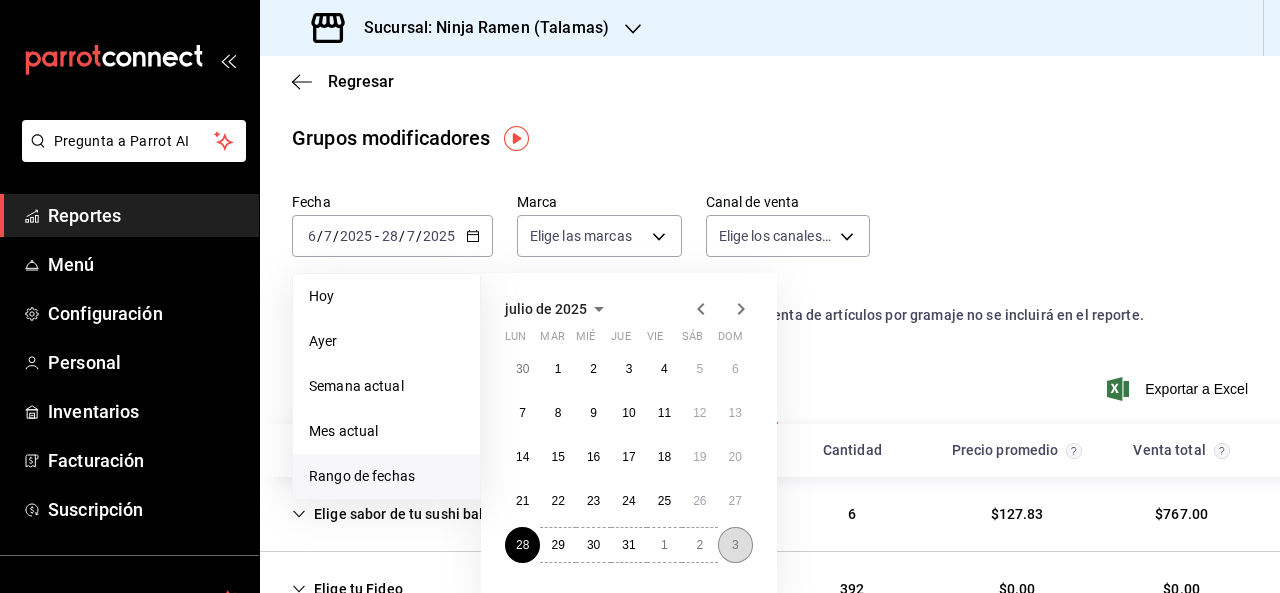 click on "3" at bounding box center (735, 545) 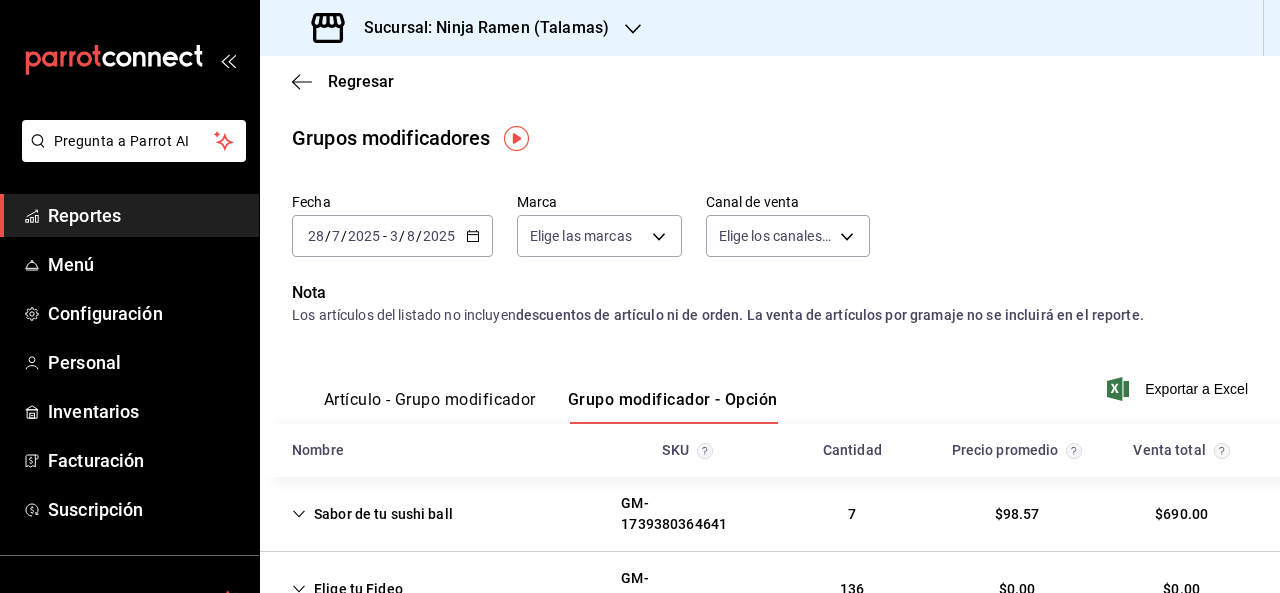 click on "Sabor de tu sushi ball" at bounding box center [372, 514] 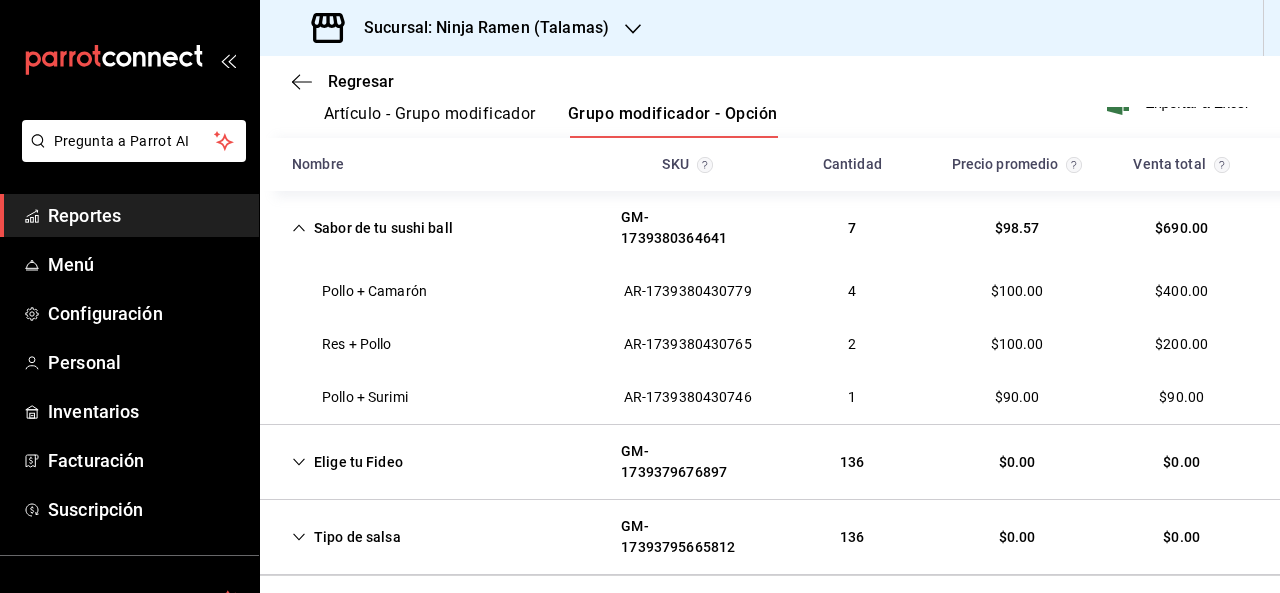 scroll, scrollTop: 300, scrollLeft: 0, axis: vertical 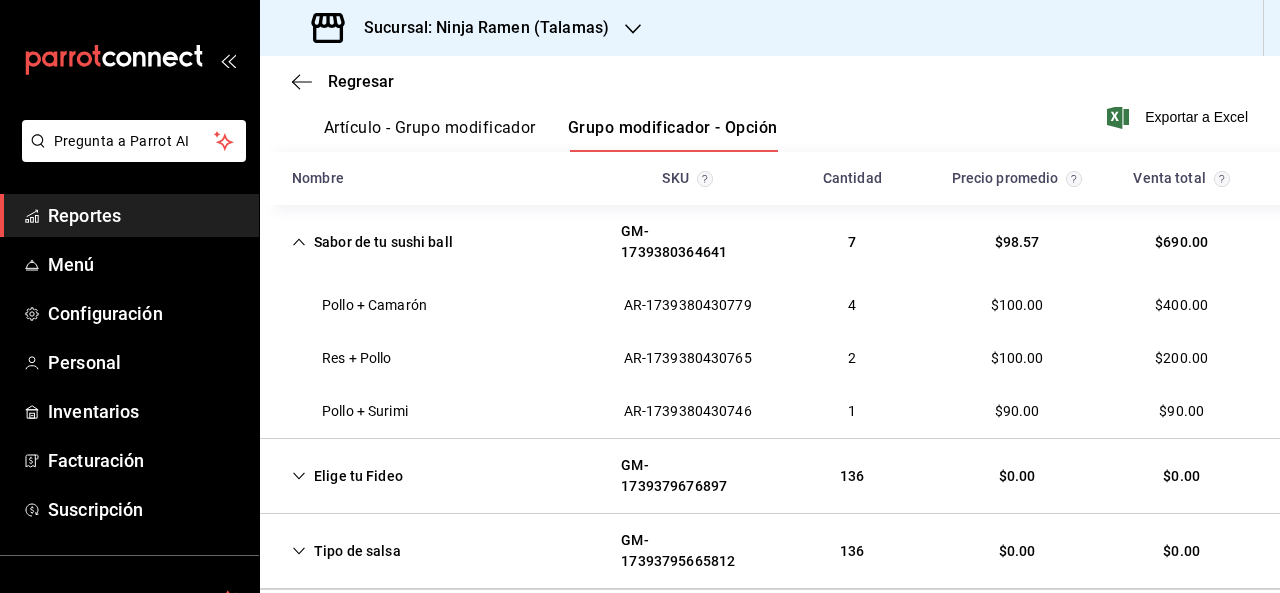 click on "Artículo - Grupo modificador" at bounding box center (430, 135) 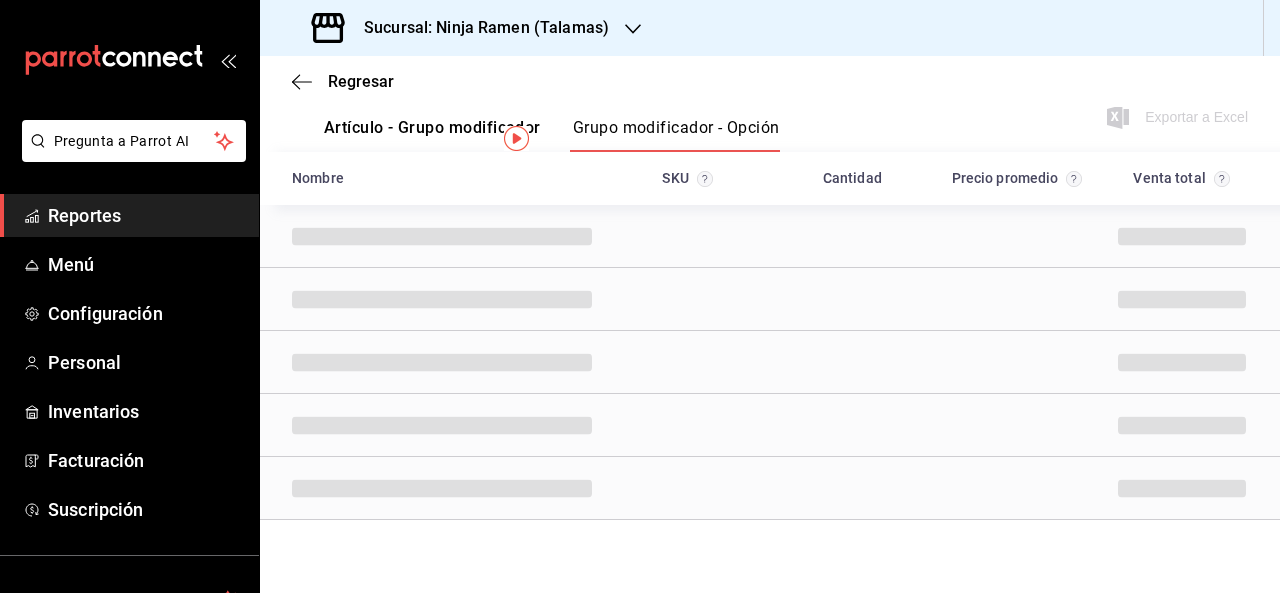 scroll, scrollTop: 0, scrollLeft: 0, axis: both 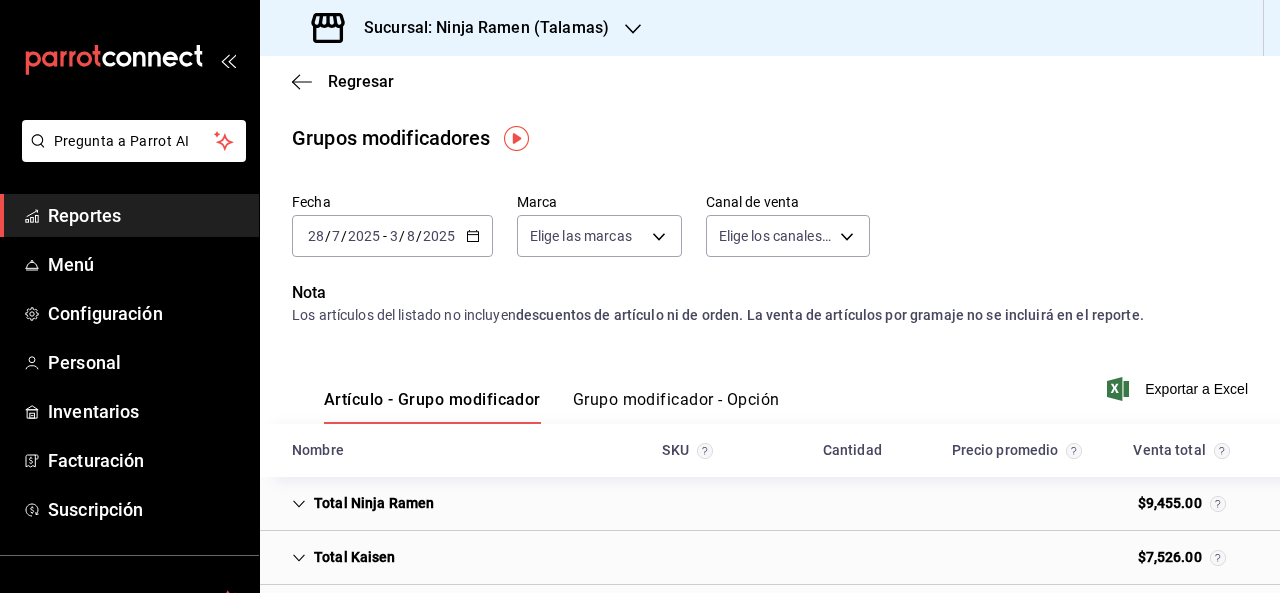 click on "Grupo modificador - Opción" at bounding box center (676, 407) 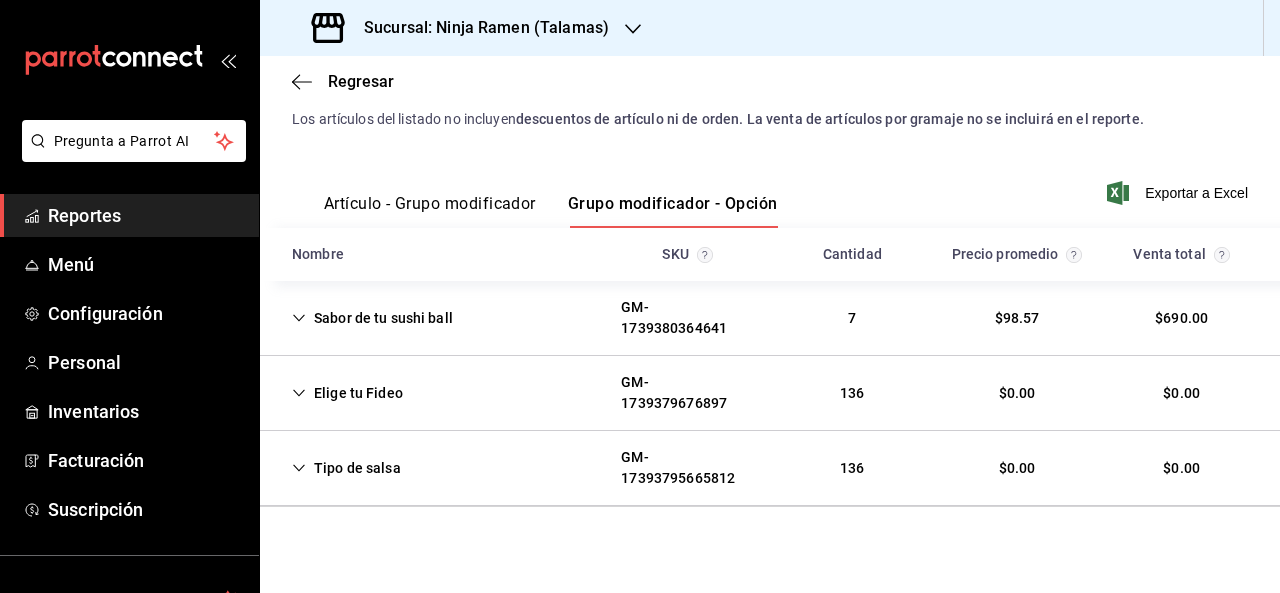 scroll, scrollTop: 204, scrollLeft: 0, axis: vertical 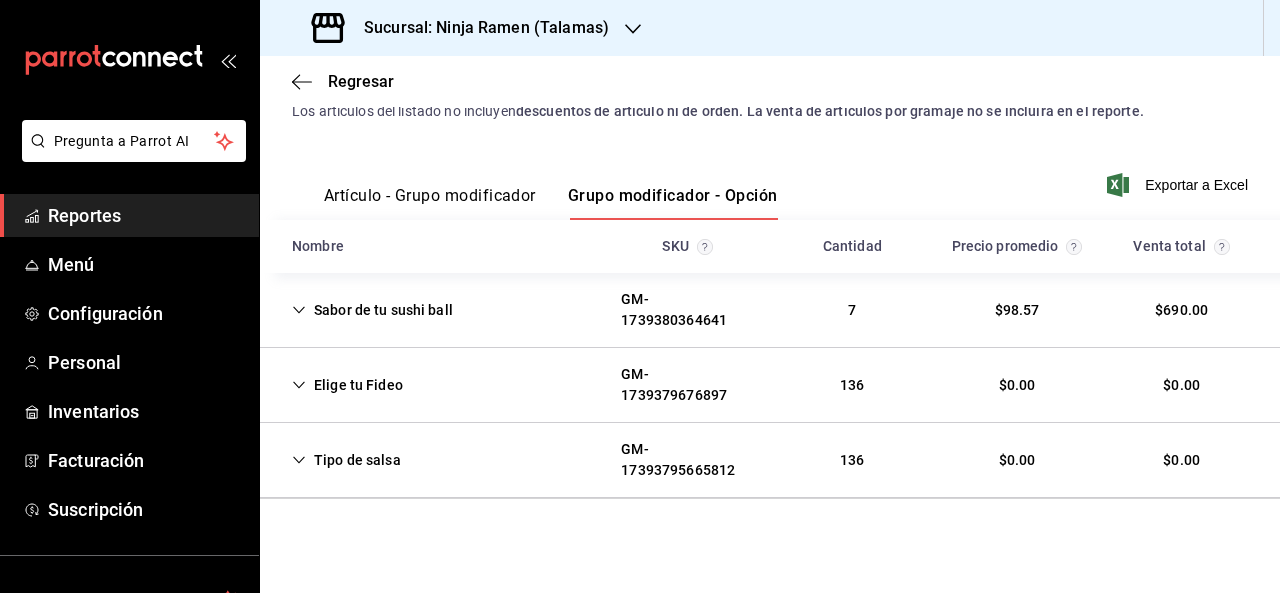 click on "Sabor de tu sushi ball" at bounding box center (372, 310) 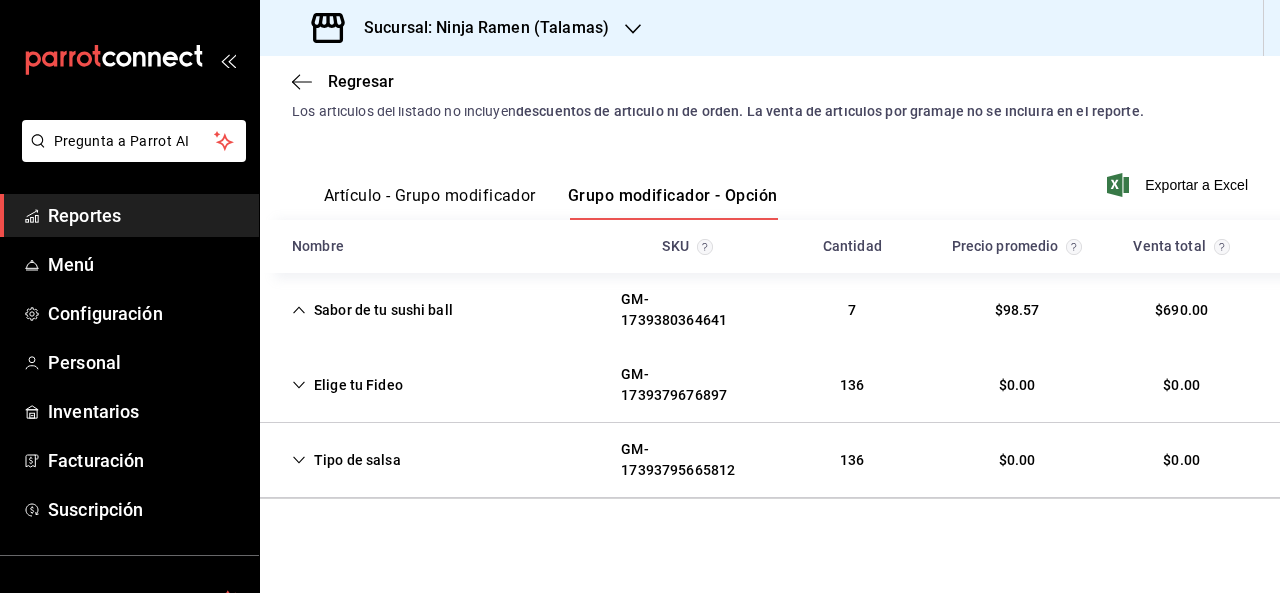 scroll, scrollTop: 204, scrollLeft: 0, axis: vertical 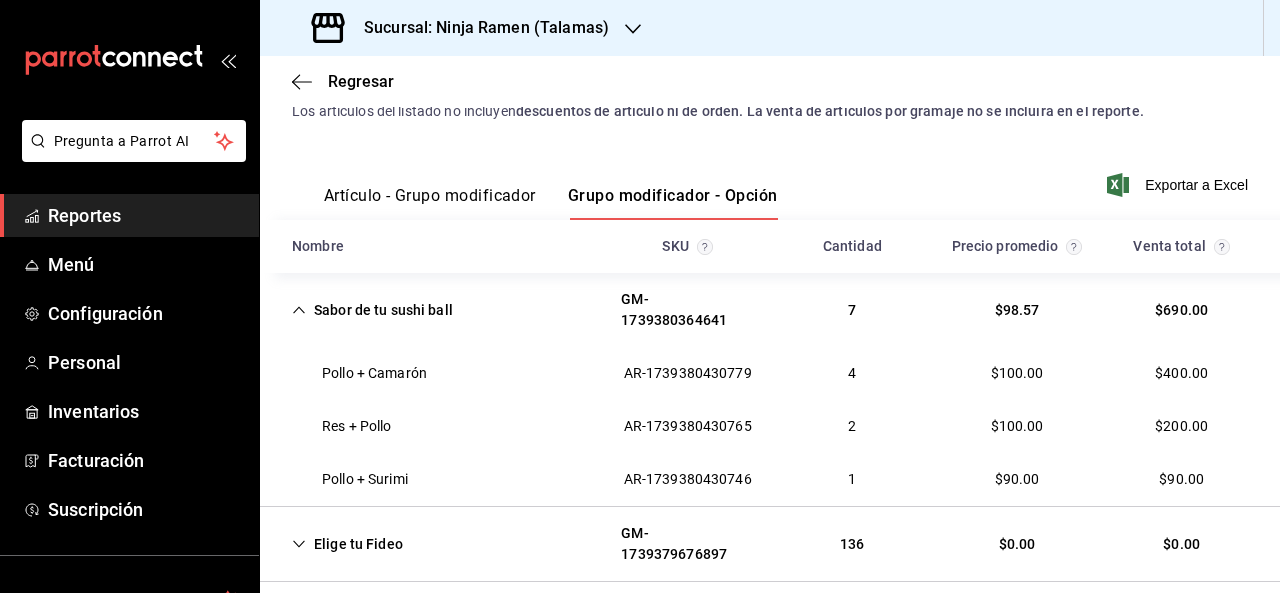 click on "Sucursal: Ninja Ramen (Talamas)" at bounding box center [478, 28] 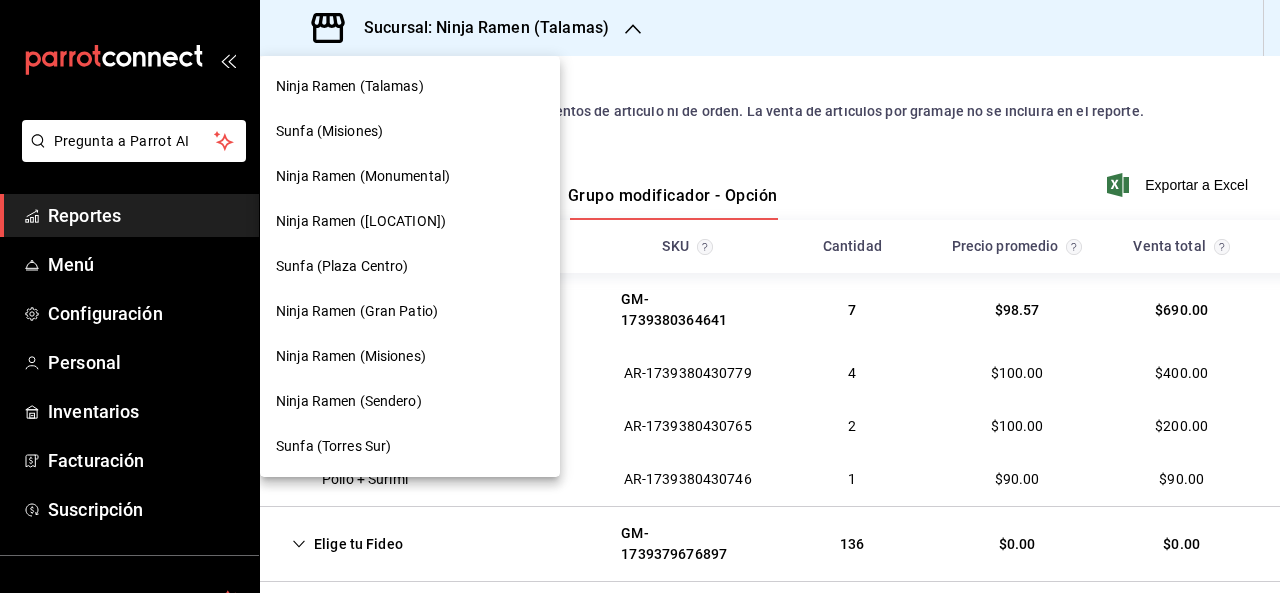 click on "Ninja Ramen (Monumental)" at bounding box center [363, 176] 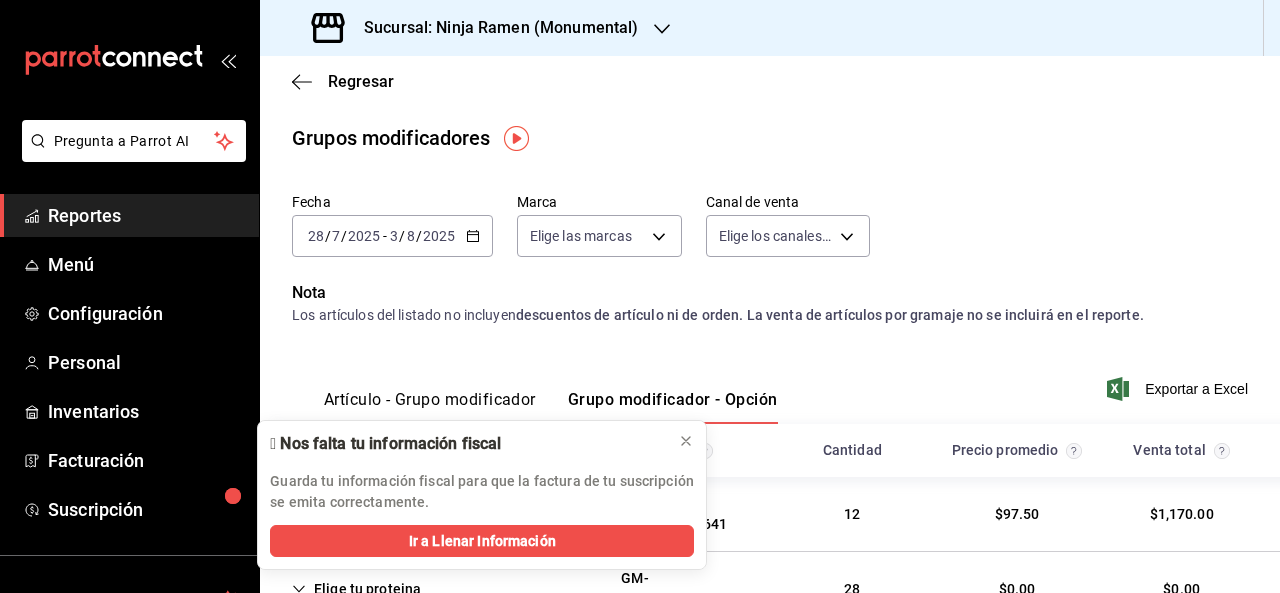 click on "Regresar Grupos modificadores Fecha [DATE] [DAY] / [MONTH] / [YEAR] - [DATE] [DAY] / [MONTH] / [YEAR] Marca Elige las marcas Canal de venta Elige los canales de venta Nota Los artículos del listado no incluyen  descuentos de artículo ni de orden. La venta de artículos por gramaje no se incluirá en el reporte. Artículo - Grupo modificador Grupo modificador - Opción Exportar a Excel Nombre SKU   Cantidad Precio promedio   Venta total   Sabor de tu sushi ball [SKU] [NUMBER] $[PRICE] $[PRICE] Elige tu proteina [SKU] [NUMBER] $[PRICE] $[PRICE] Sabor de tu Onigiri [SKU] [NUMBER] $[PRICE] $[PRICE] Sabor de tu maki tradicional [SKU] [NUMBER] $[PRICE] $[PRICE] Elige tu Fideo [SKU] [NUMBER] $[PRICE] $[PRICE] Tipo de salsa [SKU] [NUMBER] $[PRICE] $[PRICE]" at bounding box center (770, 529) 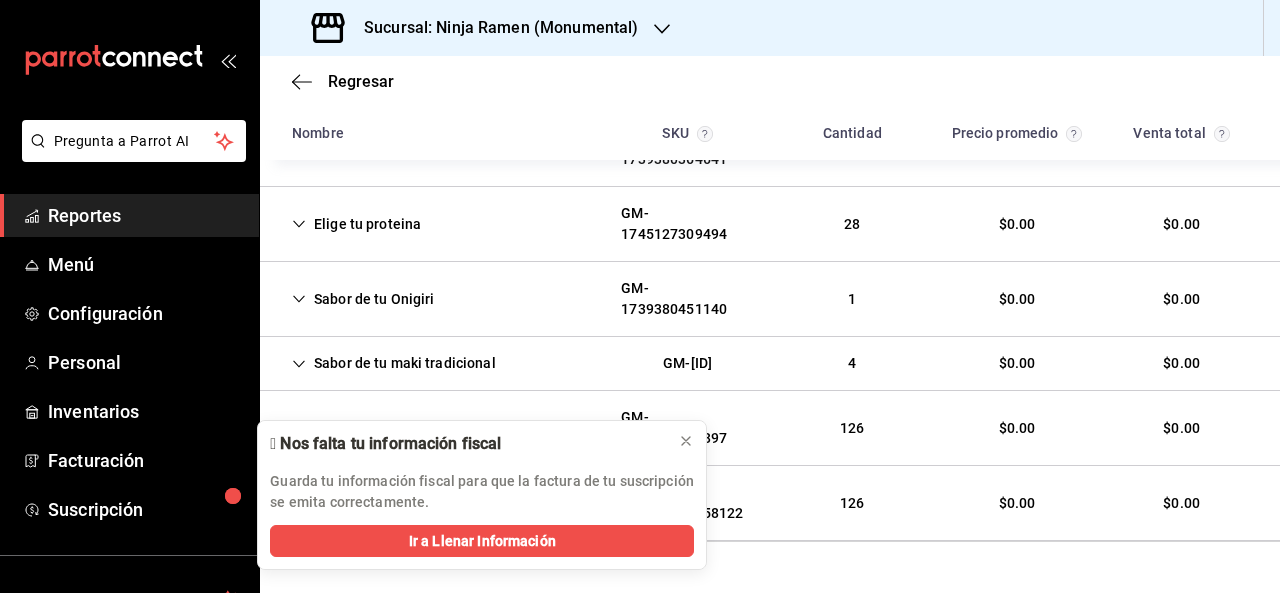 scroll, scrollTop: 366, scrollLeft: 0, axis: vertical 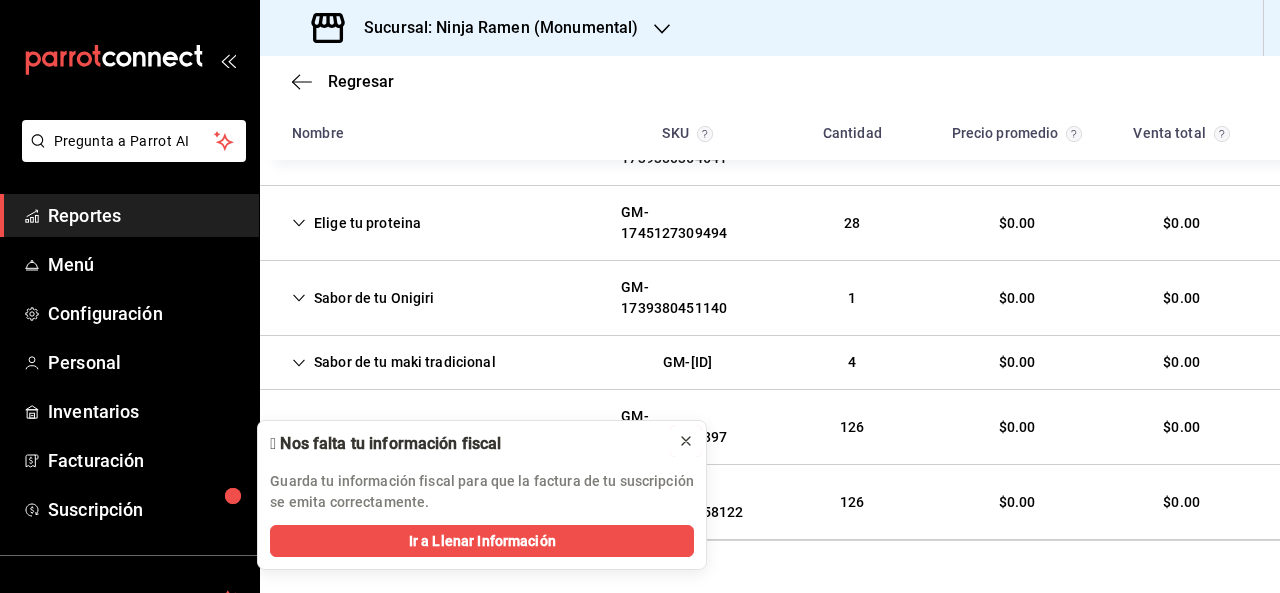 click at bounding box center (686, 441) 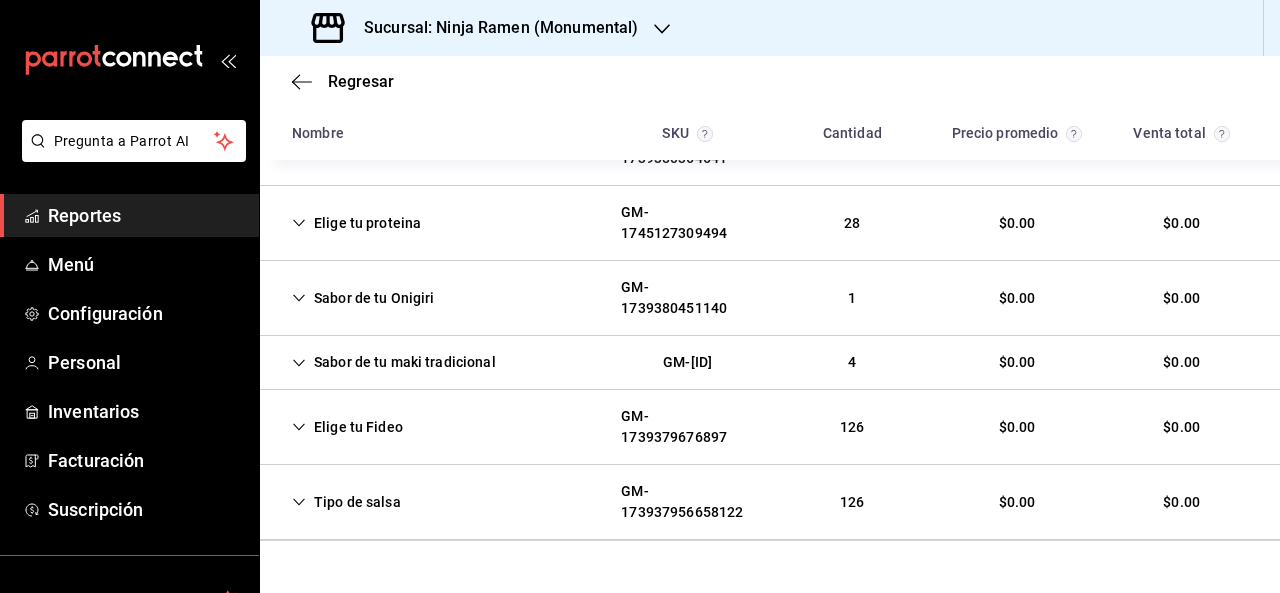 click on "Sabor de tu Onigiri GM-1739380451140 1 $0.00 $0.00" at bounding box center [770, 298] 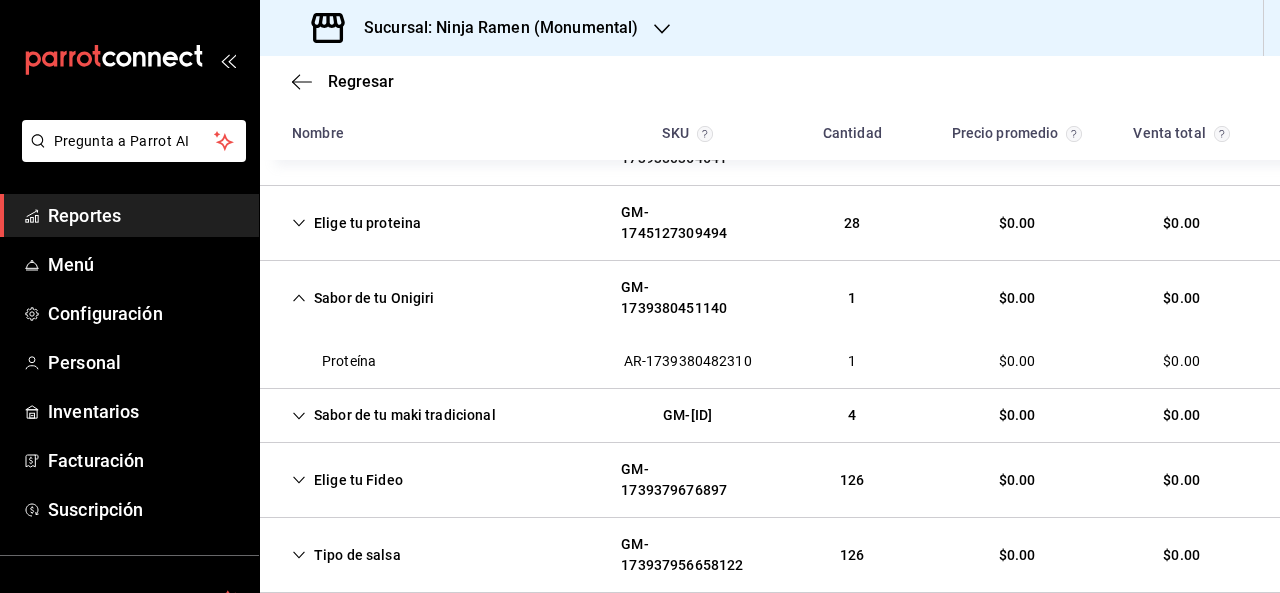 click on "Elige tu proteina" at bounding box center (356, 223) 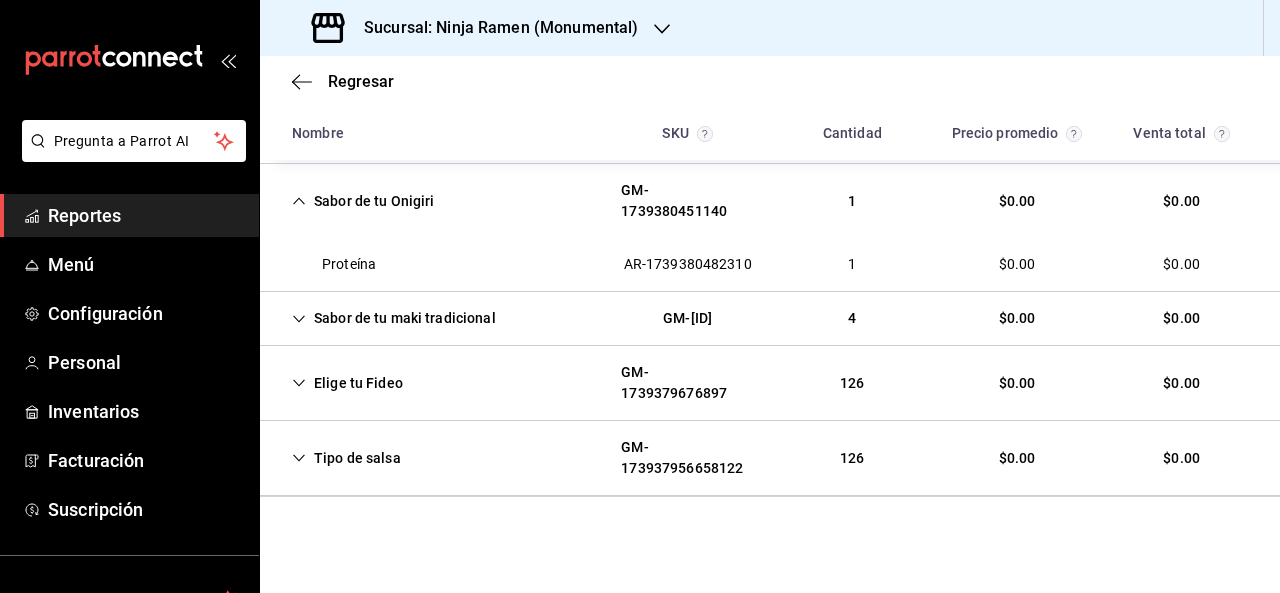 scroll, scrollTop: 800, scrollLeft: 0, axis: vertical 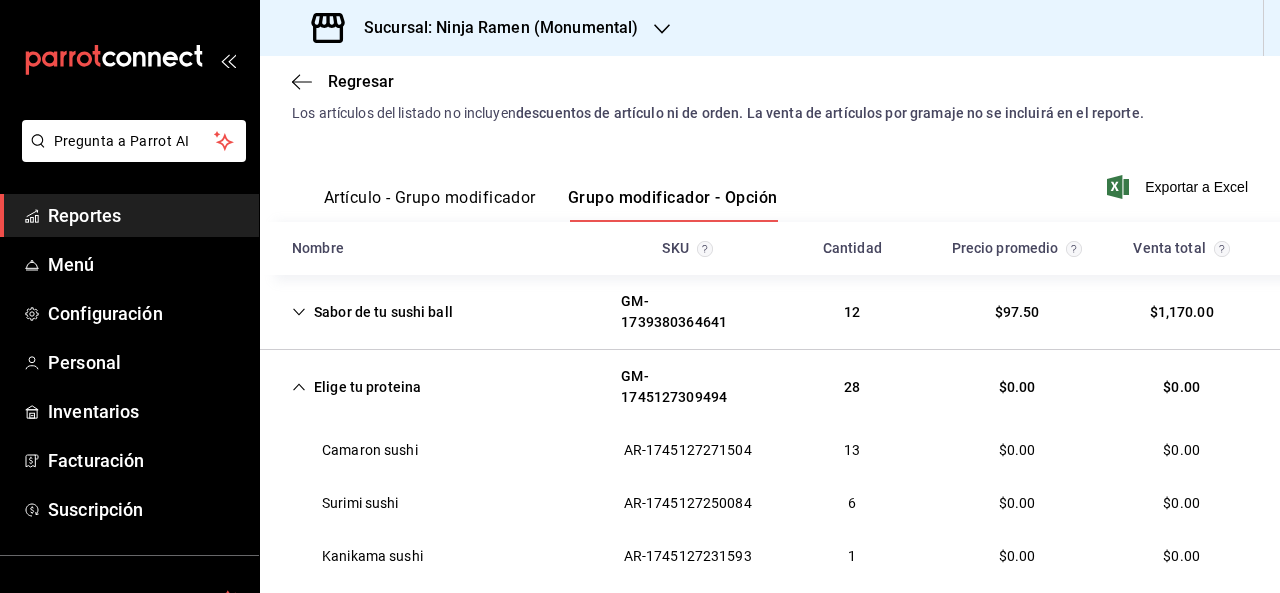 click on "Sabor de tu sushi ball" at bounding box center (372, 312) 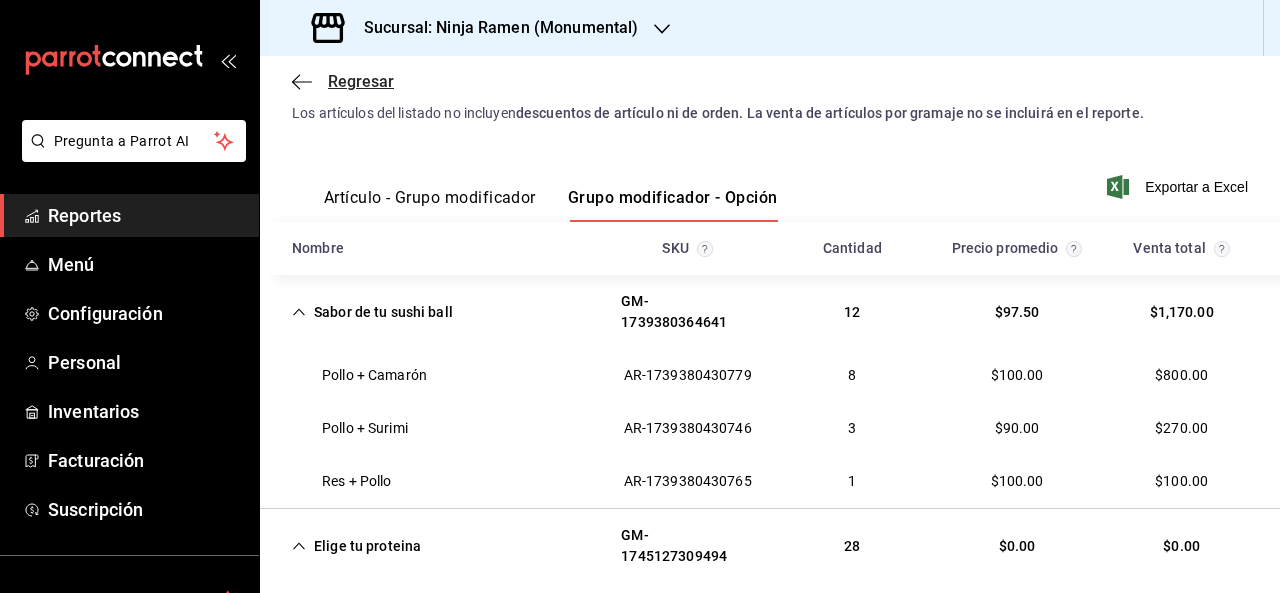 click on "Regresar" at bounding box center [361, 81] 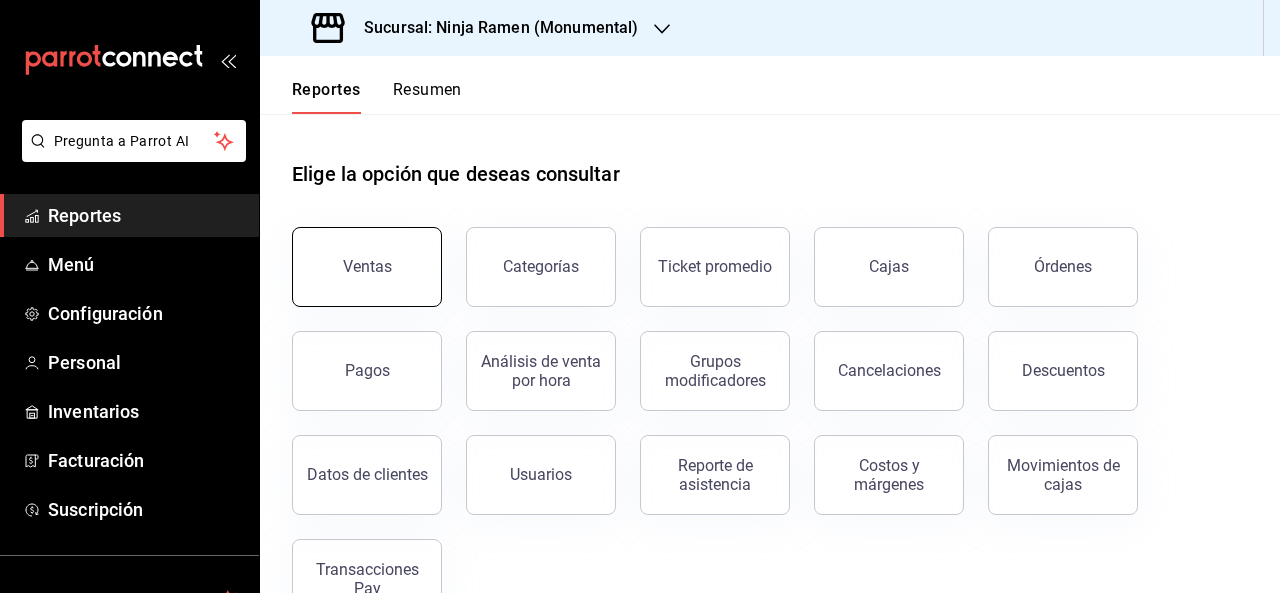 click on "Ventas" at bounding box center [367, 267] 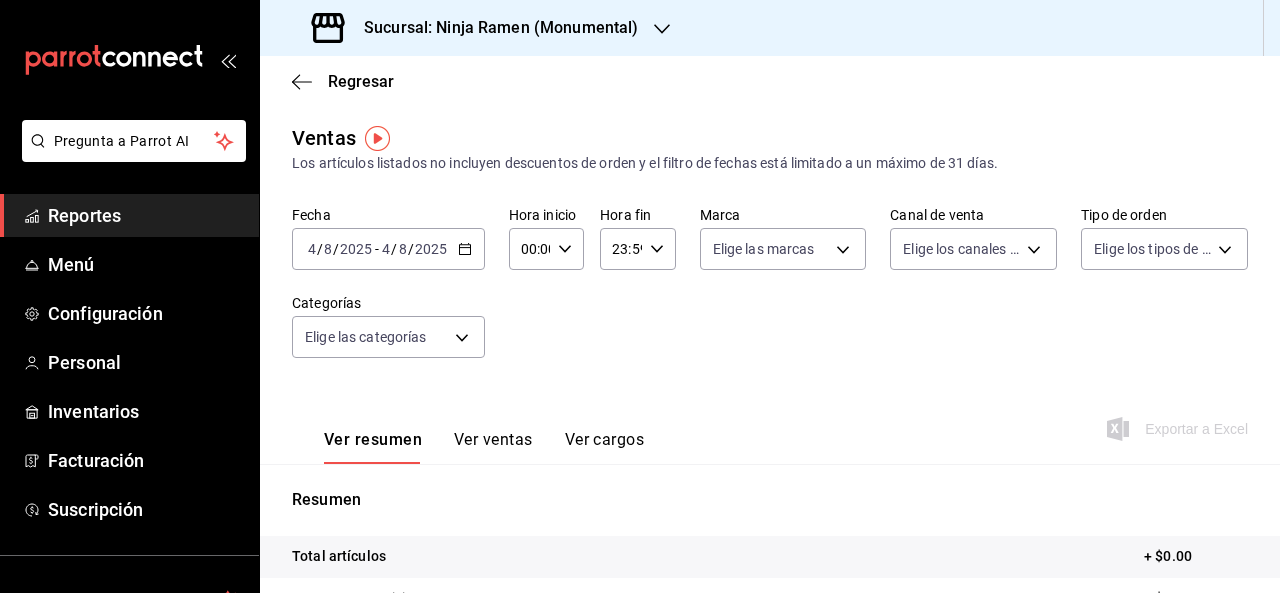 click on "[DATE] [DATE] - [DATE] [DATE]" at bounding box center (388, 249) 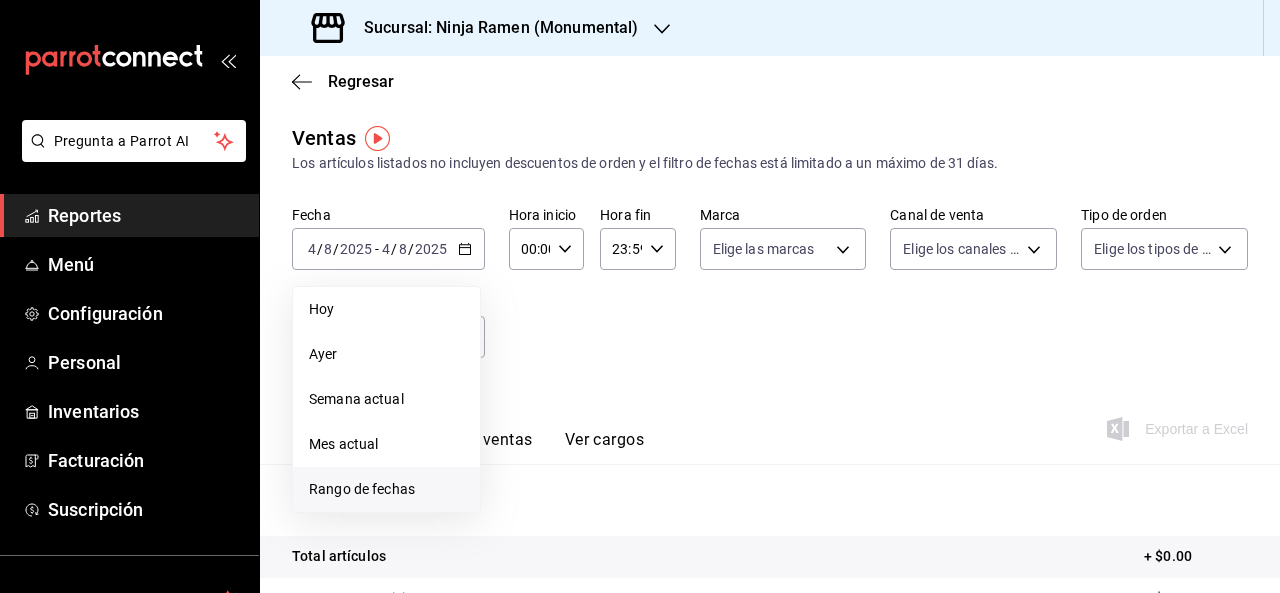 click on "Rango de fechas" at bounding box center (386, 489) 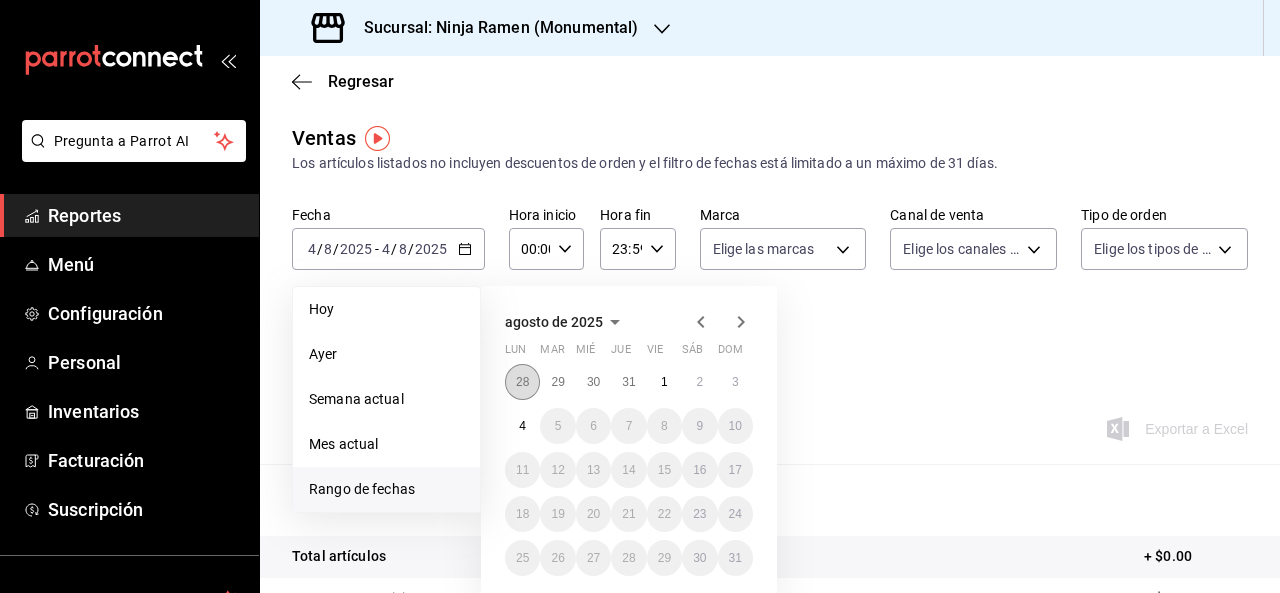 click on "28" at bounding box center (522, 382) 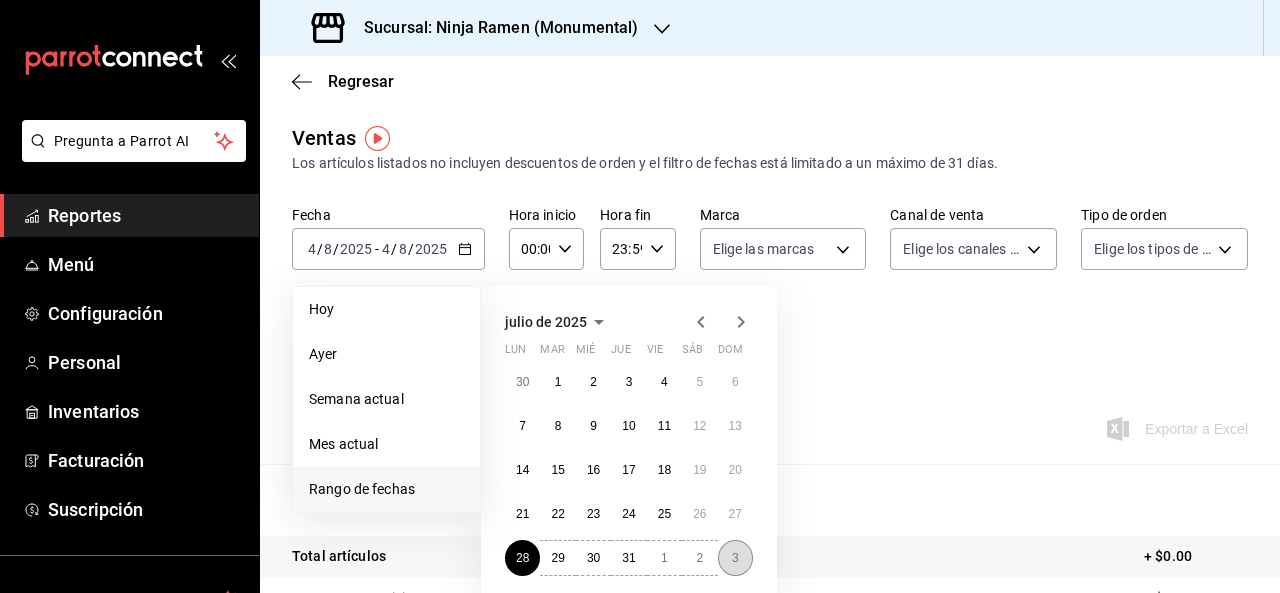 click on "3" at bounding box center (735, 558) 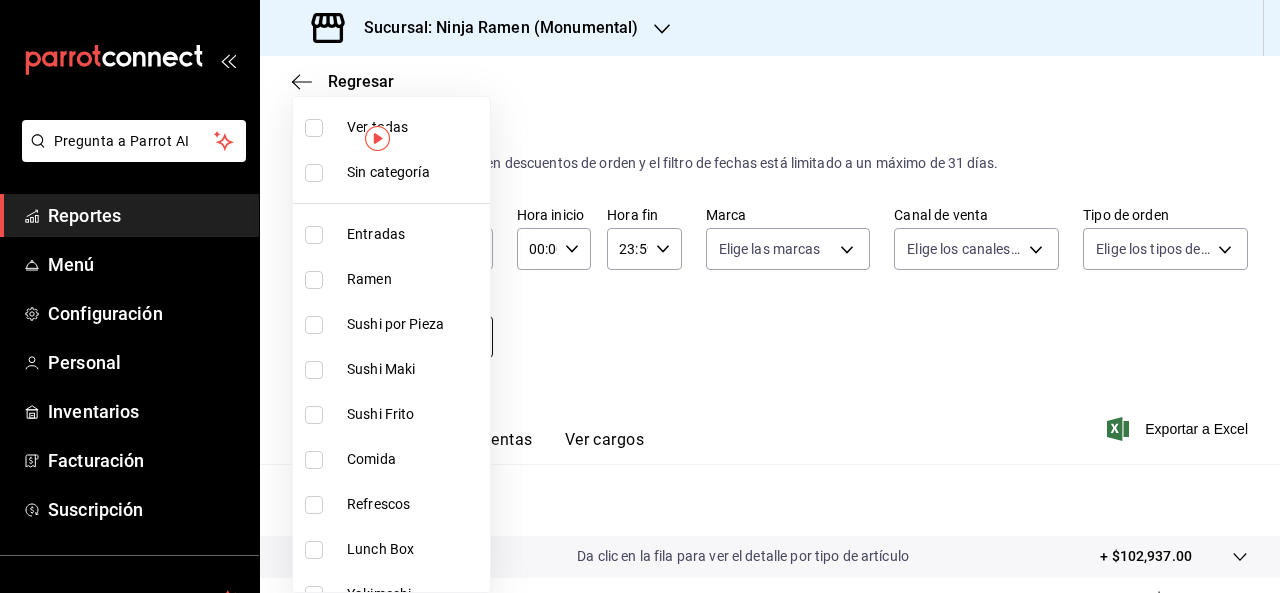 click on "Total artículos Da clic en la fila para ver el detalle por tipo de artículo + $102,937.00 Cargos por servicio + $0.00 Venta bruta = $102,937.00 Descuentos totales - $400.20 Certificados de regalo - $0.00 Venta total = $102,536.80 Impuestos - $14,143.01 Venta neta = $88,393.79 GANA 1 MES GRATIS EN TU SUSCRIPCIÓN AQUÍ Ver video tutorial Ir a video Ir a video" at bounding box center (640, 296) 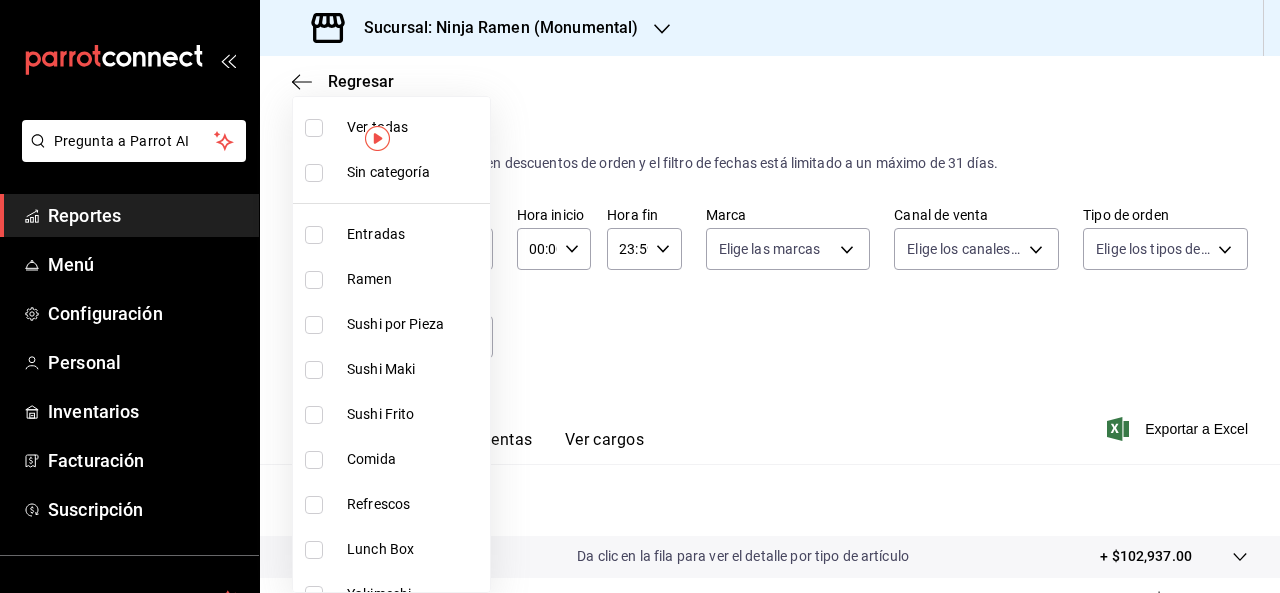 click on "Entradas" at bounding box center (391, 234) 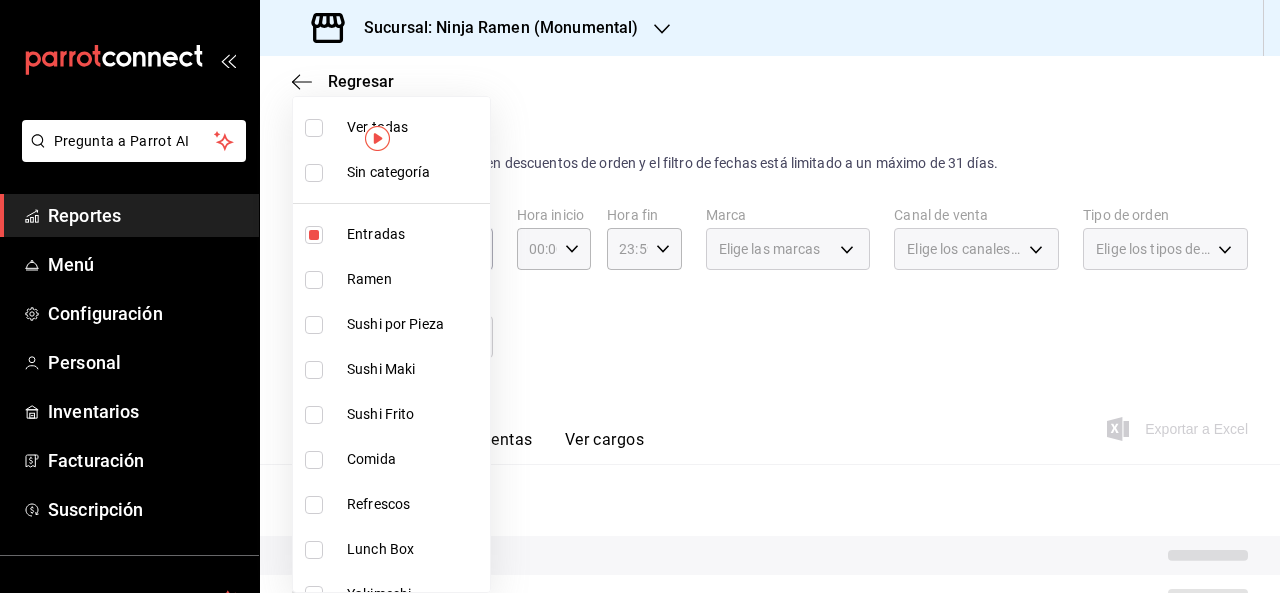 click on "Ramen" at bounding box center [414, 279] 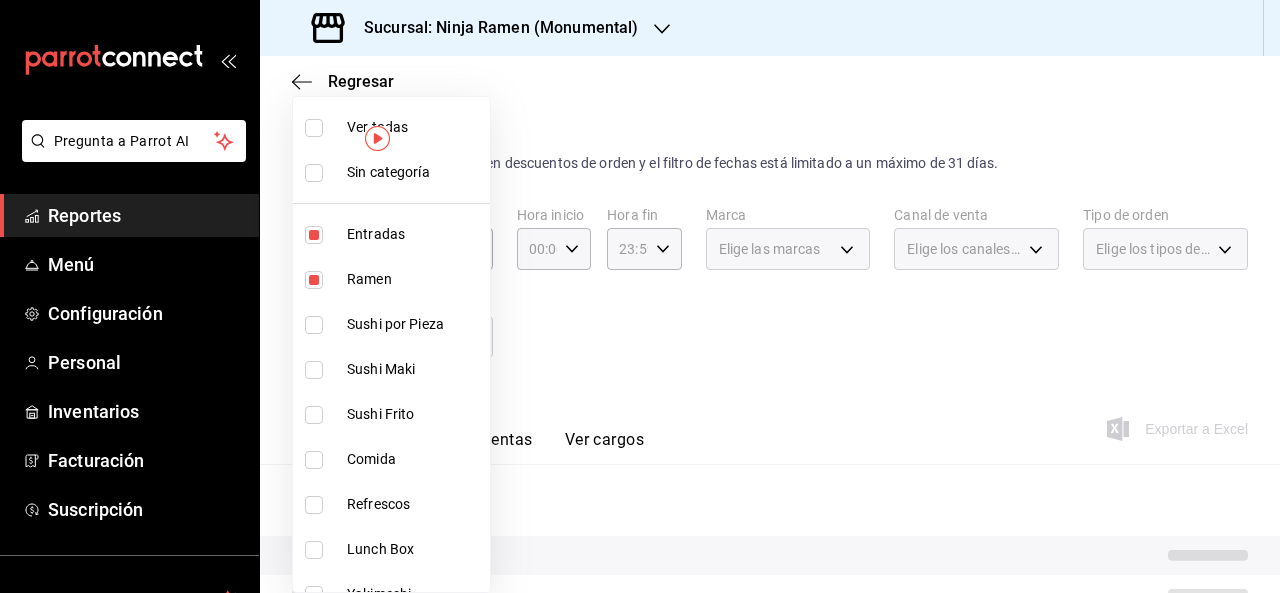 click on "Sushi Maki" at bounding box center (414, 369) 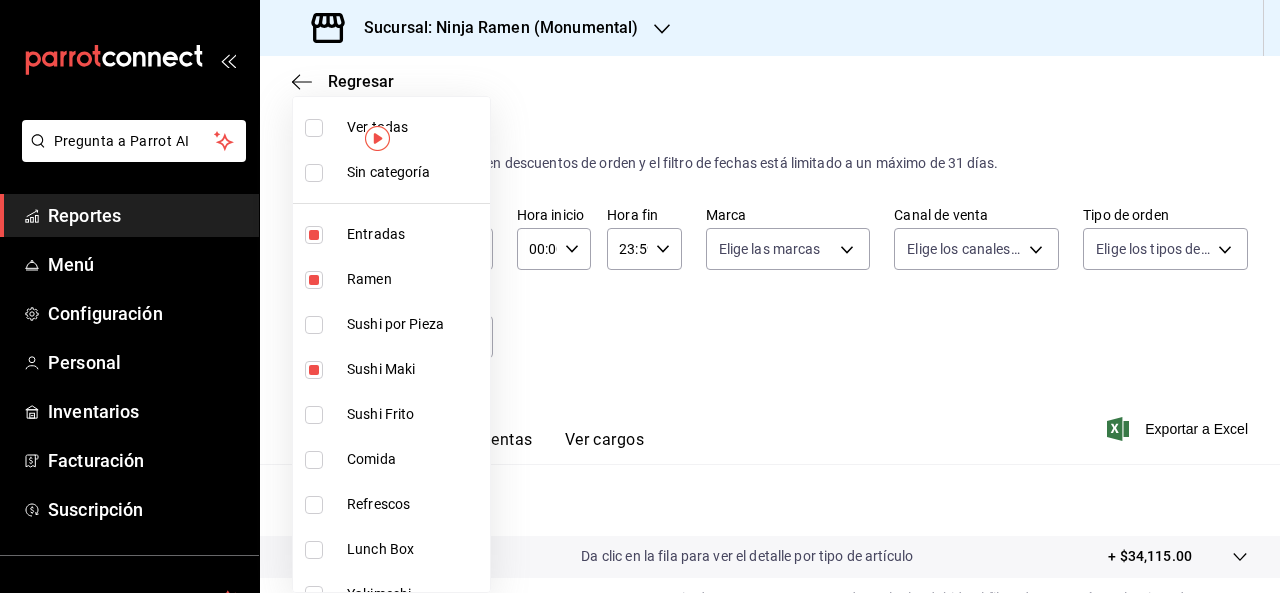 click on "Sushi Frito" at bounding box center [414, 414] 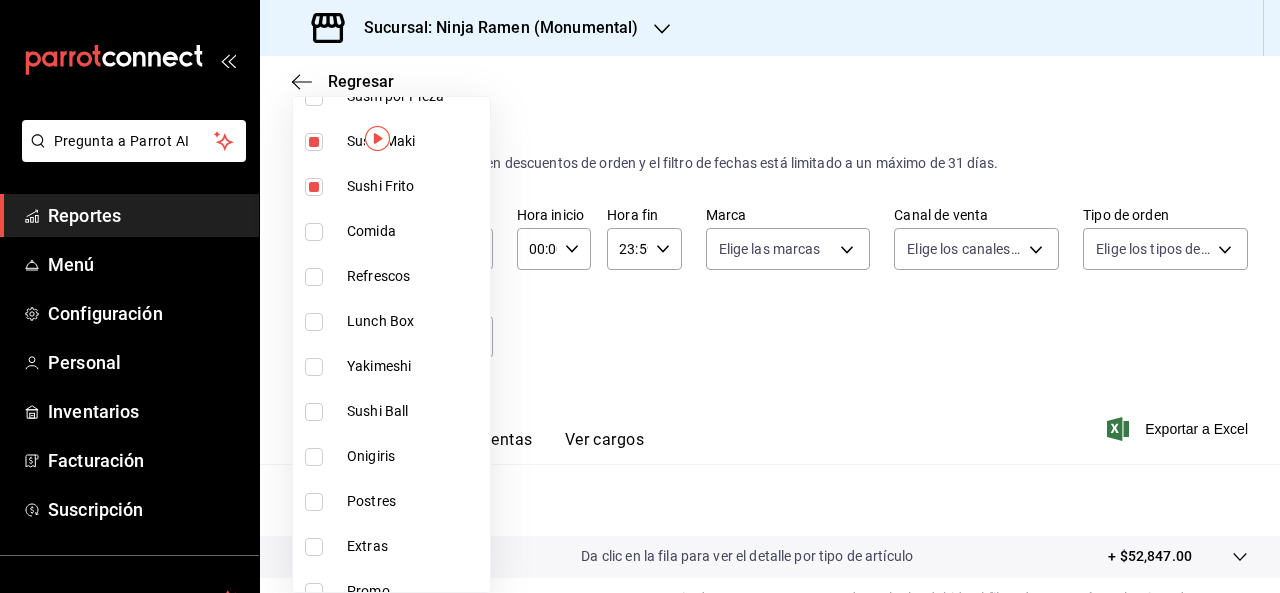 scroll, scrollTop: 294, scrollLeft: 0, axis: vertical 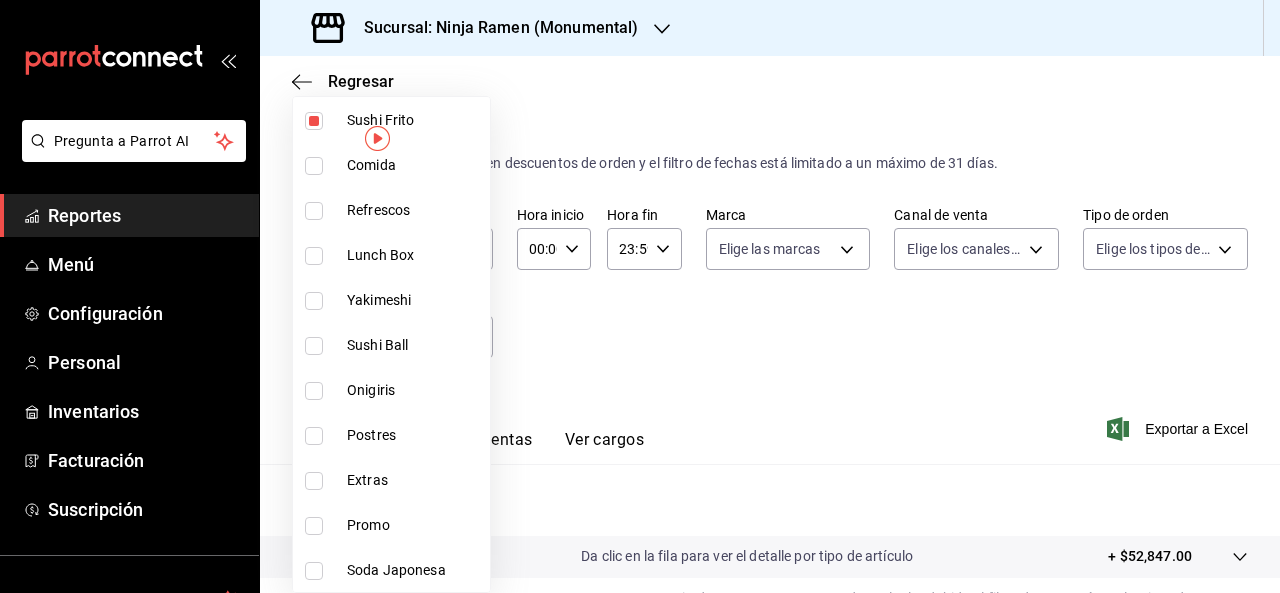 click at bounding box center (318, 256) 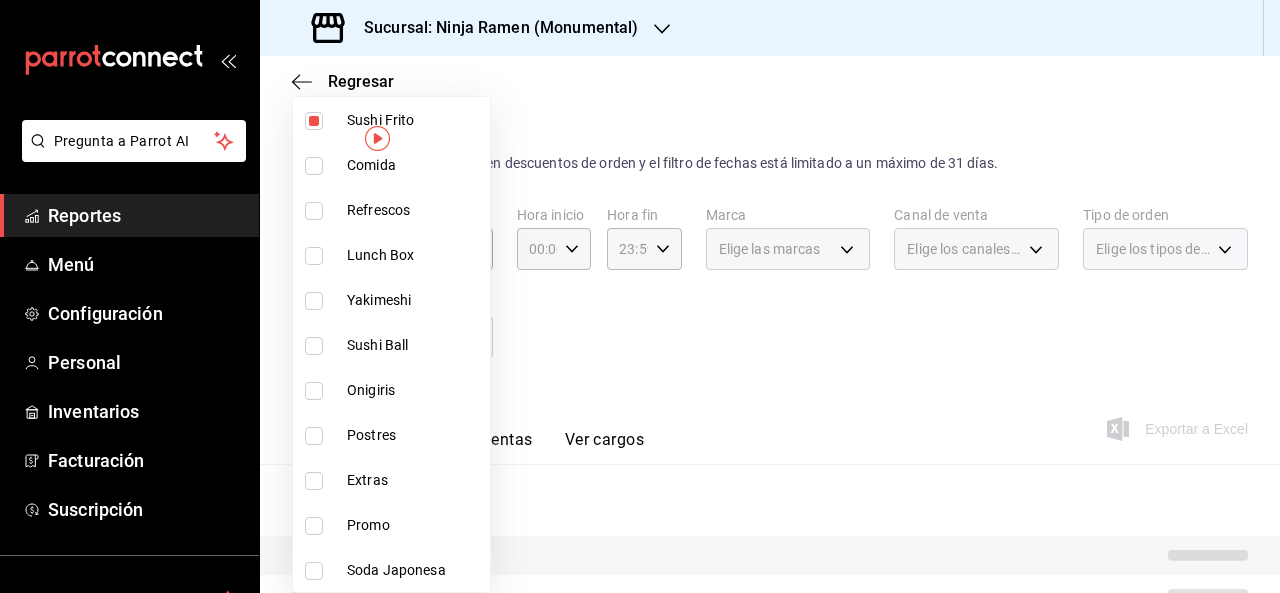 click on "Yakimeshi" at bounding box center [391, 300] 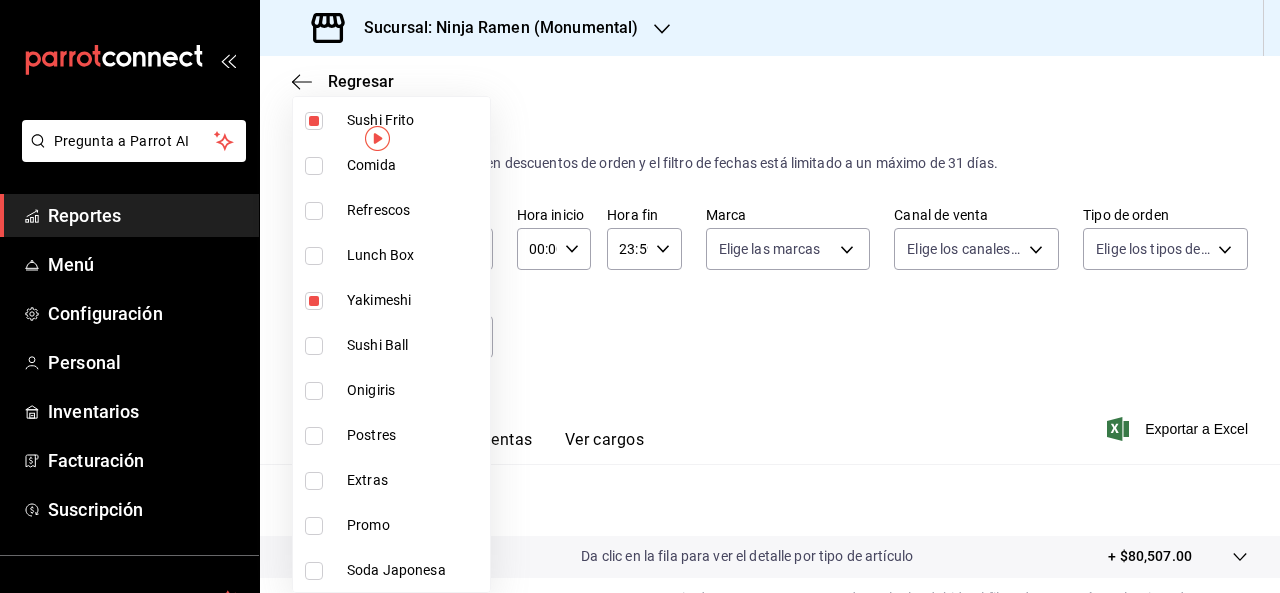 click on "Lunch Box" at bounding box center (414, 255) 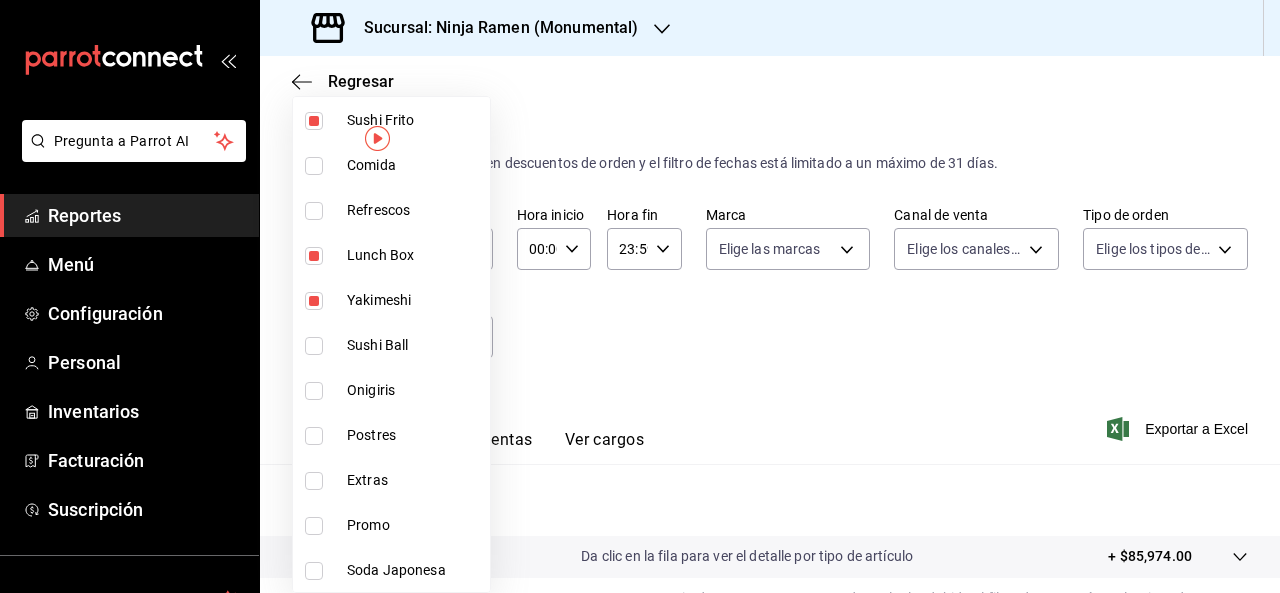 click on "Onigiris" at bounding box center (391, 390) 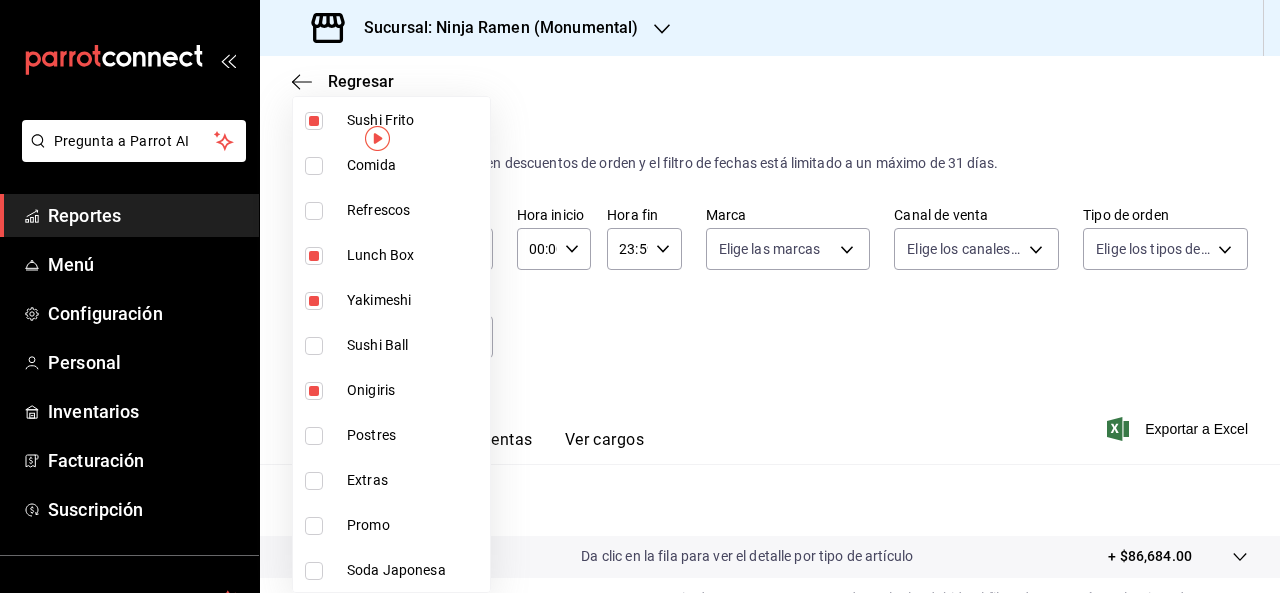 click at bounding box center (314, 481) 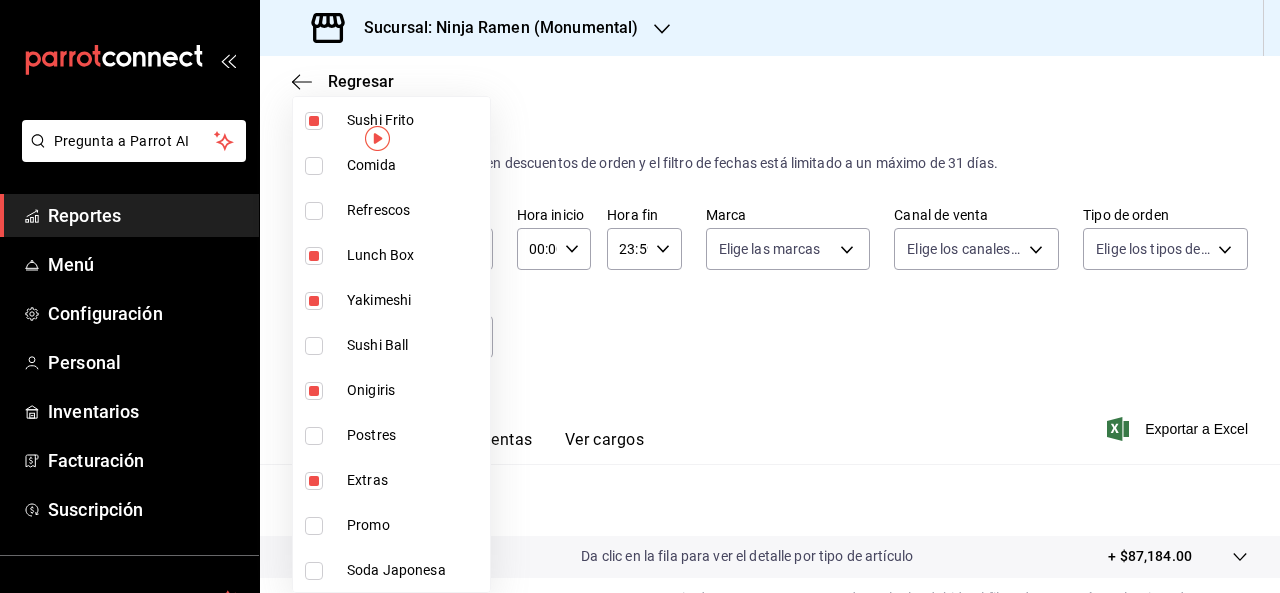 click at bounding box center (640, 296) 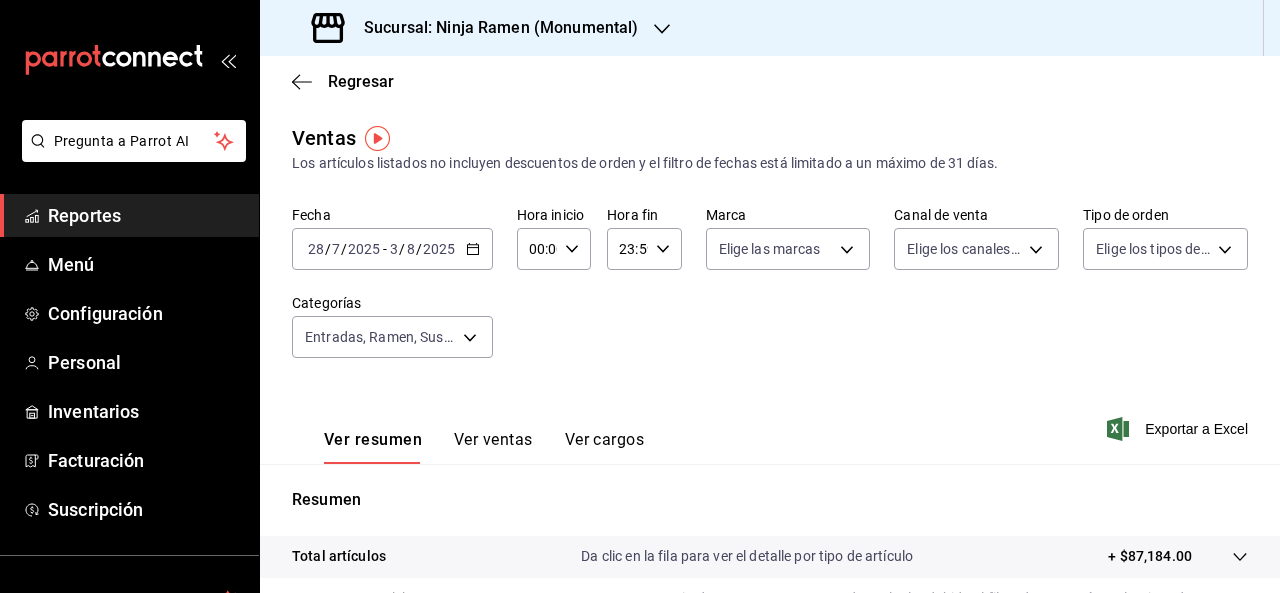 click on "Ver resumen Ver ventas Ver cargos" at bounding box center (468, 435) 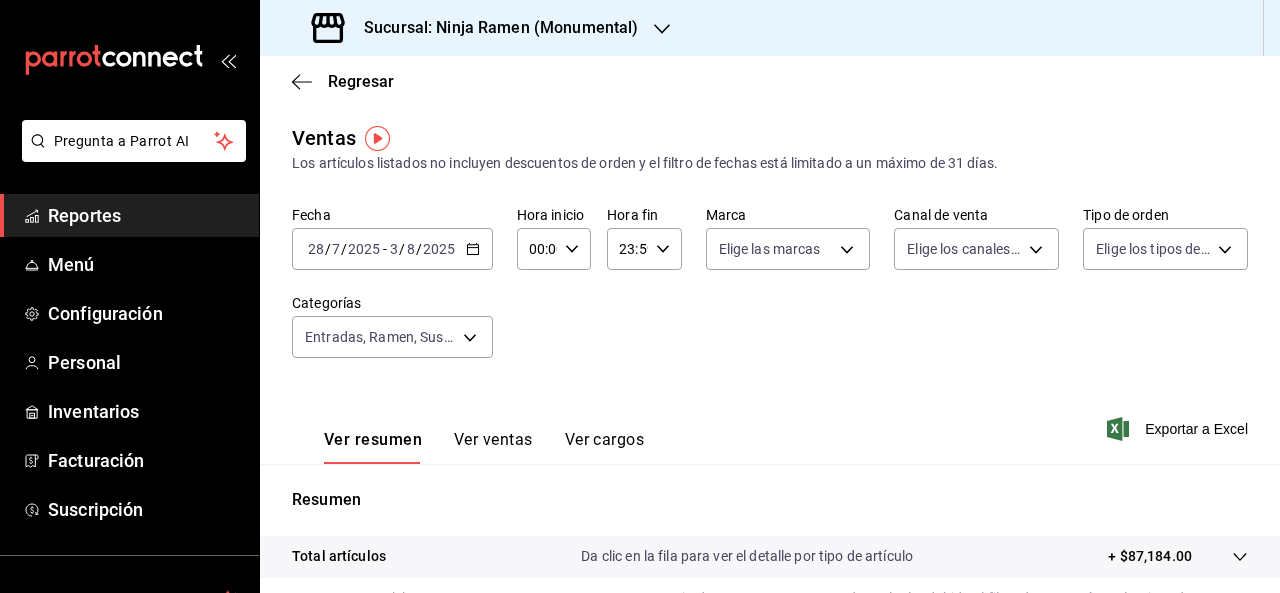 click on "Ver ventas" at bounding box center (493, 447) 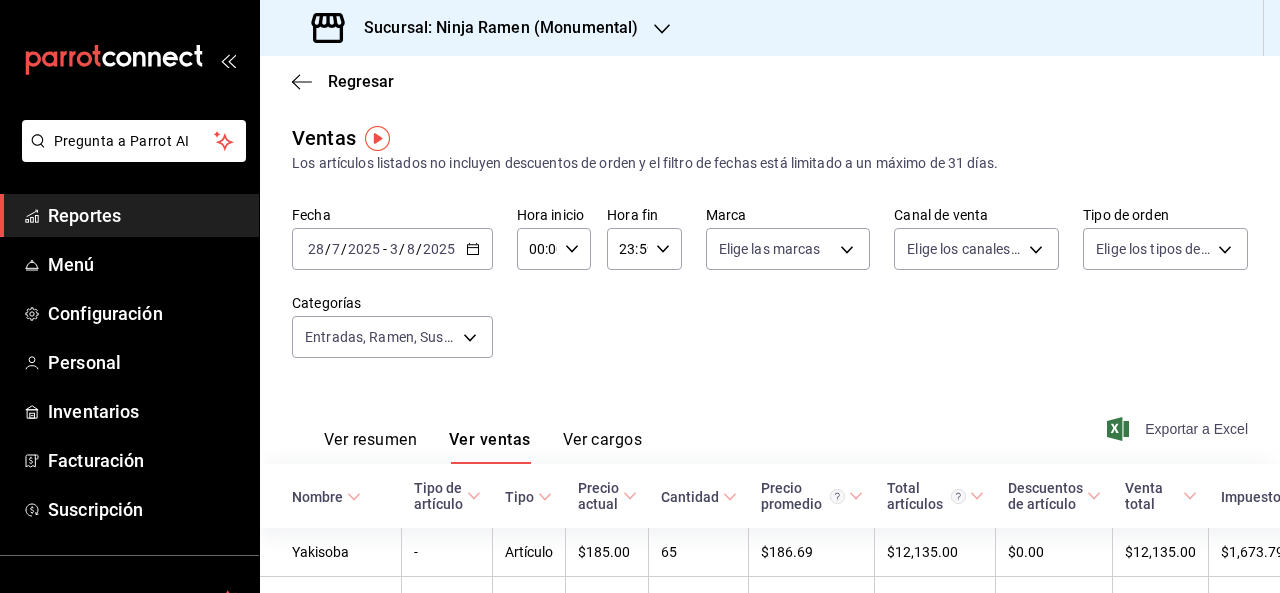 click on "Exportar a Excel" at bounding box center [1179, 429] 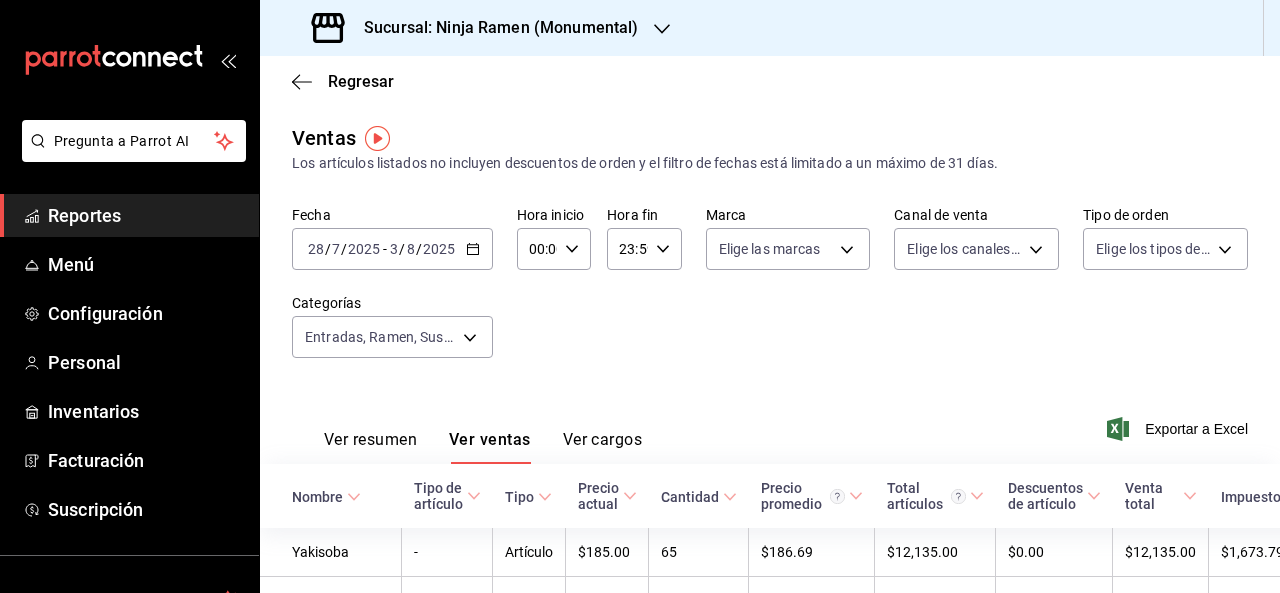 click on "Sucursal: Ninja Ramen (Monumental)" at bounding box center [493, 28] 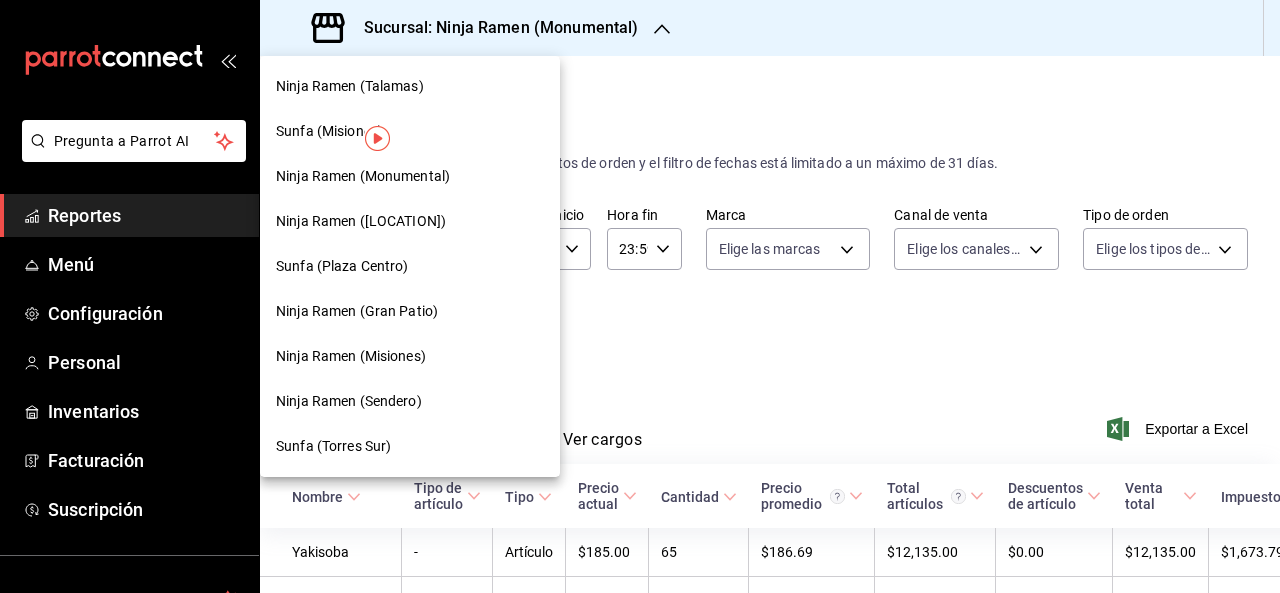 click on "Ninja Ramen (Sendero)" at bounding box center (410, 401) 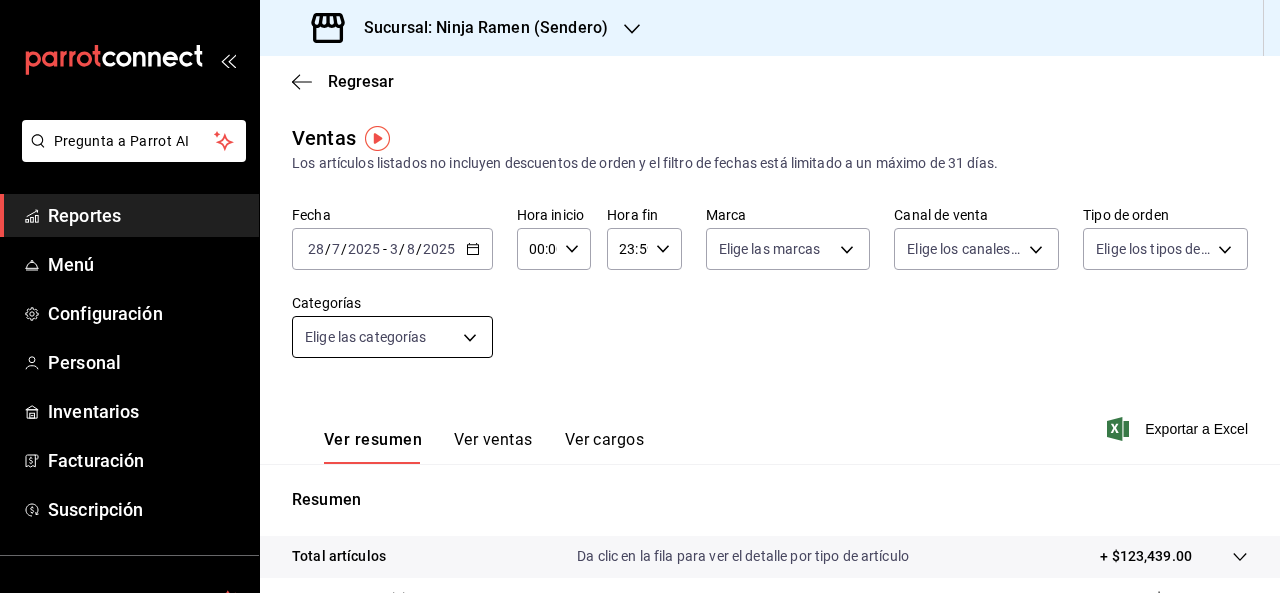 click on "Resumen Total artículos Da clic en la fila para ver el detalle por tipo de artículo + $123,439.00 Cargos por servicio + $0.00 Venta bruta = $123,439.00 Descuentos totales - $1,418.80 Certificados de regalo - $0.00 Venta total = $122,020.20 Impuestos - $16,830.37 Venta neta = $105,189.83 GANA 1 MES GRATIS EN TU SUSCRIPCIÓN AQUÍ Ver video tutorial Ir a video Reportes" at bounding box center (640, 296) 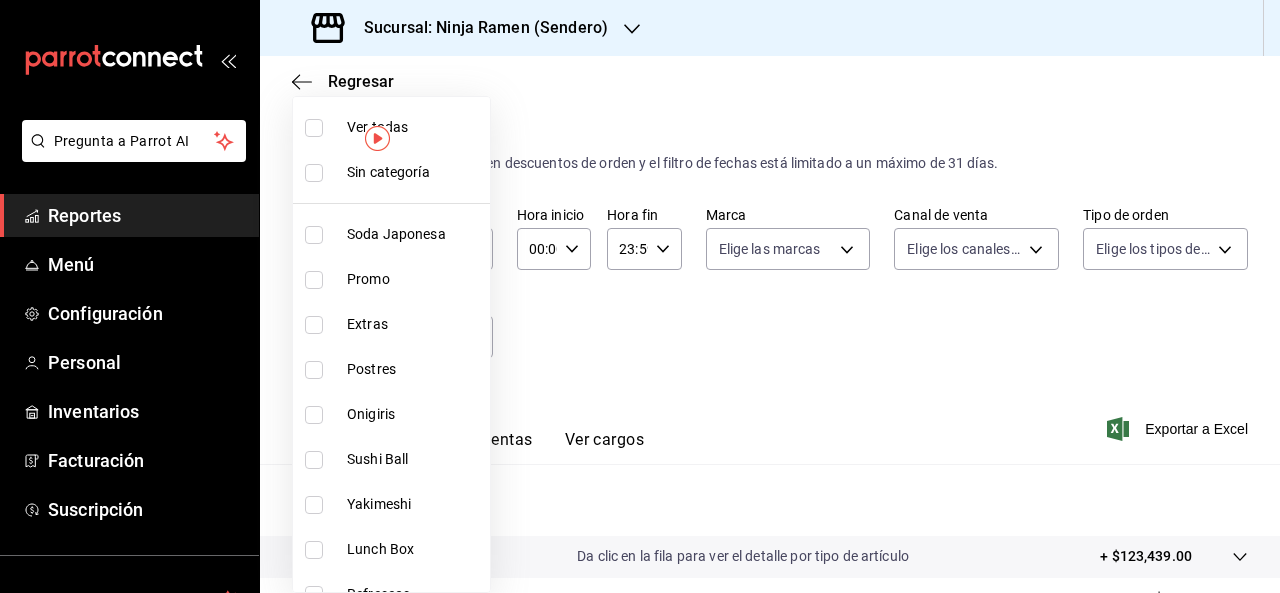 click on "Extras" at bounding box center (414, 324) 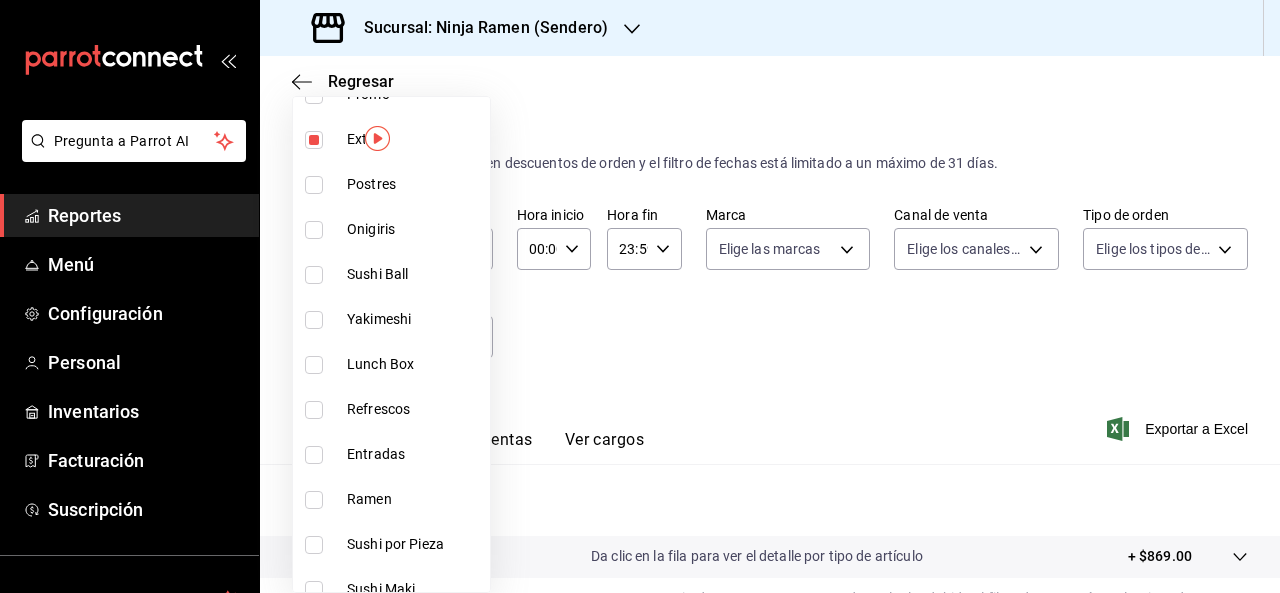 scroll, scrollTop: 190, scrollLeft: 0, axis: vertical 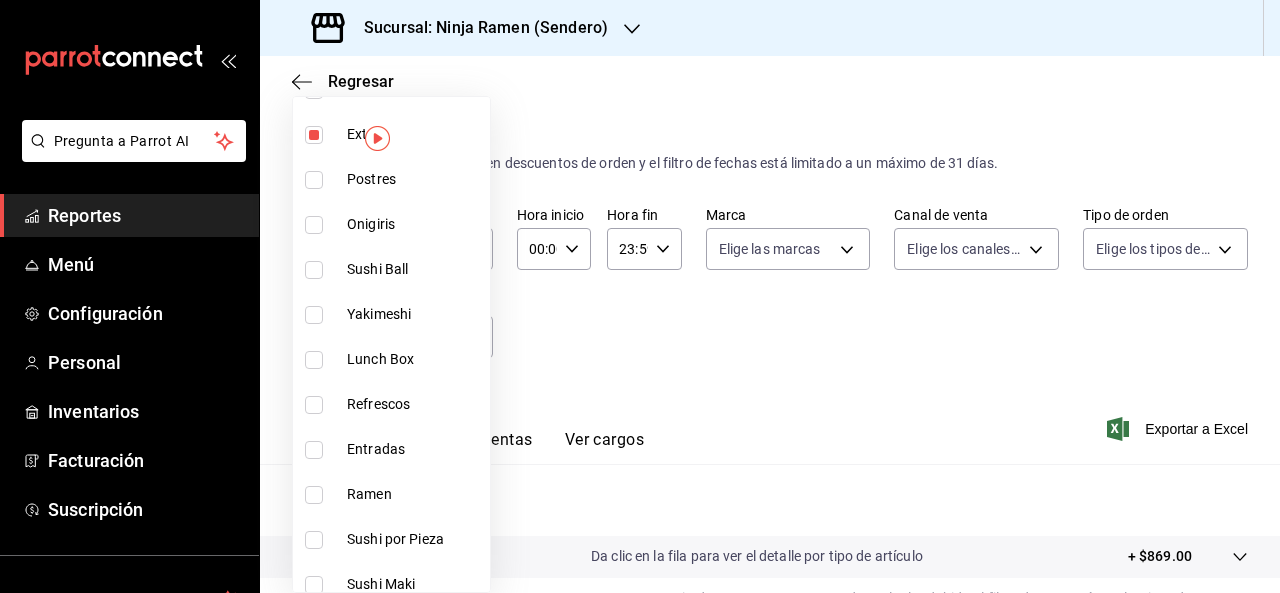 click on "Onigiris" at bounding box center [391, 224] 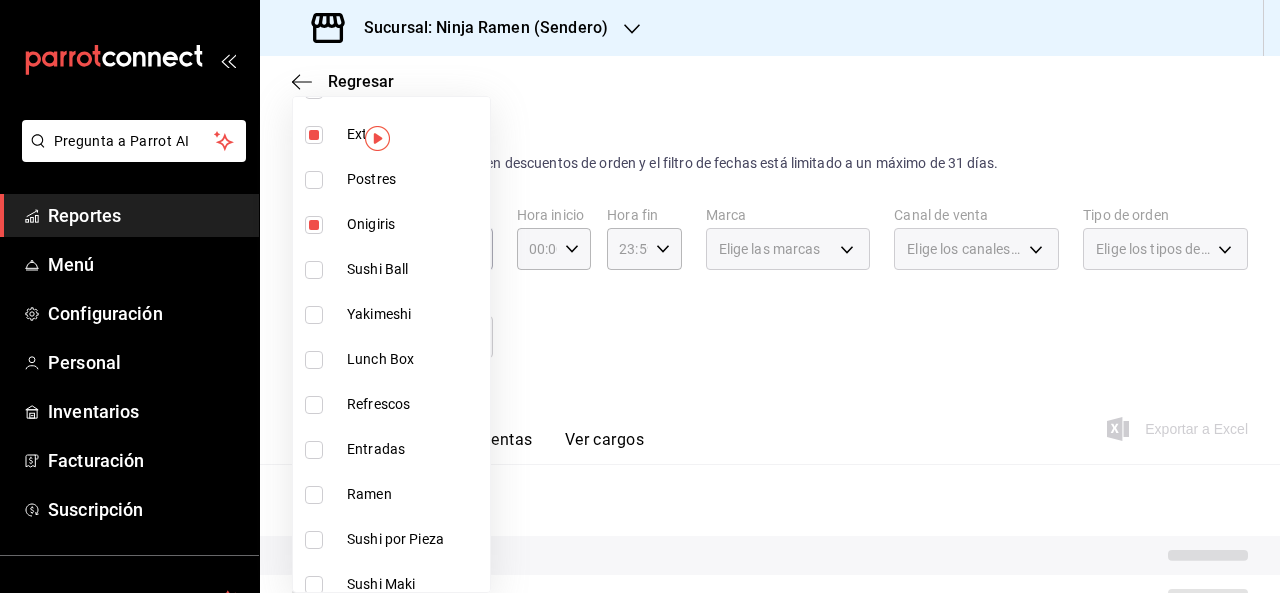 click on "Sushi Ball" at bounding box center [414, 269] 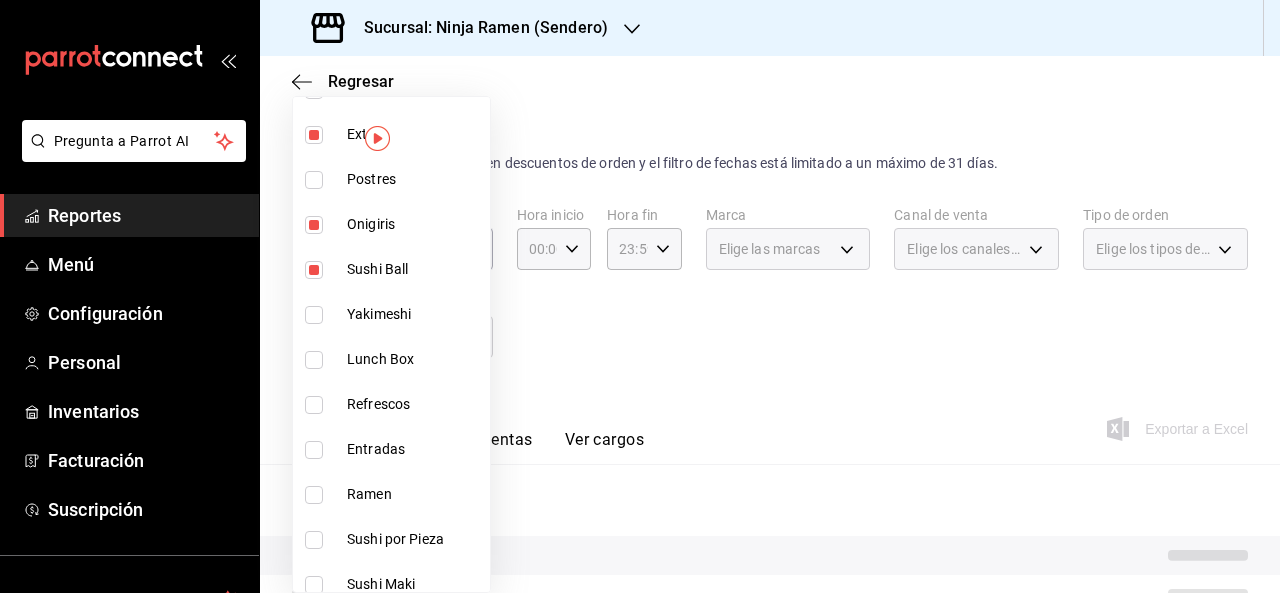 click on "Yakimeshi" at bounding box center [391, 314] 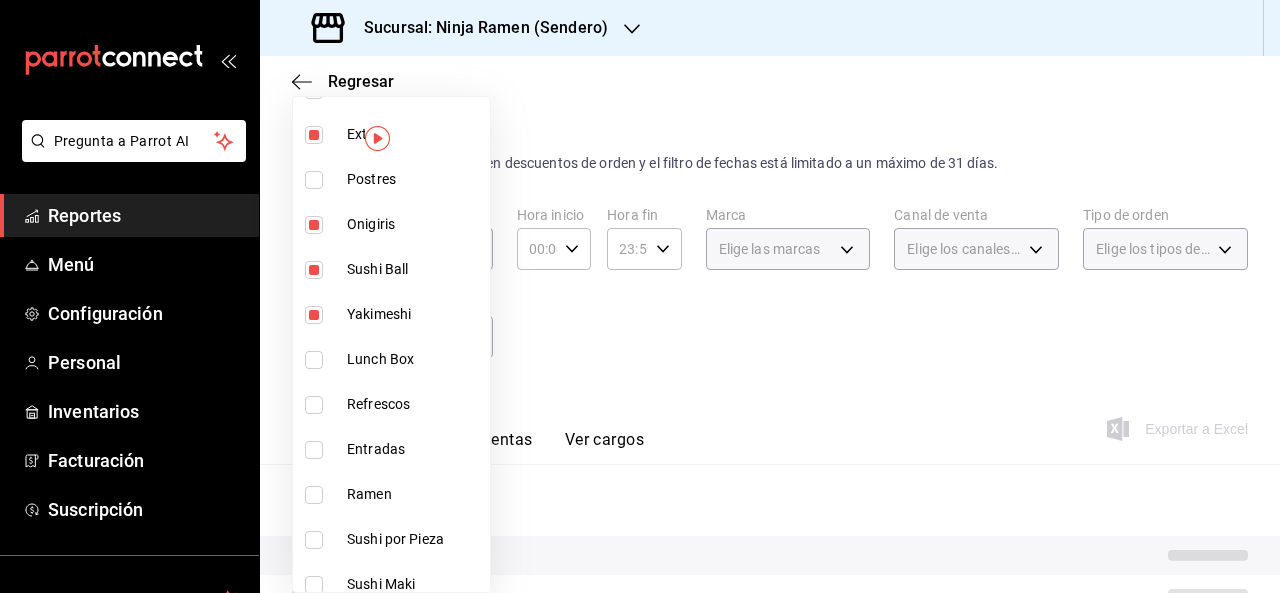 click on "Lunch Box" at bounding box center (414, 359) 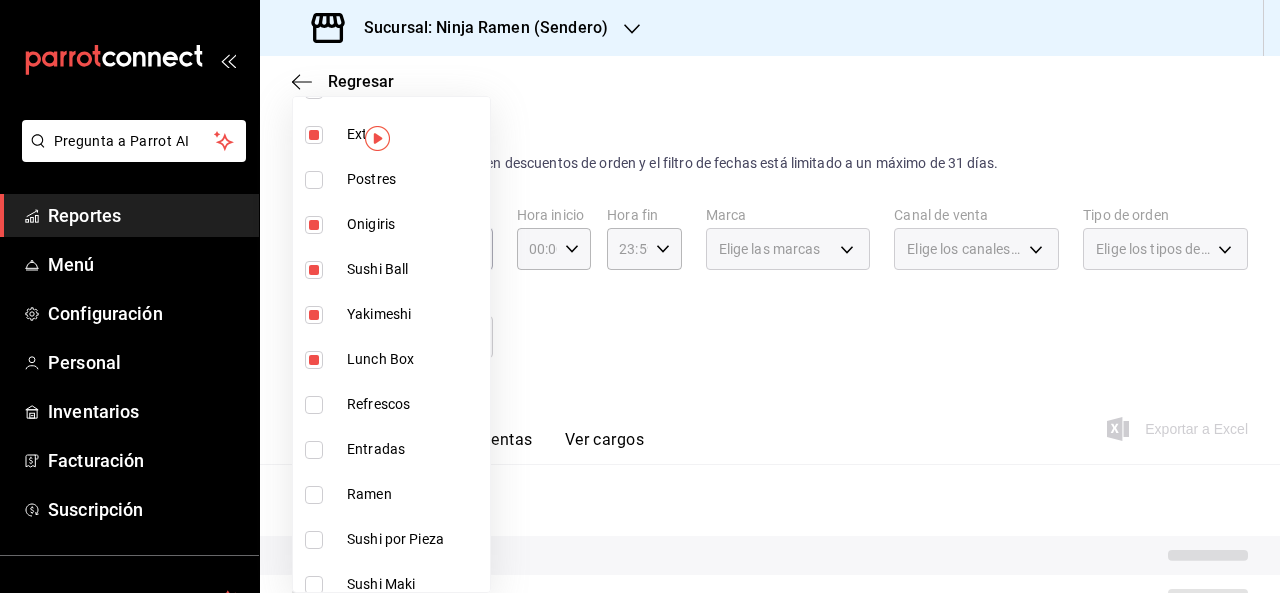 click on "Entradas" at bounding box center [391, 449] 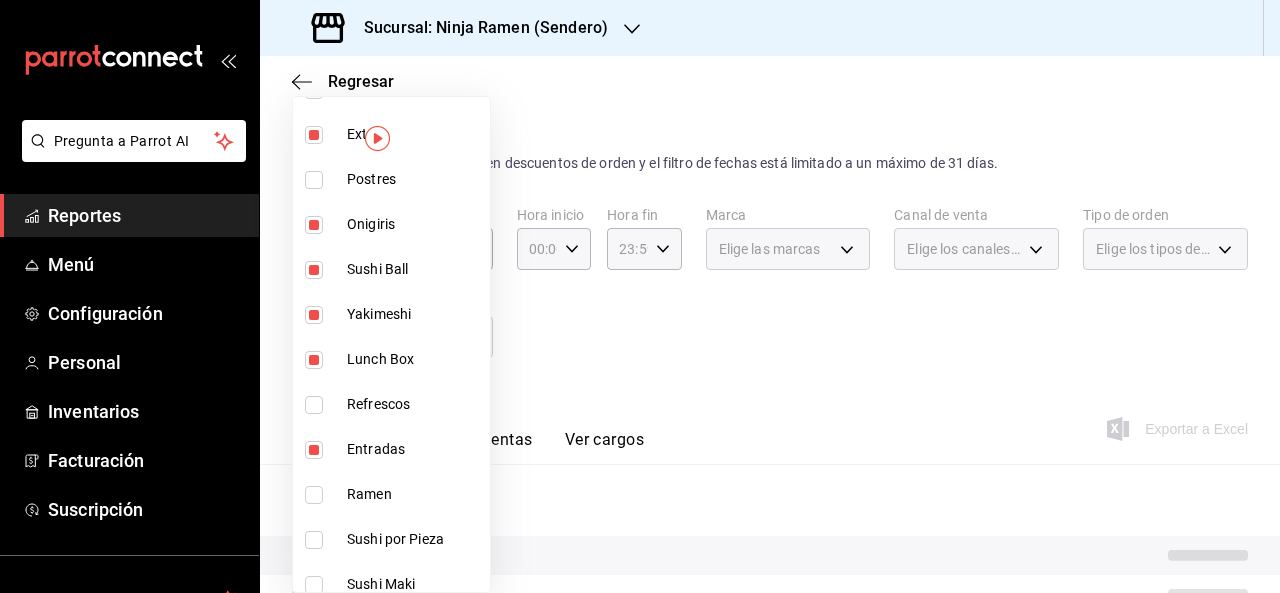 click on "Ramen" at bounding box center [414, 494] 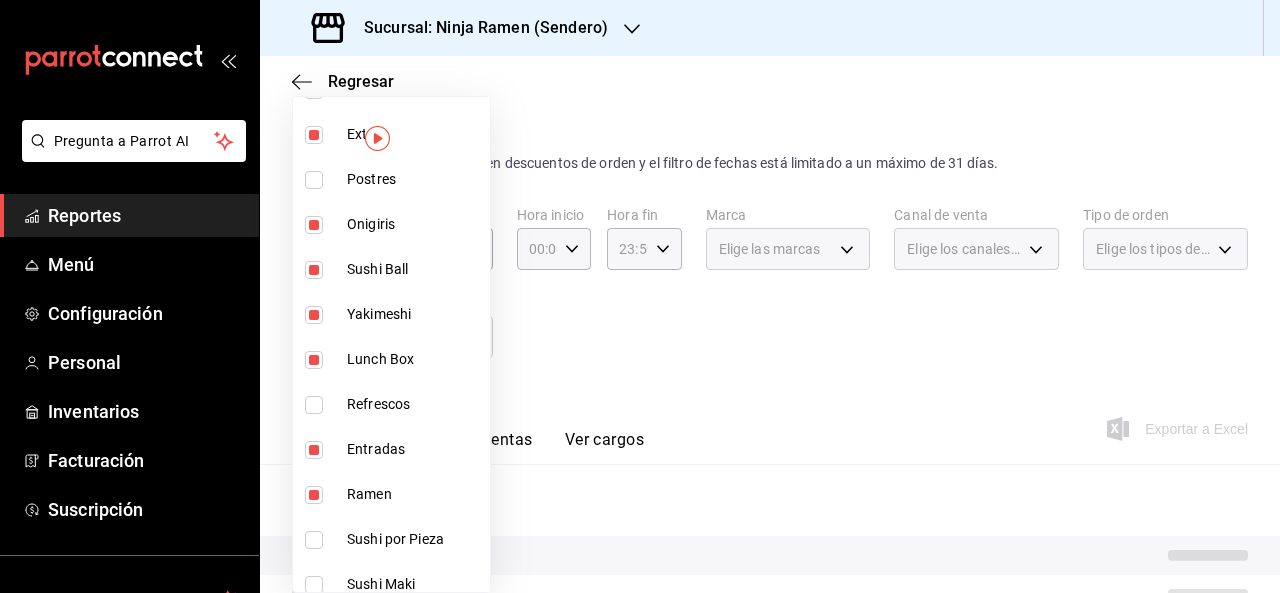 scroll, scrollTop: 294, scrollLeft: 0, axis: vertical 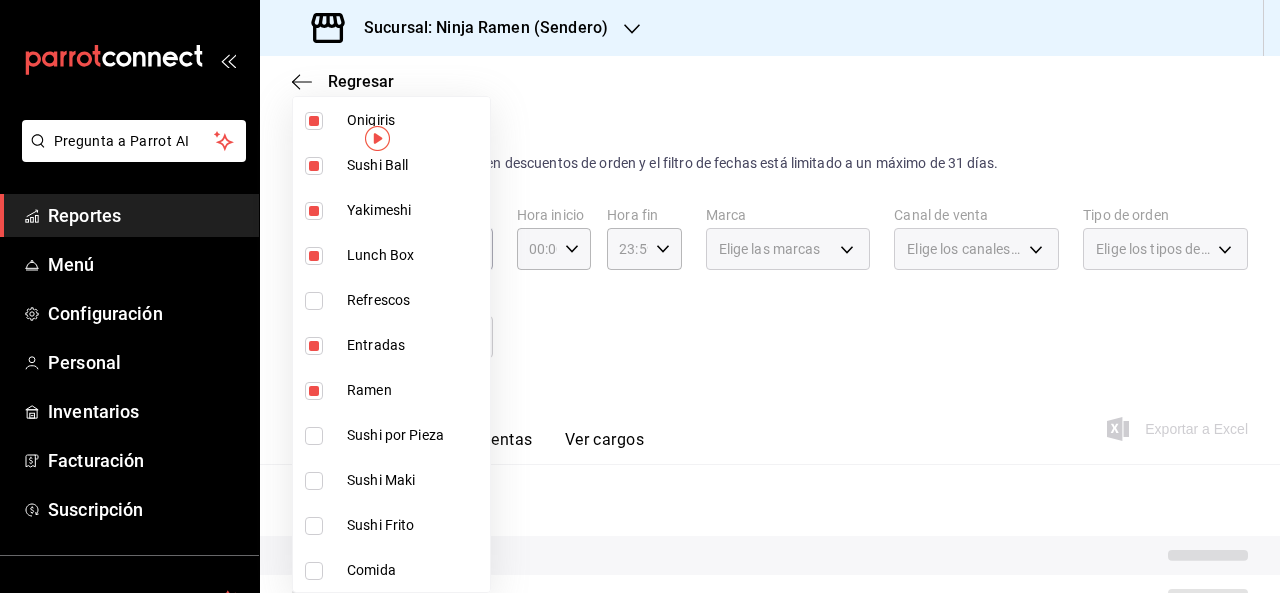 click on "Sushi por Pieza" at bounding box center [414, 435] 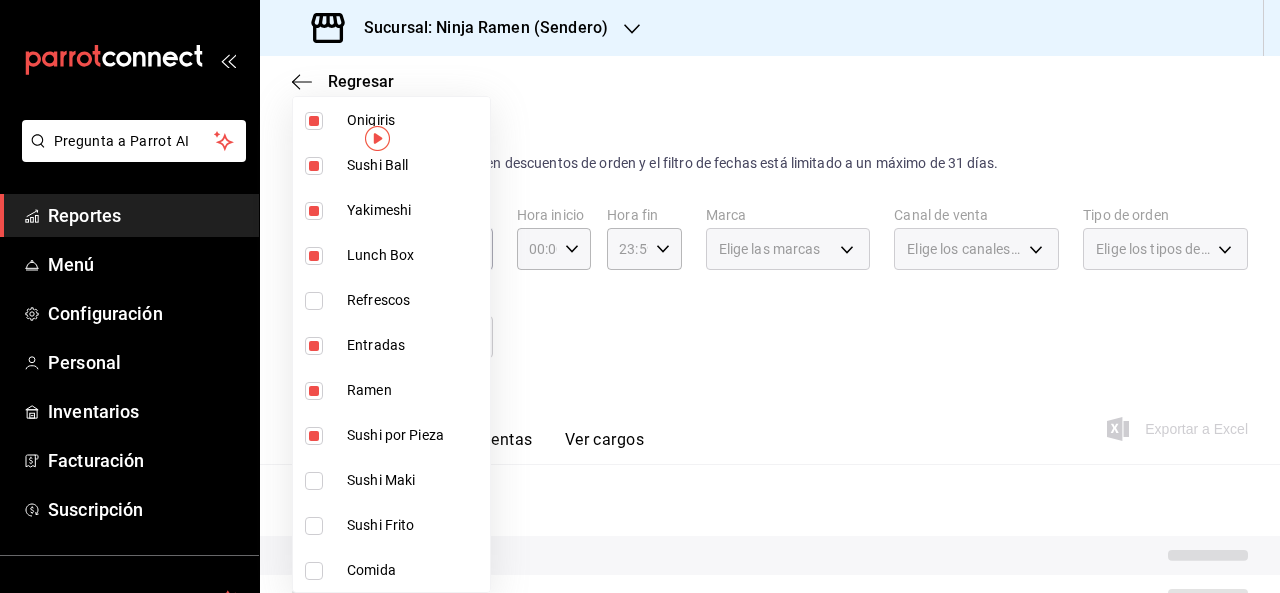 click on "Sushi por Pieza" at bounding box center [414, 435] 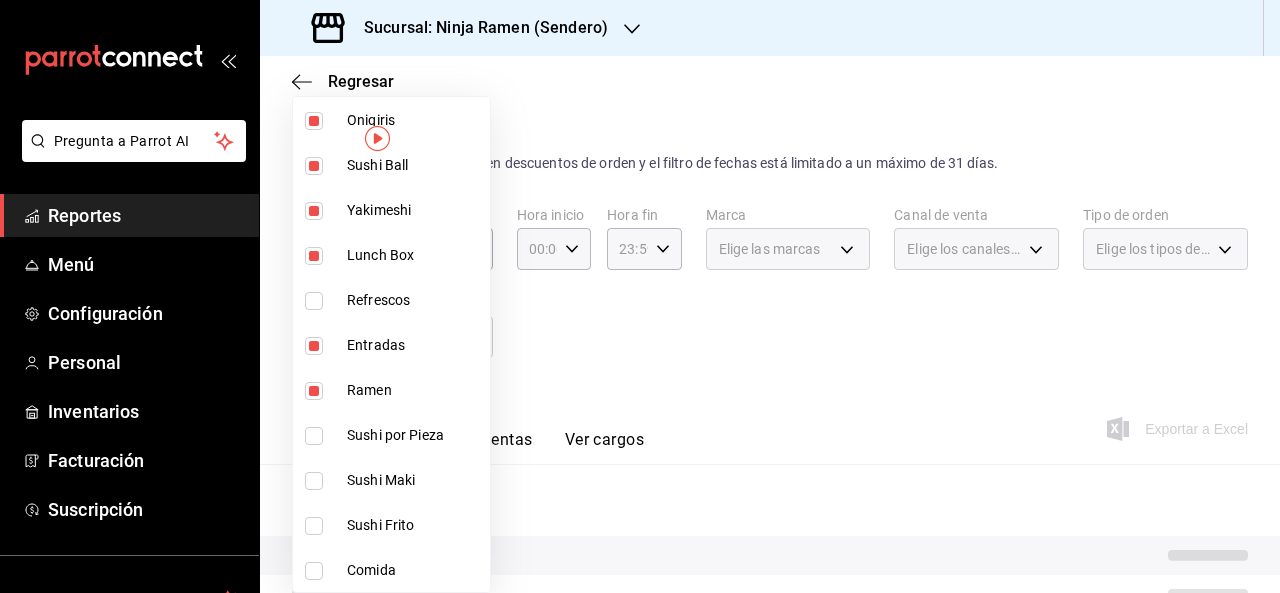 click on "Sushi Frito" at bounding box center (414, 525) 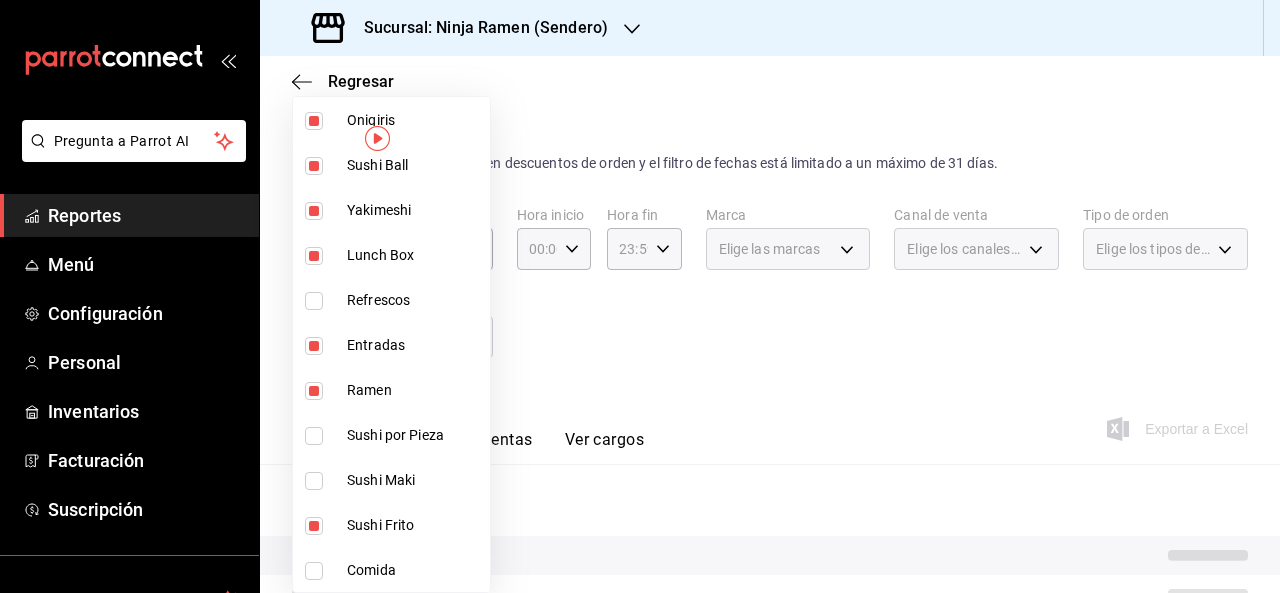 type on "a2dbc464-5a9b-49c4-a3c6-90af9eb8dd00,7c3dee8b-07d1-4e06-909b-88f0ec94d05b,9666ebc2-24a9-4f1d-ae1a-5a607d301604,2b73b6ce-f514-477c-a320-7c453120fa17,2a42210b-c635-4b42-9c0b-4808097a400f,49bcc082-07cb-43ec-b44b-137b84cbac4f,613574aa-c2cd-491c-81b1-5b03e4c1ae69,466eb8c1-9ba0-4778-90a3-9ac659bc6a42" 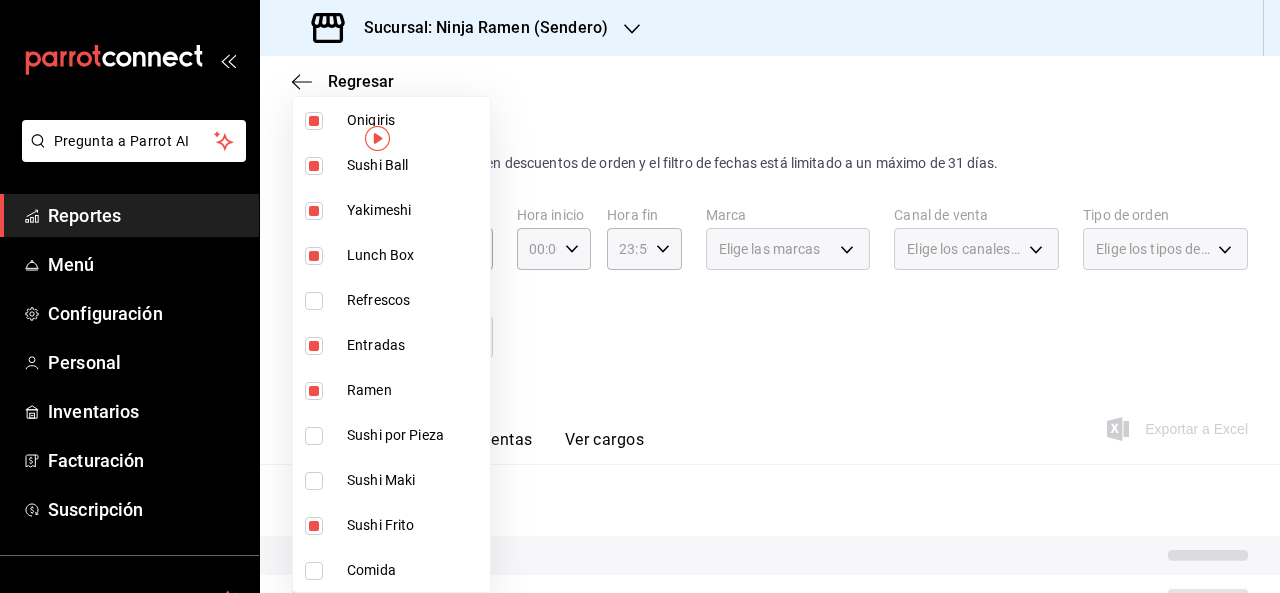 click at bounding box center [640, 296] 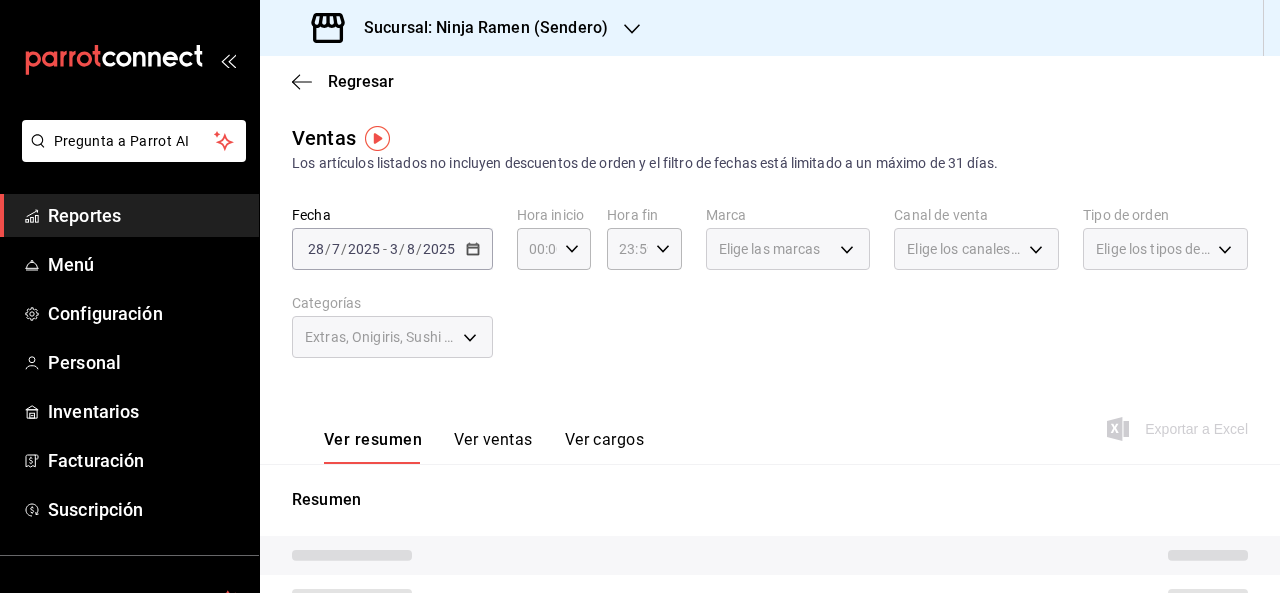 click on "Ver ventas" at bounding box center (493, 447) 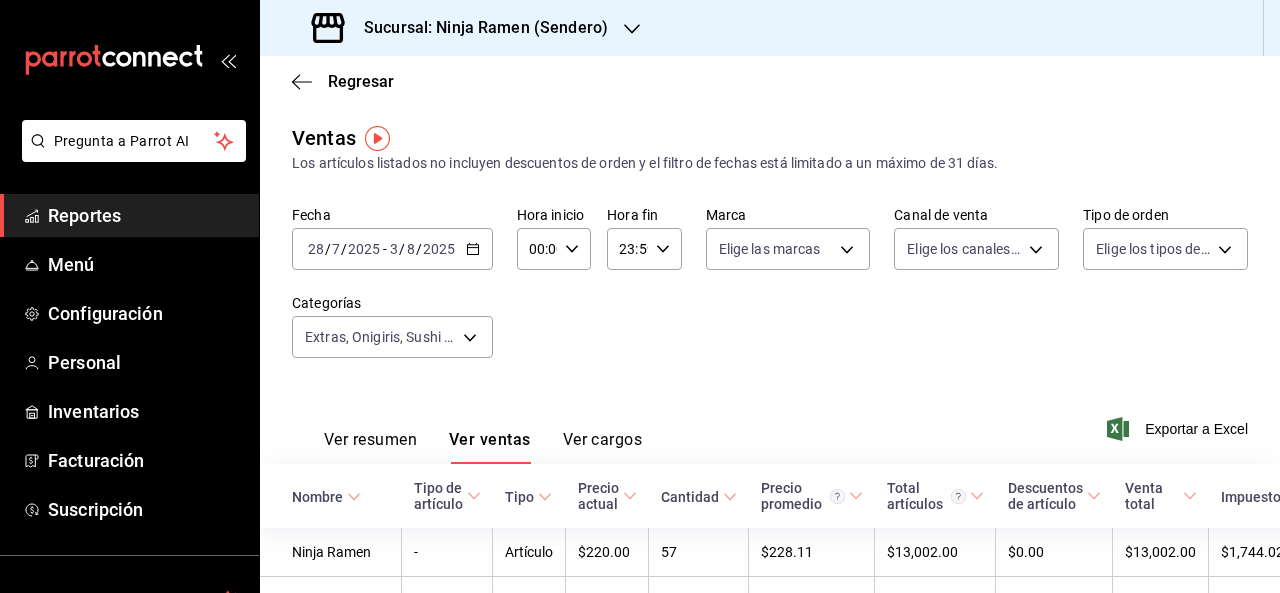 click on "Exportar a Excel" at bounding box center [1179, 429] 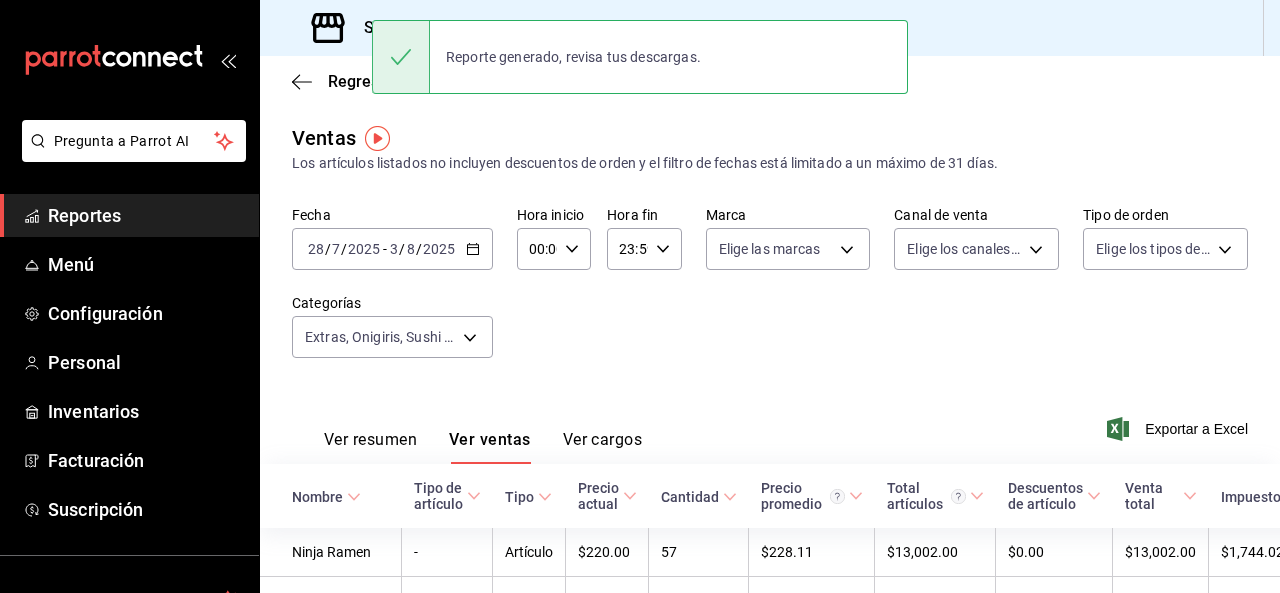 click on "Sucursal: Ninja Ramen (Sendero)" at bounding box center [478, 28] 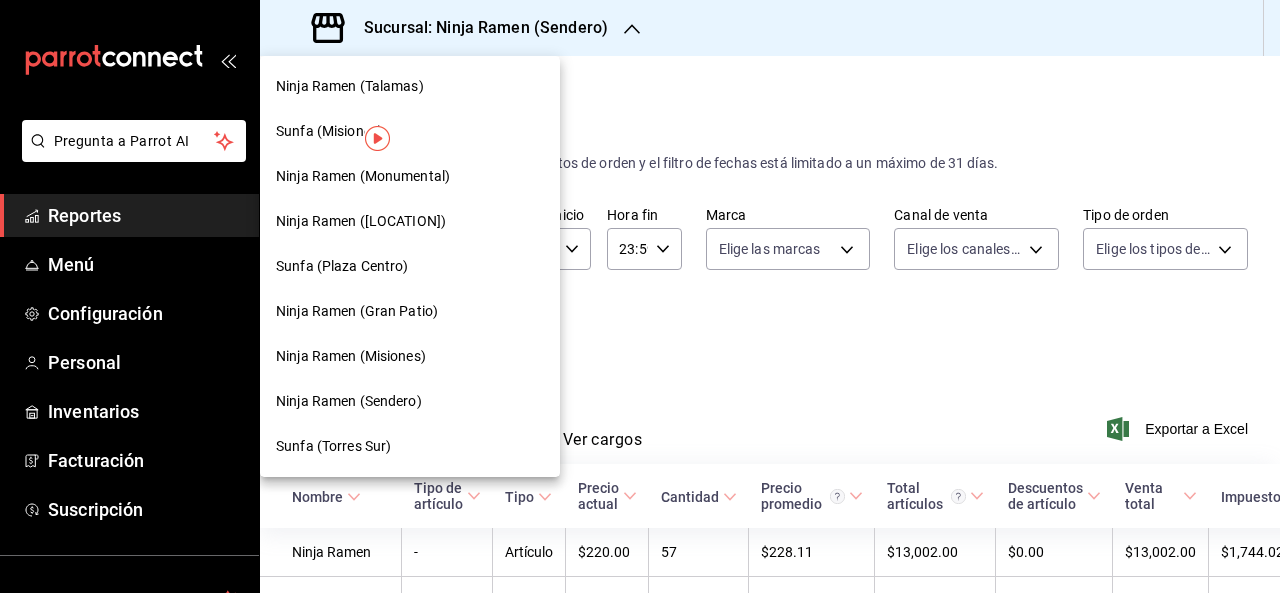 click at bounding box center [640, 296] 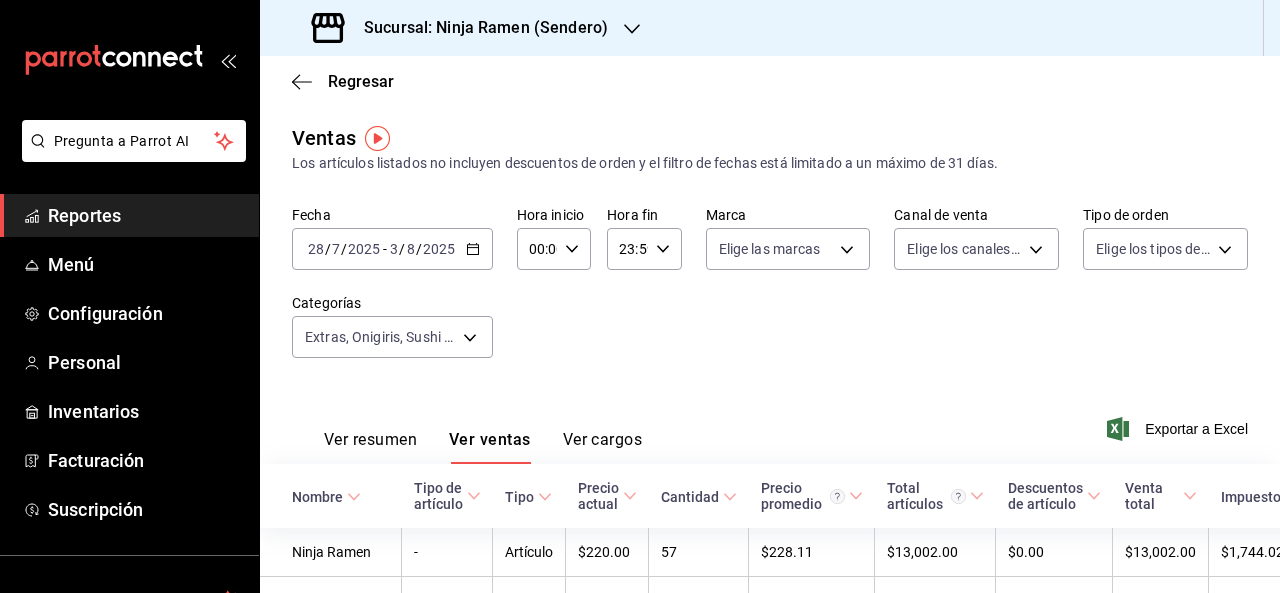 click on "Reportes" at bounding box center (145, 215) 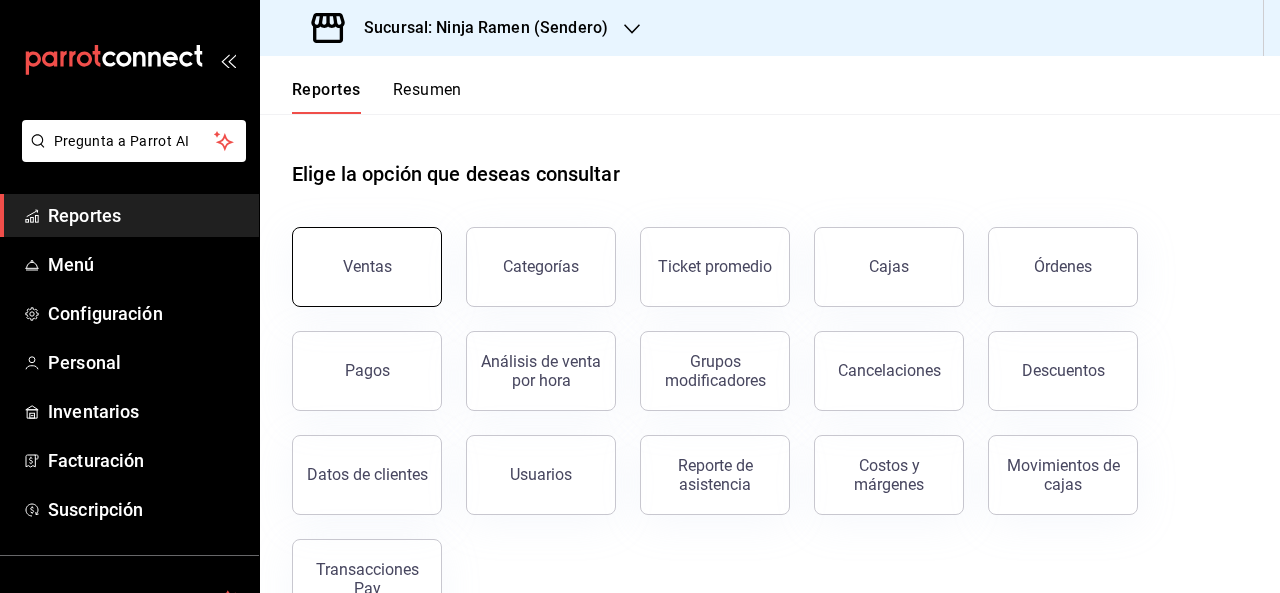 click on "Ventas" at bounding box center [367, 267] 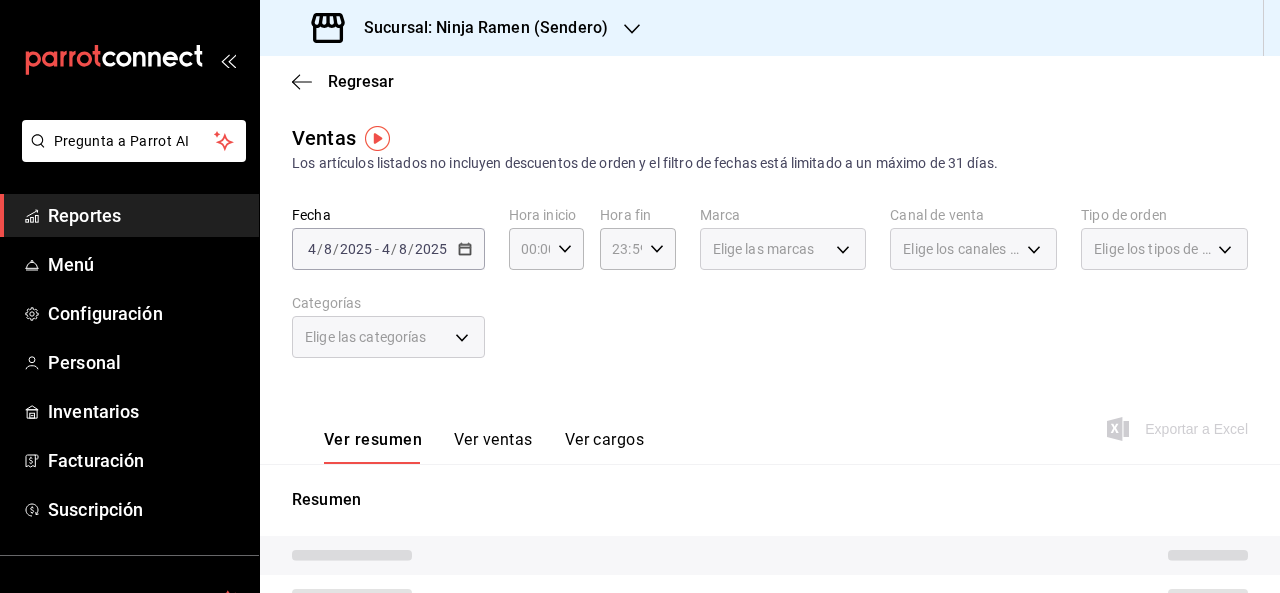click on "Elige las categorías" at bounding box center [388, 337] 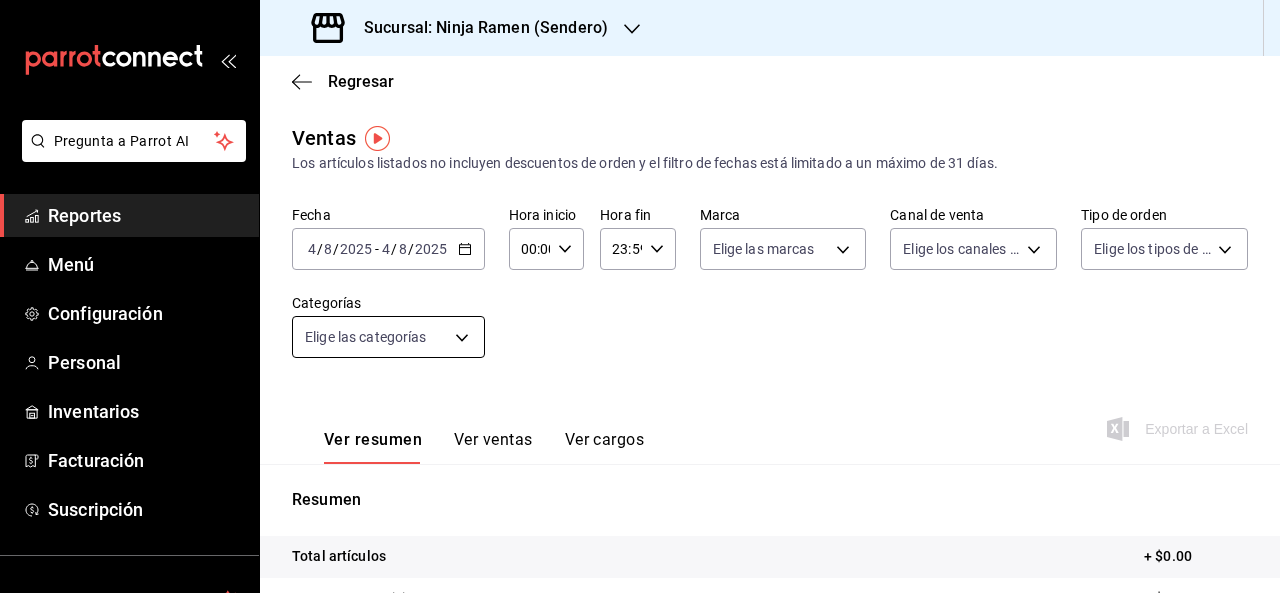 click on "Pregunta a Parrot AI Reportes   Menú   Configuración   Personal   Inventarios   Facturación     Ayuda Recomienda Parrot   [FIRST] [LAST]   Sugerir nueva función   Sucursal: Ninja Ramen ([LOCATION]) Regresar Ventas Los artículos listados no incluyen descuentos de orden y el filtro de fechas está limitado a un máximo de 31 días. Fecha [DATE] [DATE] - [DATE] [DATE] Hora inicio 00:00 Hora inicio Hora fin 23:59 Hora fin Marca Elige las marcas Canal de venta Elige los canales de venta Tipo de orden Elige los tipos de orden Categorías Elige las categorías Ver resumen Ver ventas Ver cargos Exportar a Excel Resumen Total artículos + $0.00 Cargos por servicio + $0.00 Venta bruta = $0.00 Descuentos totales - $0.00 Certificados de regalo - $0.00 Venta total = $0.00 Impuestos - $0.00 Venta neta = $0.00 GANA 1 MES GRATIS EN TU SUSCRIPCIÓN AQUÍ Ver video tutorial Ir a video Pregunta a Parrot AI Reportes   Menú   Configuración   Personal   Inventarios   Facturación     Ayuda" at bounding box center [640, 296] 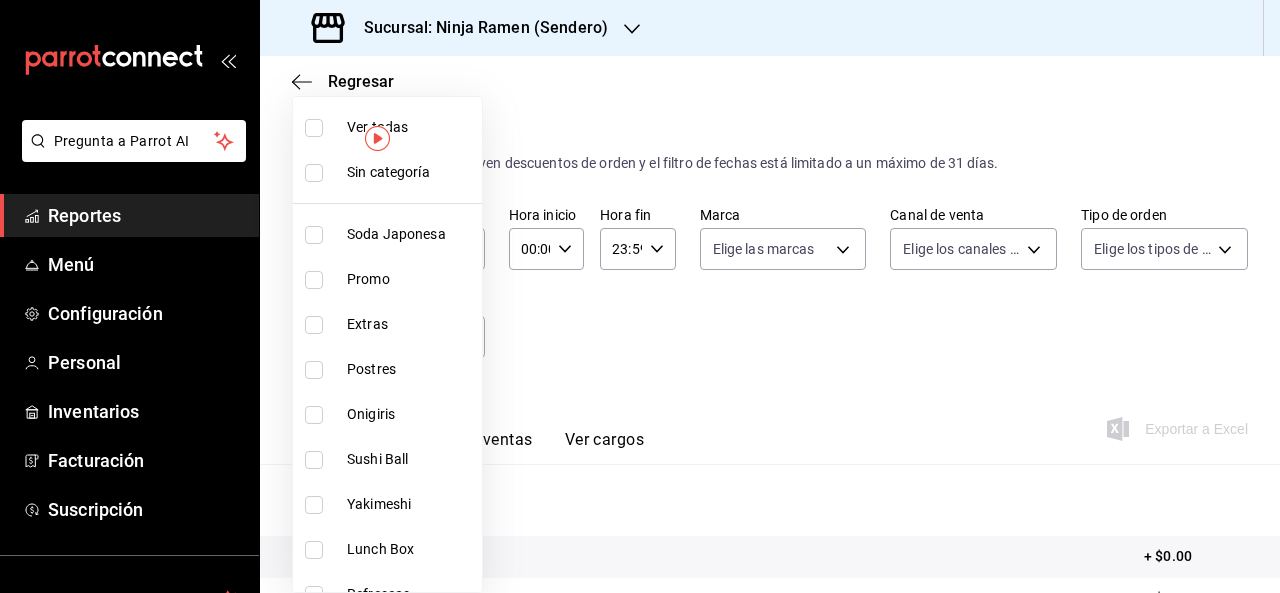 click at bounding box center (640, 296) 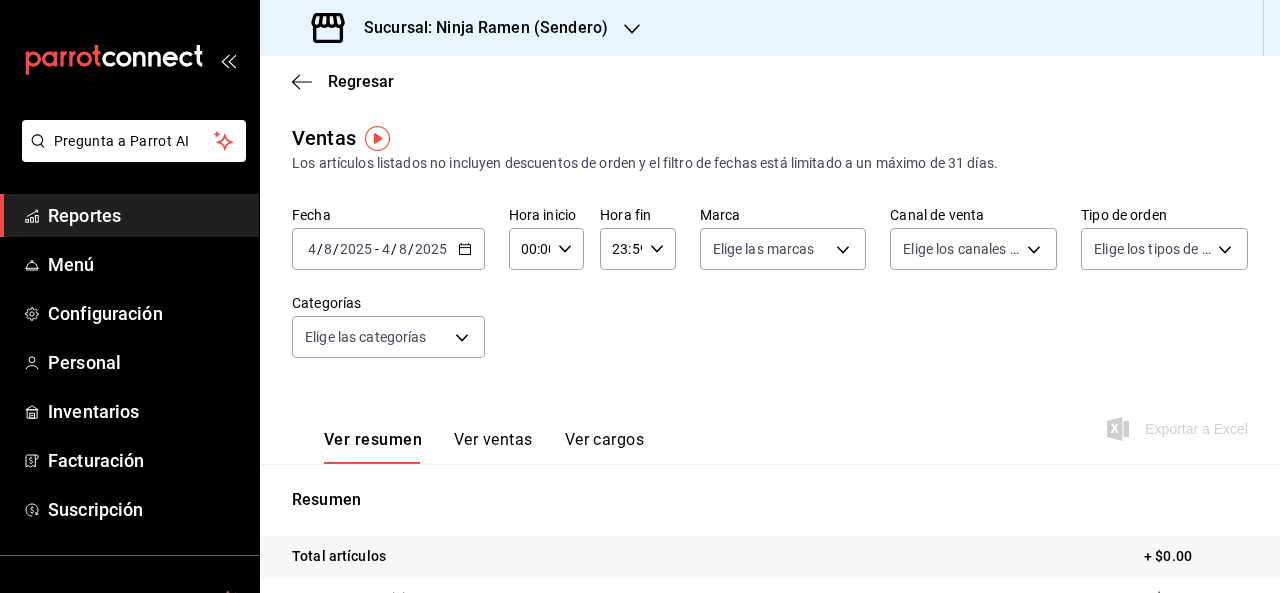click on "Reportes" at bounding box center (145, 215) 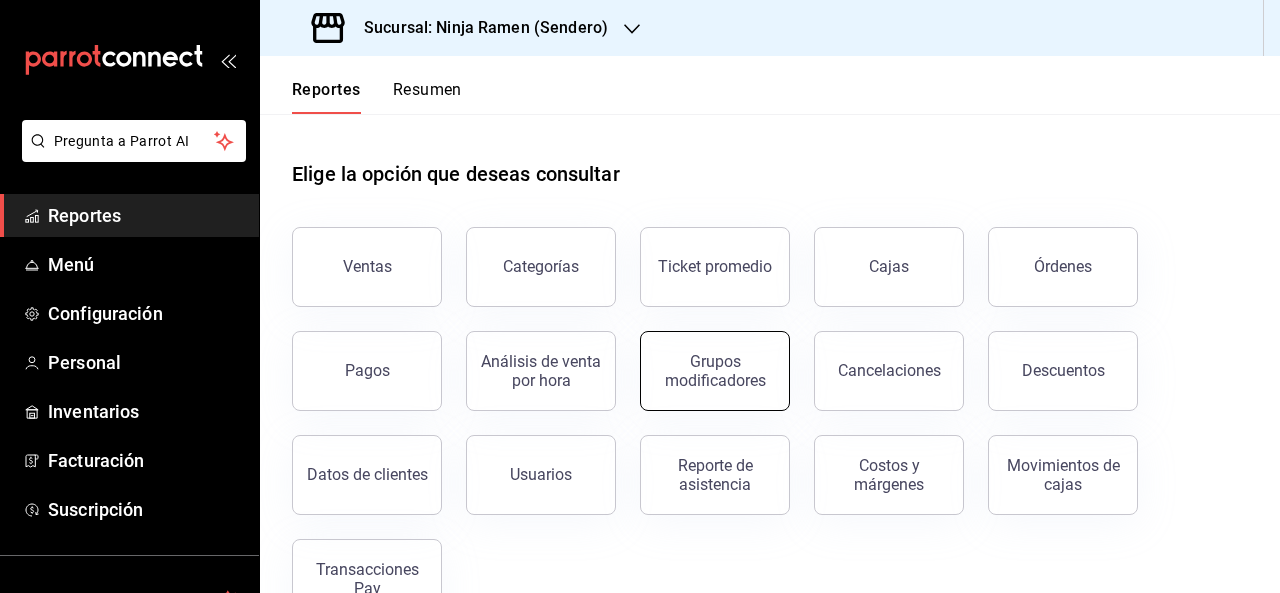 click on "Grupos modificadores" at bounding box center (715, 371) 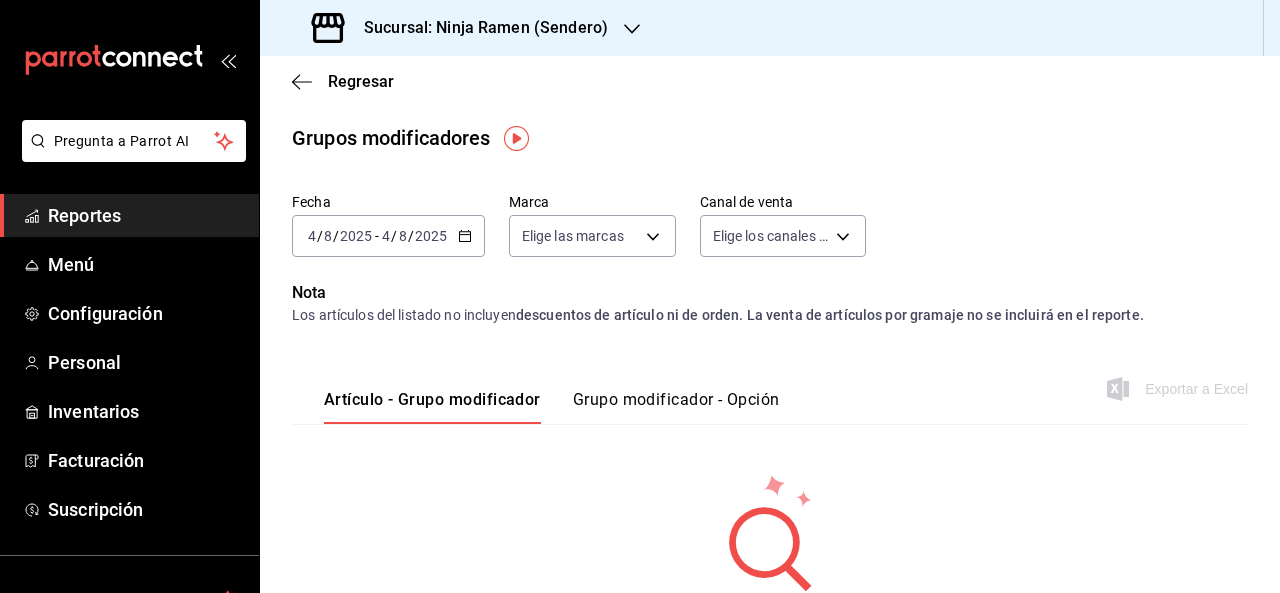 click on "[DATE] [DATE] - [DATE] [DATE]" at bounding box center [388, 236] 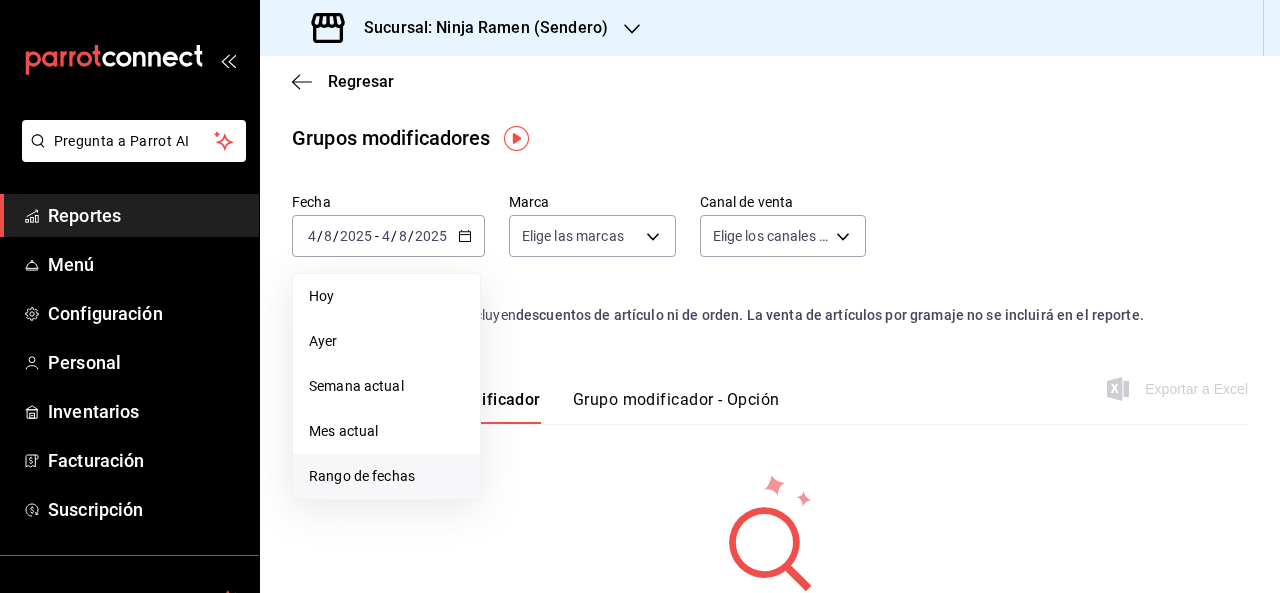 click on "Rango de fechas" at bounding box center [386, 476] 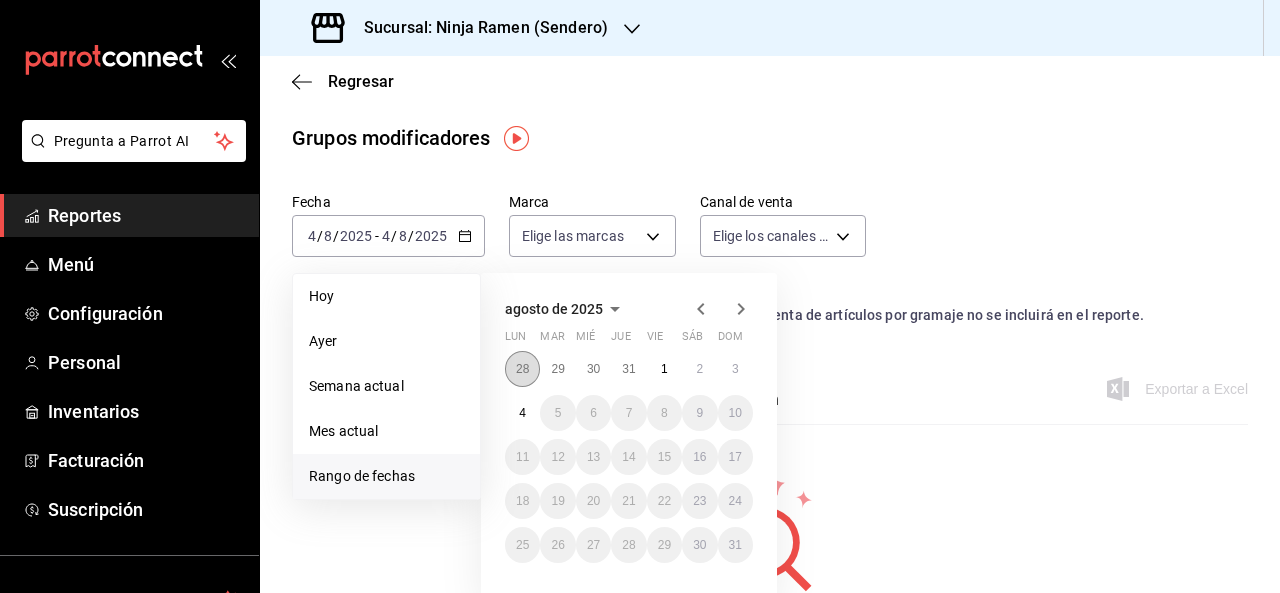 click on "28" at bounding box center [522, 369] 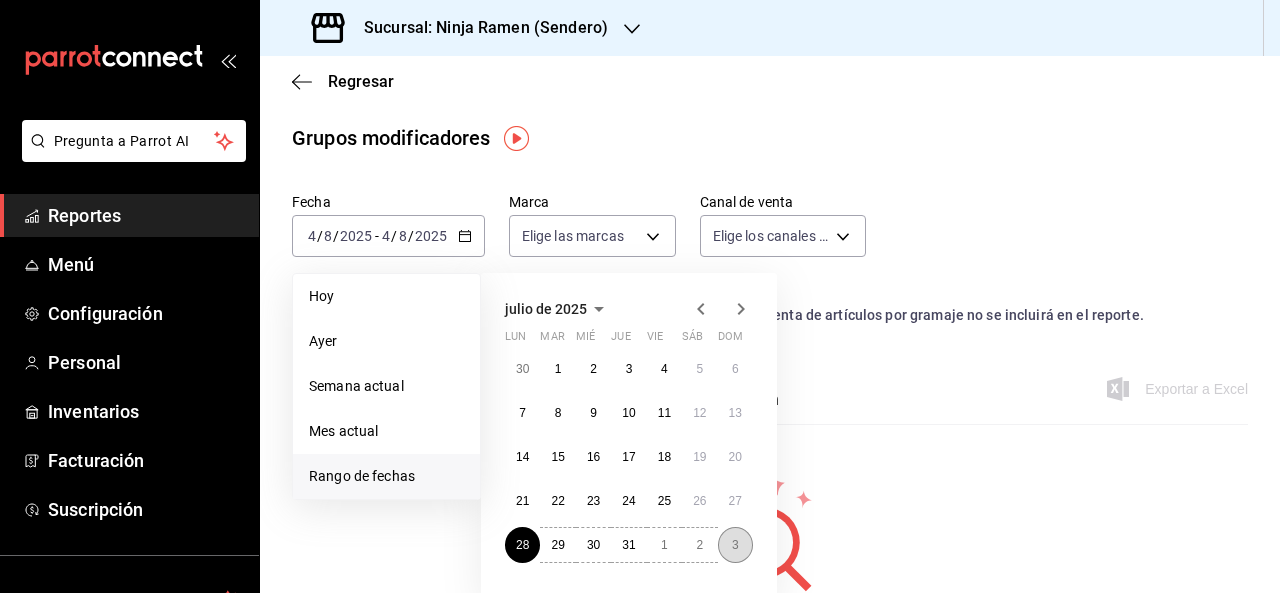 click on "3" at bounding box center [735, 545] 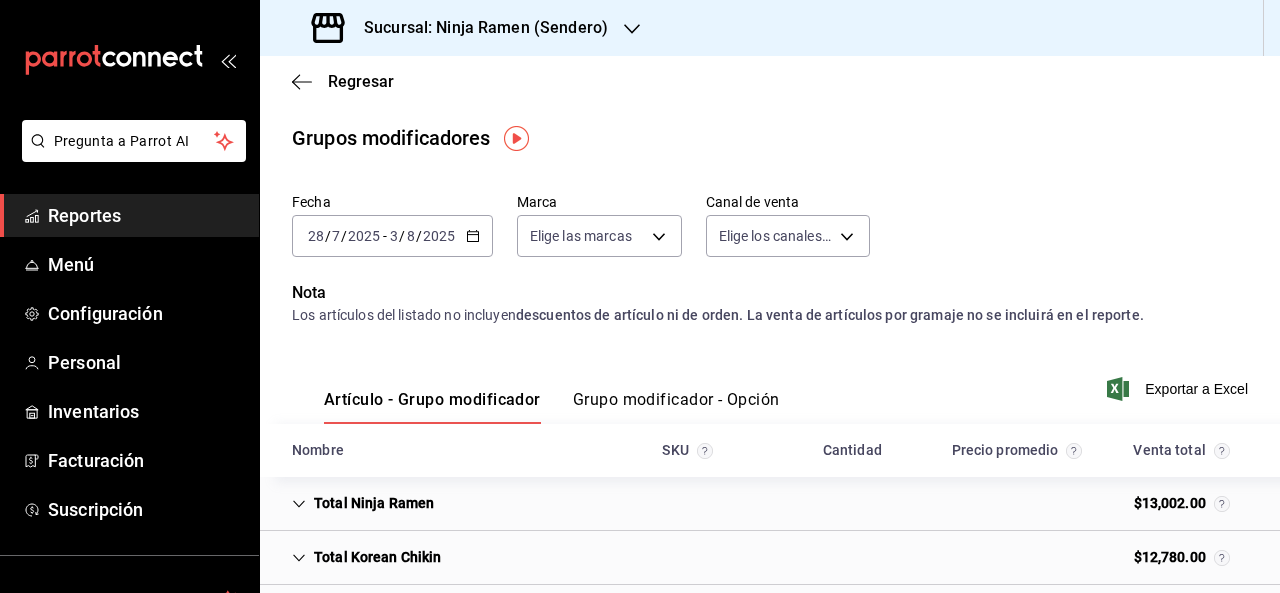 click on "Grupo modificador - Opción" at bounding box center (676, 407) 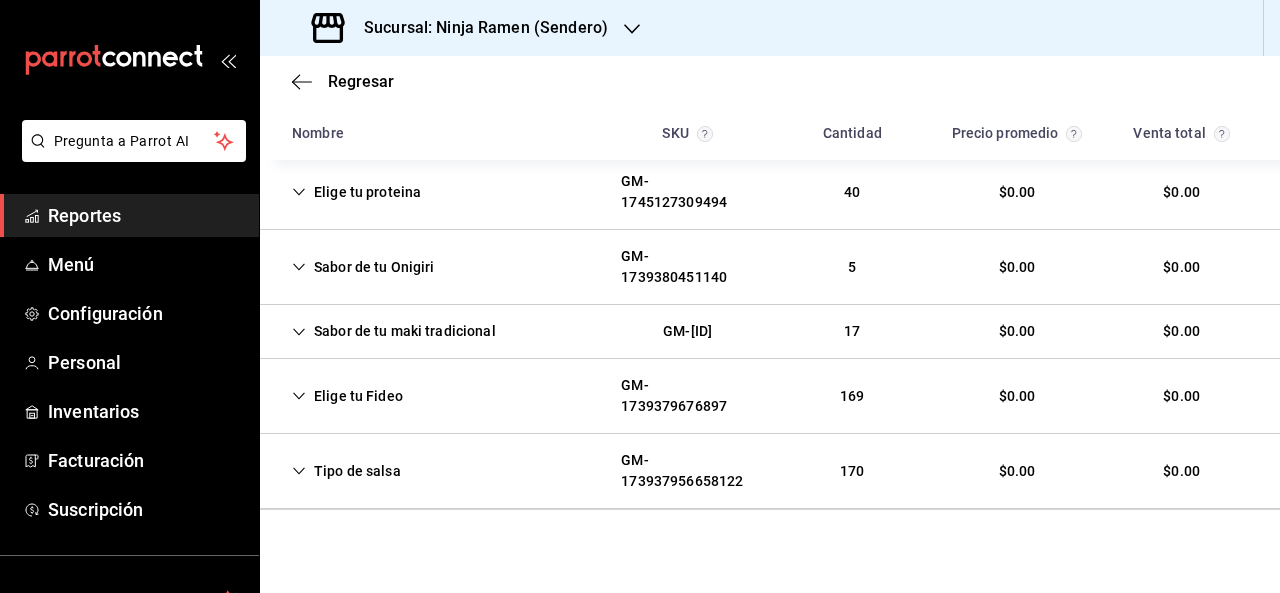 scroll, scrollTop: 320, scrollLeft: 0, axis: vertical 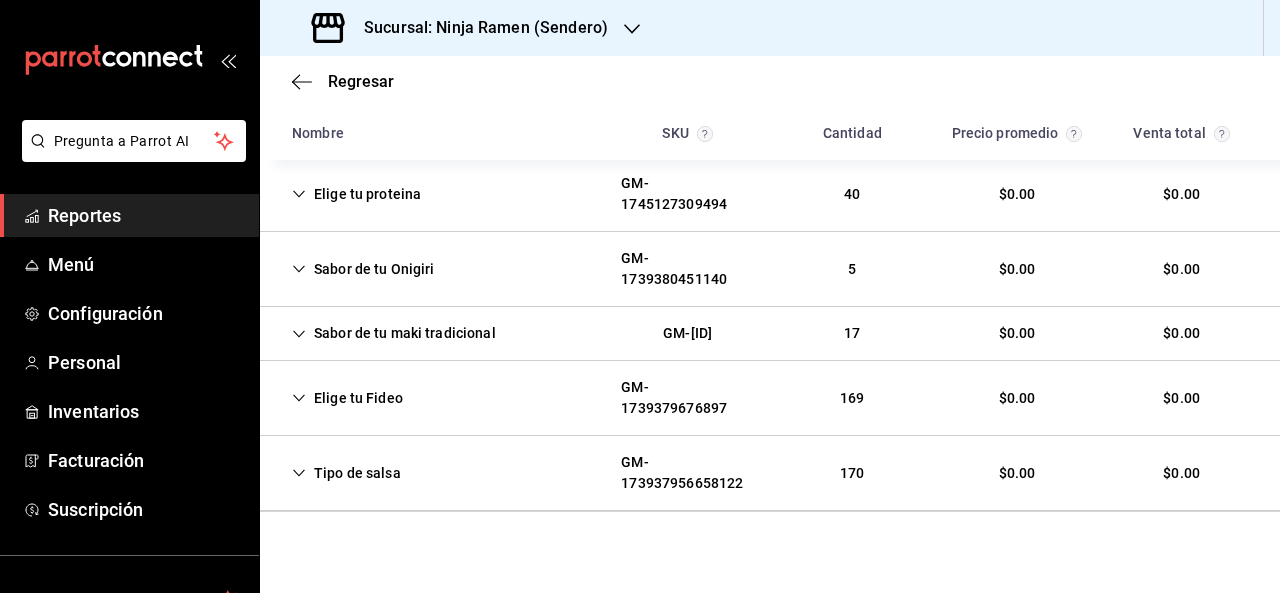 click on "Elige tu proteina" at bounding box center (356, 194) 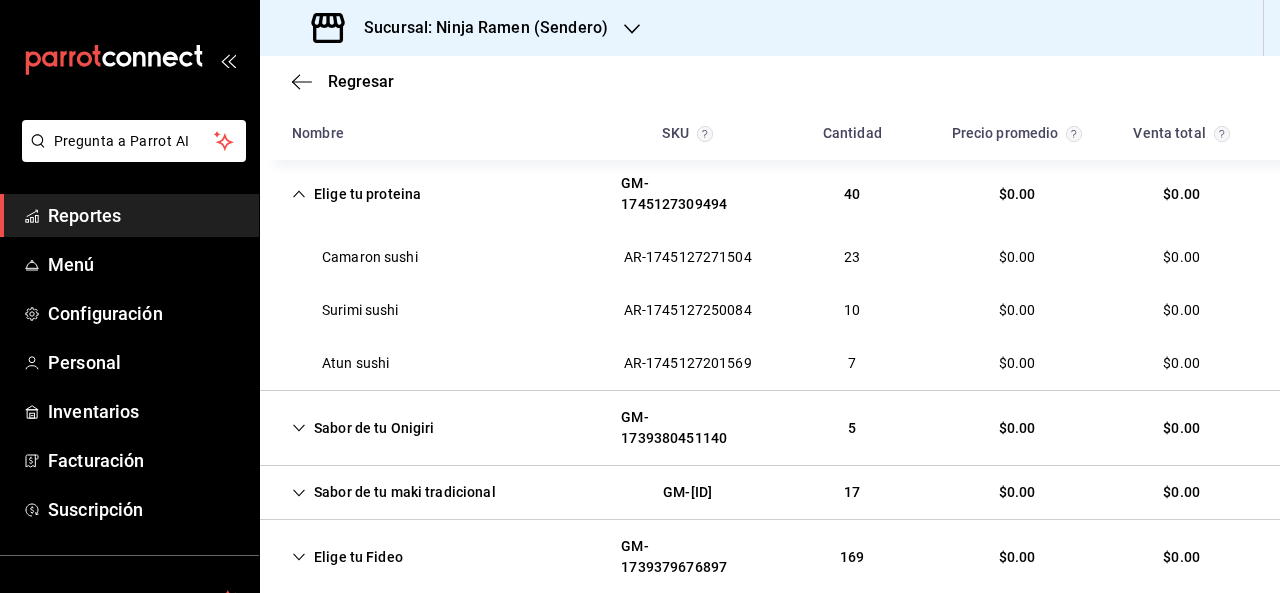 click on "Sabor de tu Onigiri" at bounding box center (363, 428) 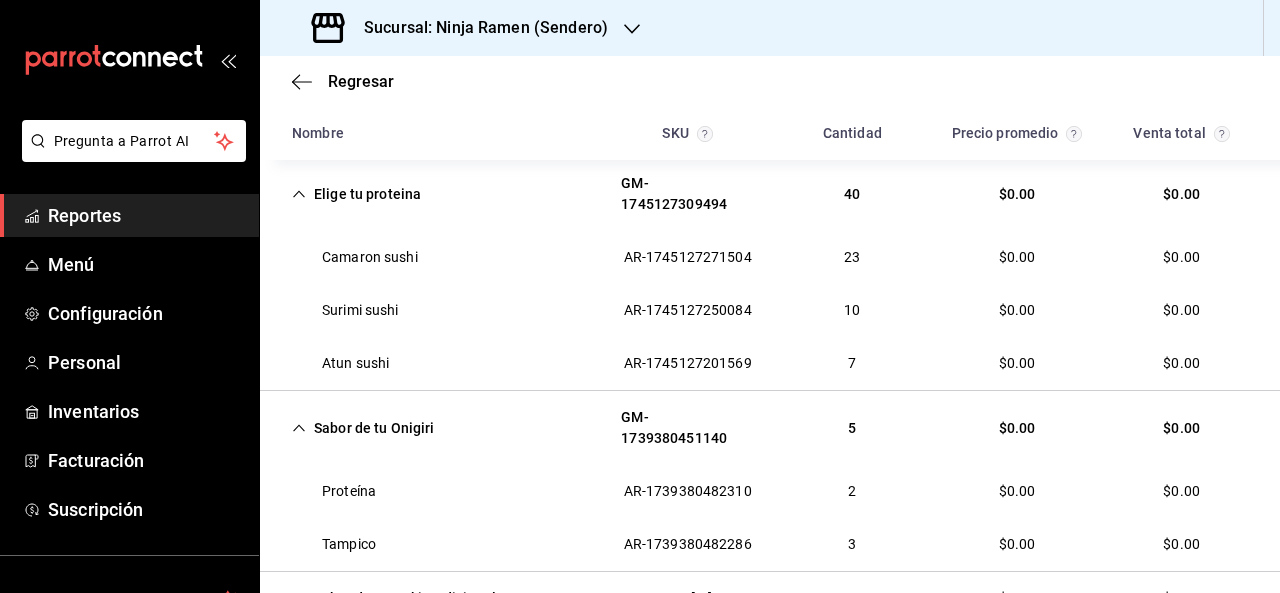 scroll, scrollTop: 619, scrollLeft: 0, axis: vertical 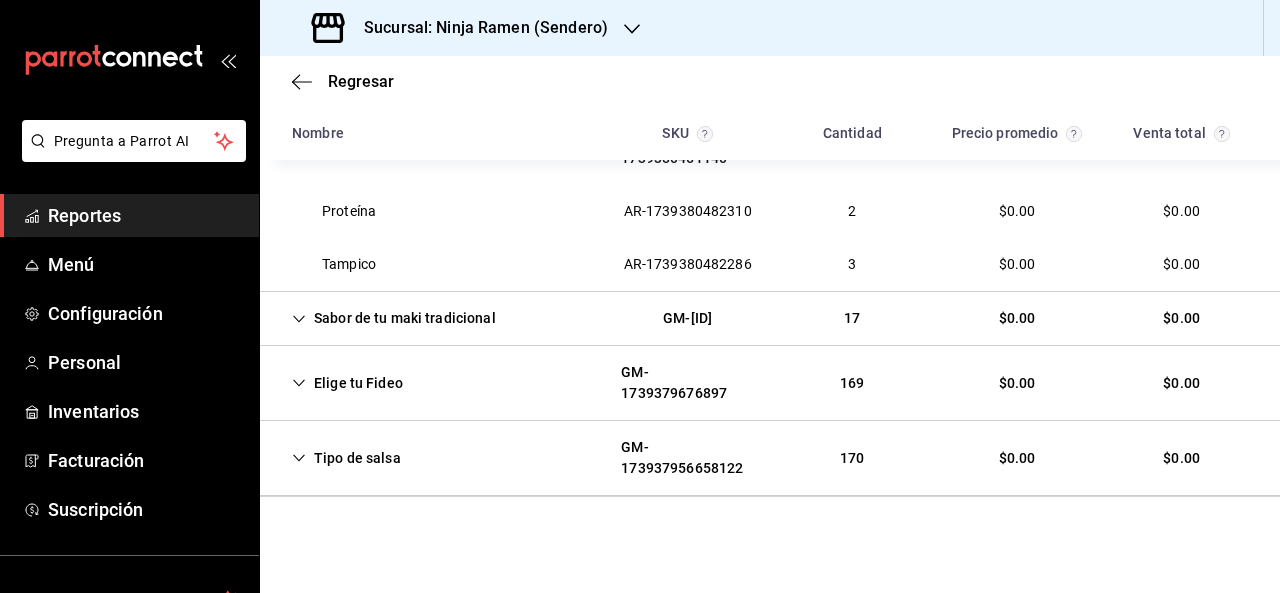 click on "Sabor de tu maki tradicional" at bounding box center [394, 318] 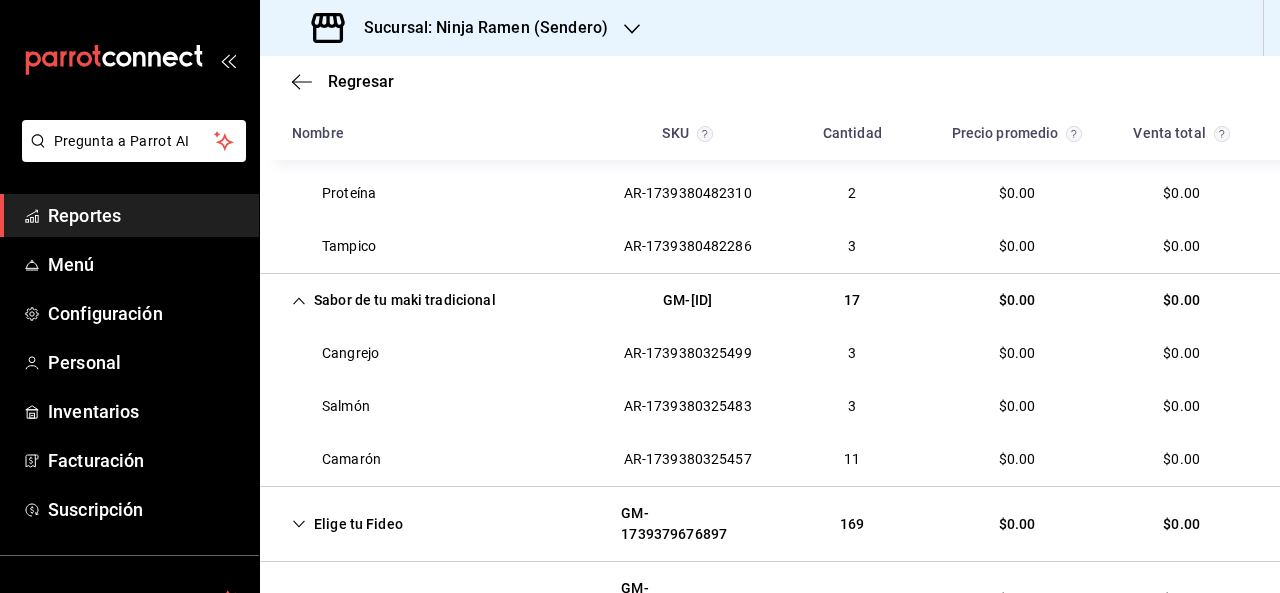 scroll, scrollTop: 778, scrollLeft: 0, axis: vertical 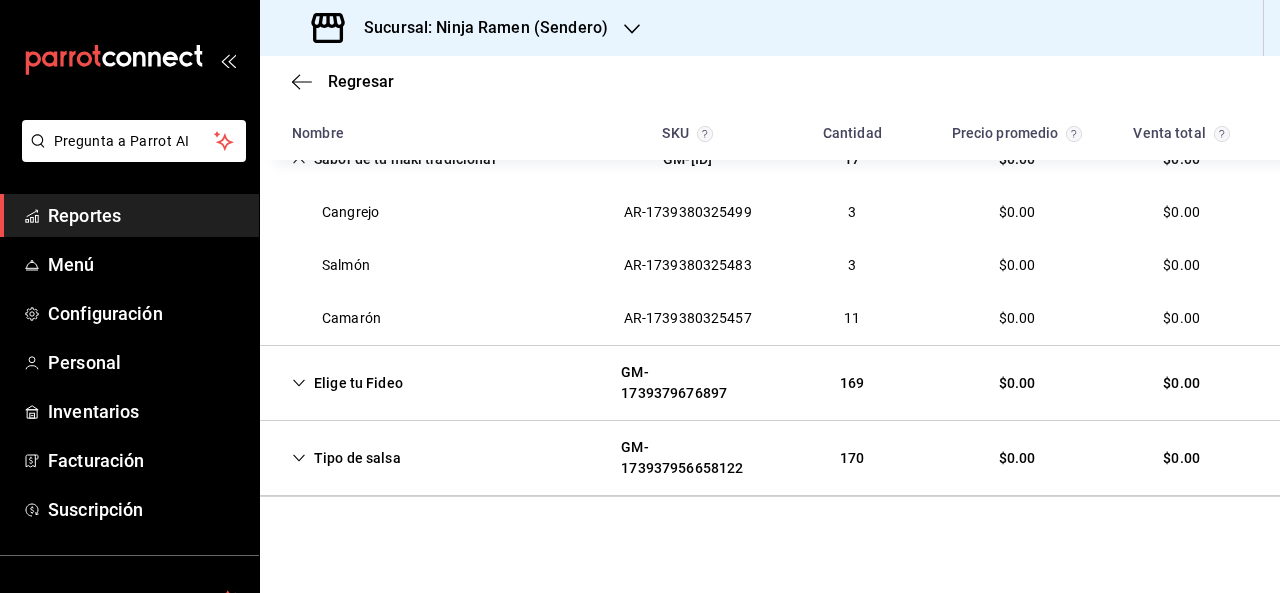 click on "Sucursal: Ninja Ramen (Sendero)" at bounding box center (462, 28) 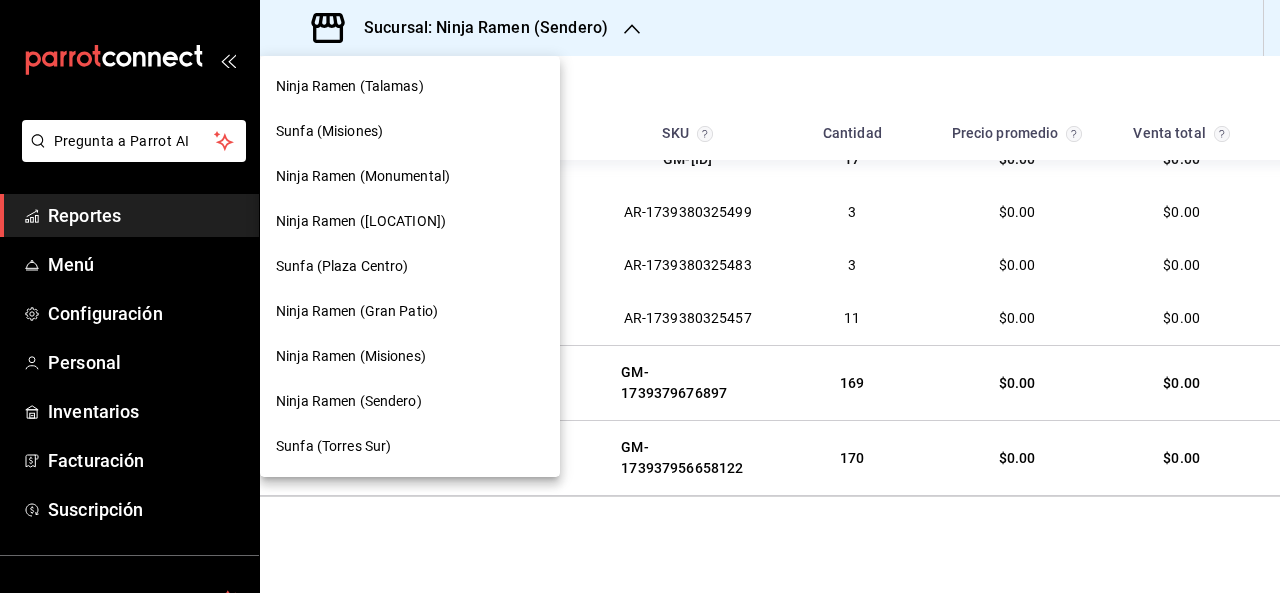 click on "Ninja Ramen (Gran Patio)" at bounding box center [357, 311] 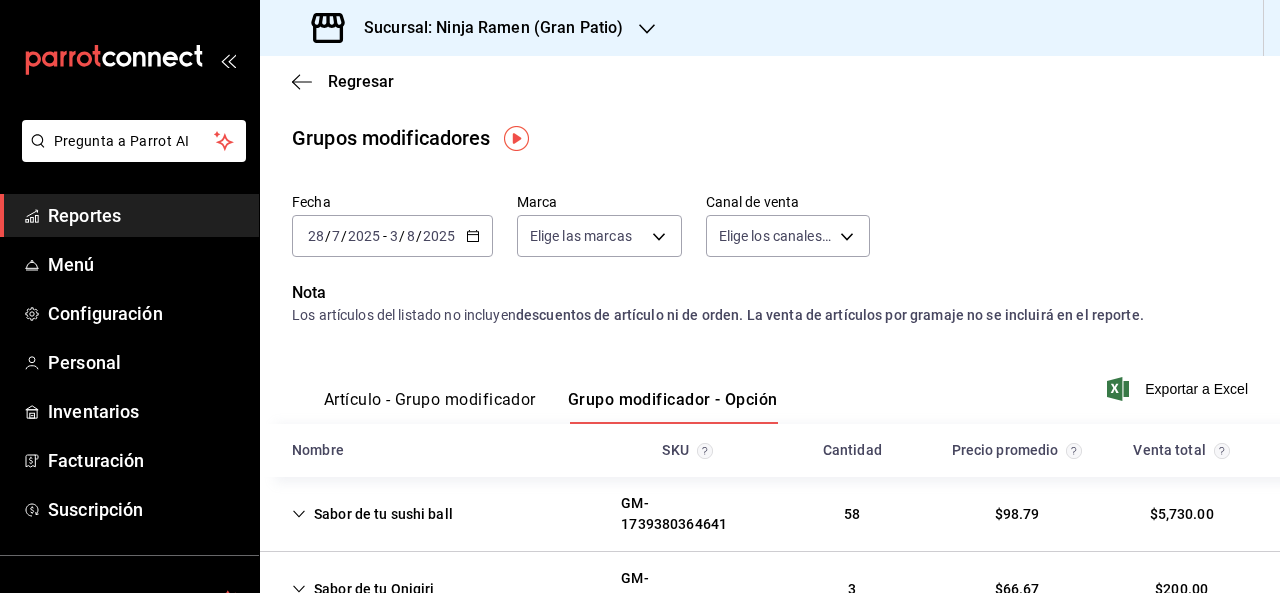 drag, startPoint x: 435, startPoint y: 309, endPoint x: 448, endPoint y: 313, distance: 13.601471 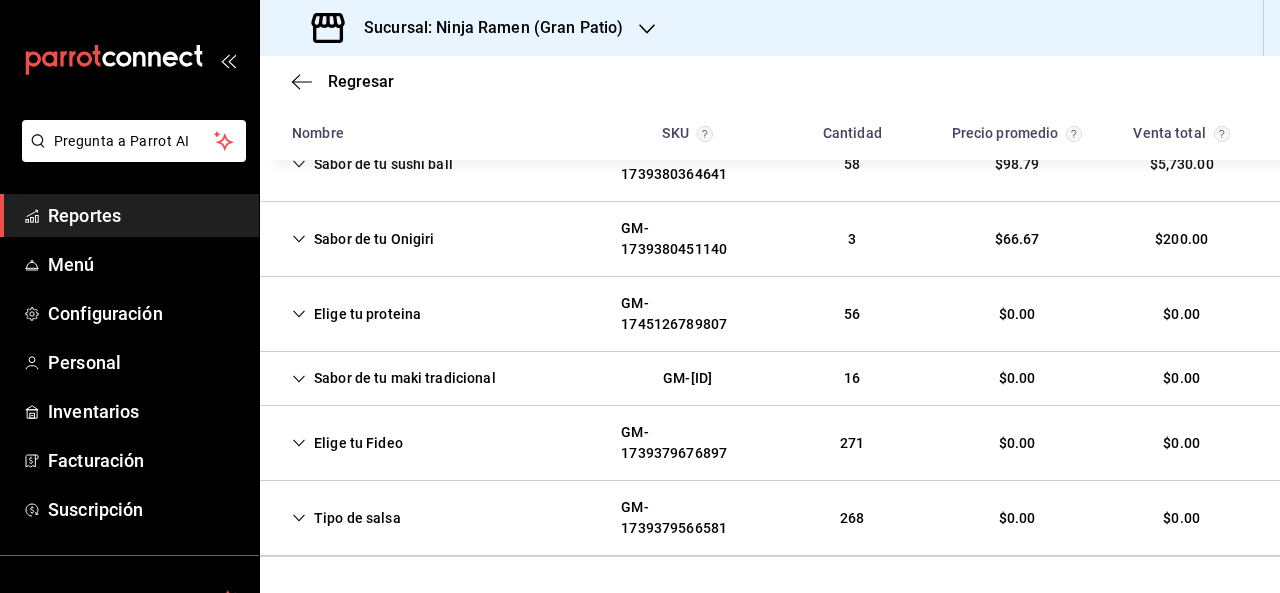 scroll, scrollTop: 345, scrollLeft: 0, axis: vertical 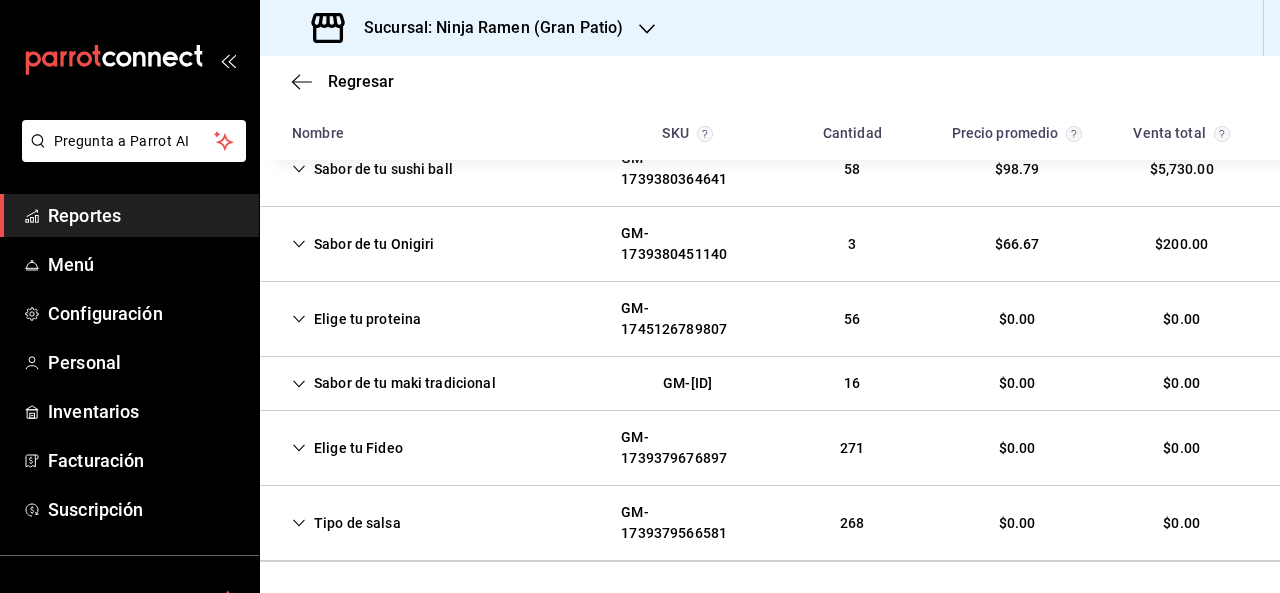 click on "Sabor de tu sushi ball" at bounding box center (372, 169) 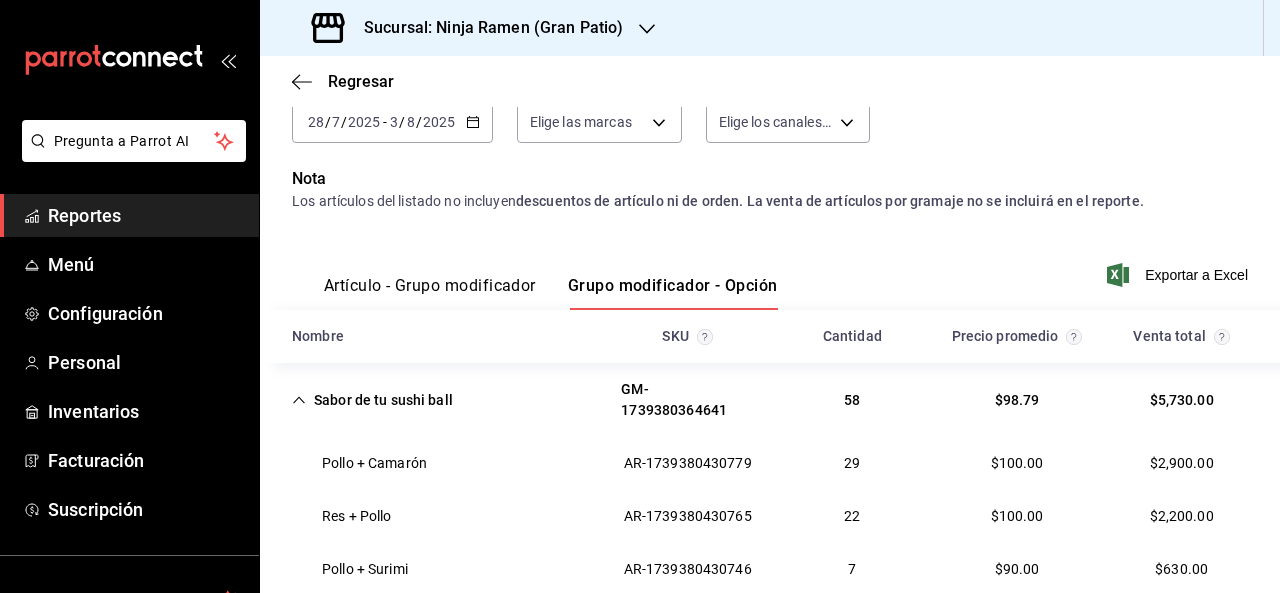 scroll, scrollTop: 93, scrollLeft: 0, axis: vertical 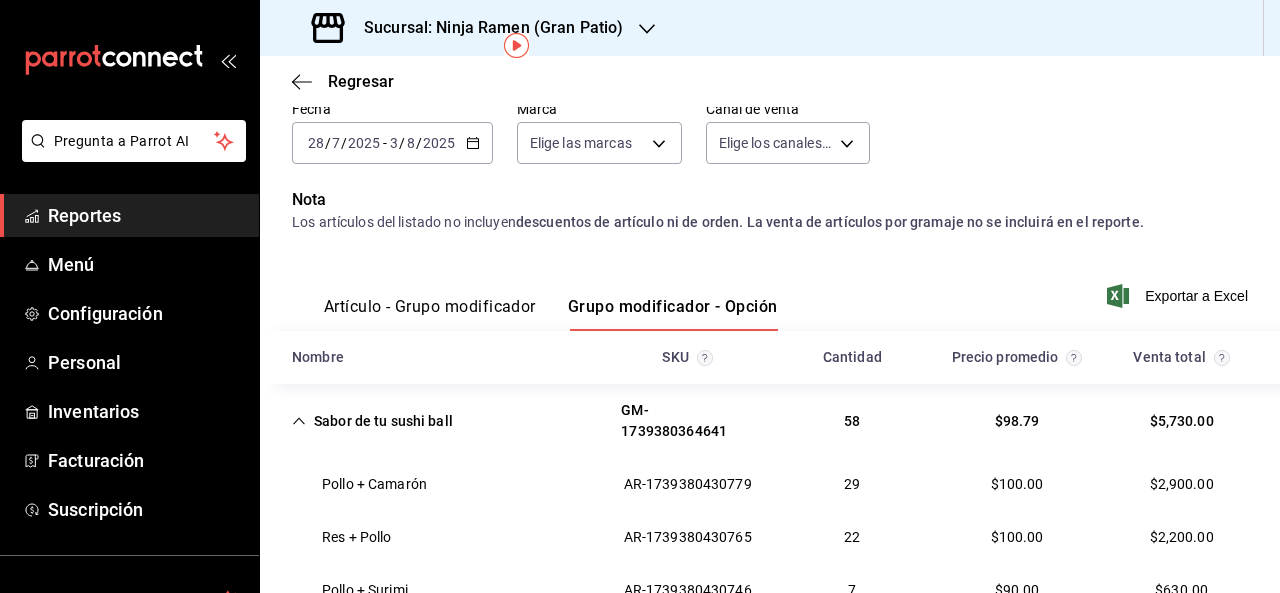 click on "Fecha [DATE] [DAY] / [MONTH] / [YEAR] - [DATE] [DAY] / [MONTH] / [YEAR] Marca Elige las marcas Canal de venta Elige los canales de venta Nota Los artículos del listado no incluyen  descuentos de artículo ni de orden. La venta de artículos por gramaje no se incluirá en el reporte. Artículo - Grupo modificador Grupo modificador - Opción Exportar a Excel Nombre SKU   Cantidad Precio promedio   Venta total   Sabor de tu sushi ball [SKU] [NUMBER] $[PRICE] $[PRICE] Elige tu proteina [SKU] [NUMBER] $[PRICE] $[PRICE] Sabor de tu Onigiri [SKU] [NUMBER] $[PRICE] $[PRICE] Sabor de tu maki tradicional [SKU] [NUMBER] $[PRICE] $[PRICE] Elige tu Fideo [SKU] [NUMBER] $[PRICE] $[PRICE] Tipo de salsa [SKU] [NUMBER] $[PRICE] $[PRICE]" at bounding box center [770, 564] 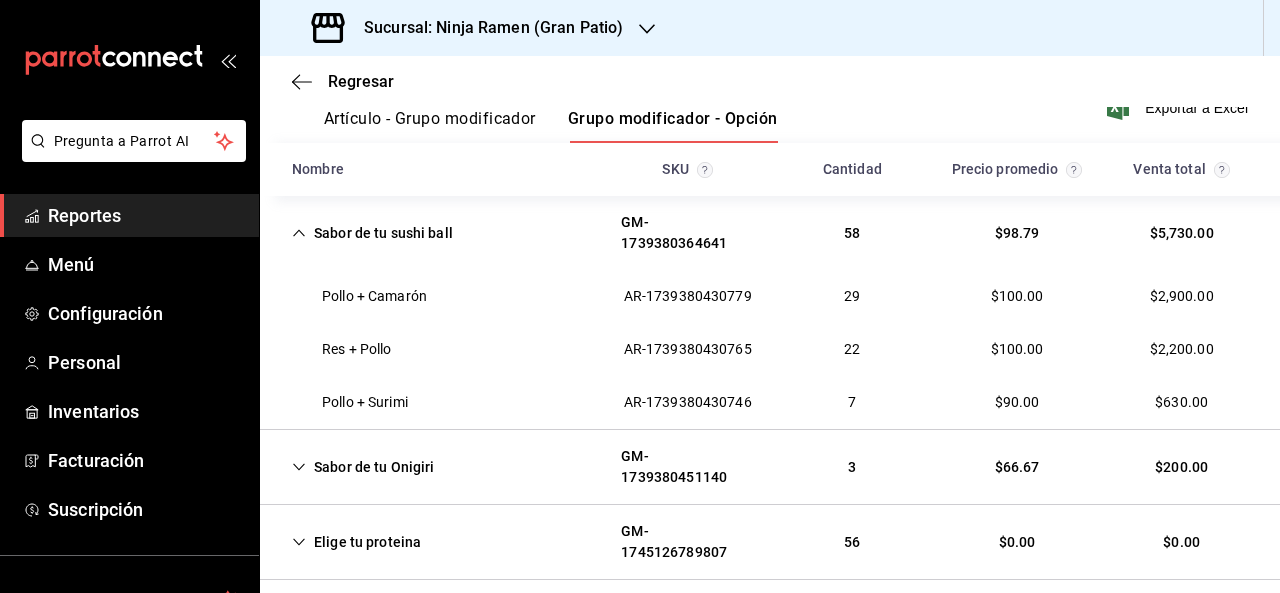 scroll, scrollTop: 280, scrollLeft: 0, axis: vertical 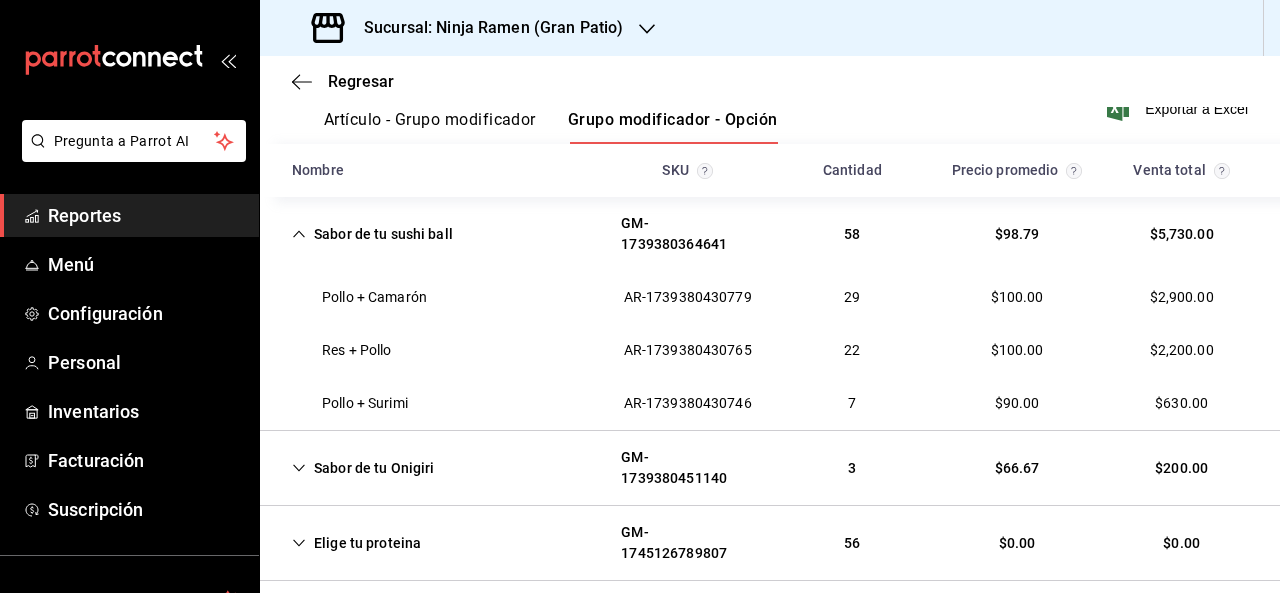 click on "Sabor de tu Onigiri" at bounding box center (363, 468) 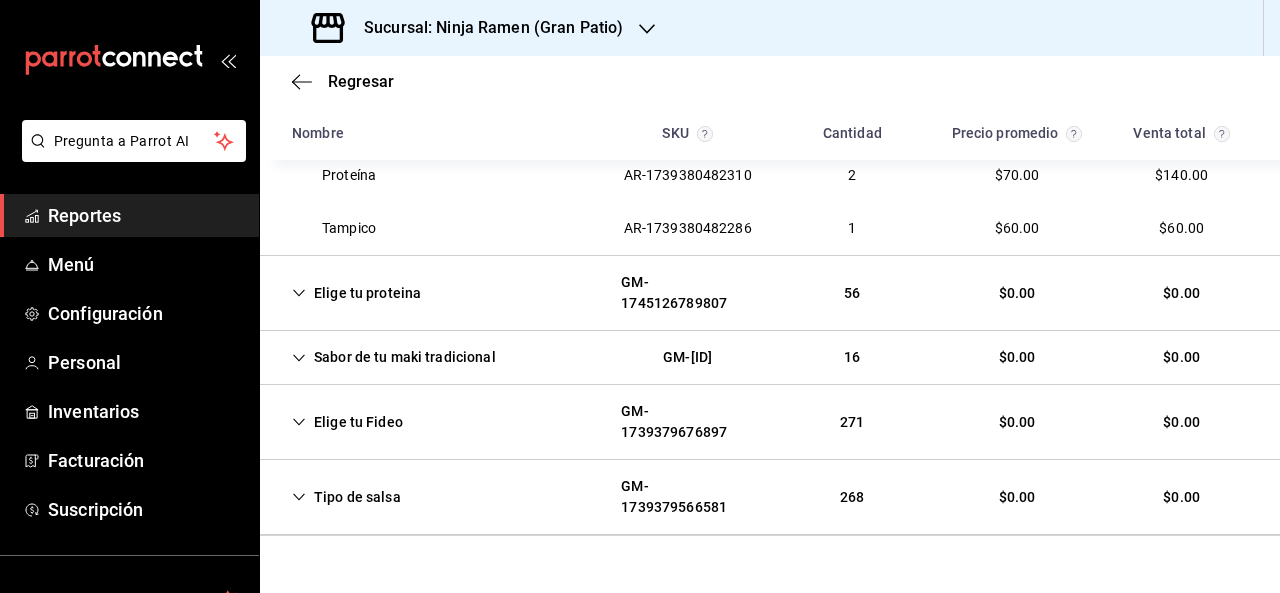 scroll, scrollTop: 639, scrollLeft: 0, axis: vertical 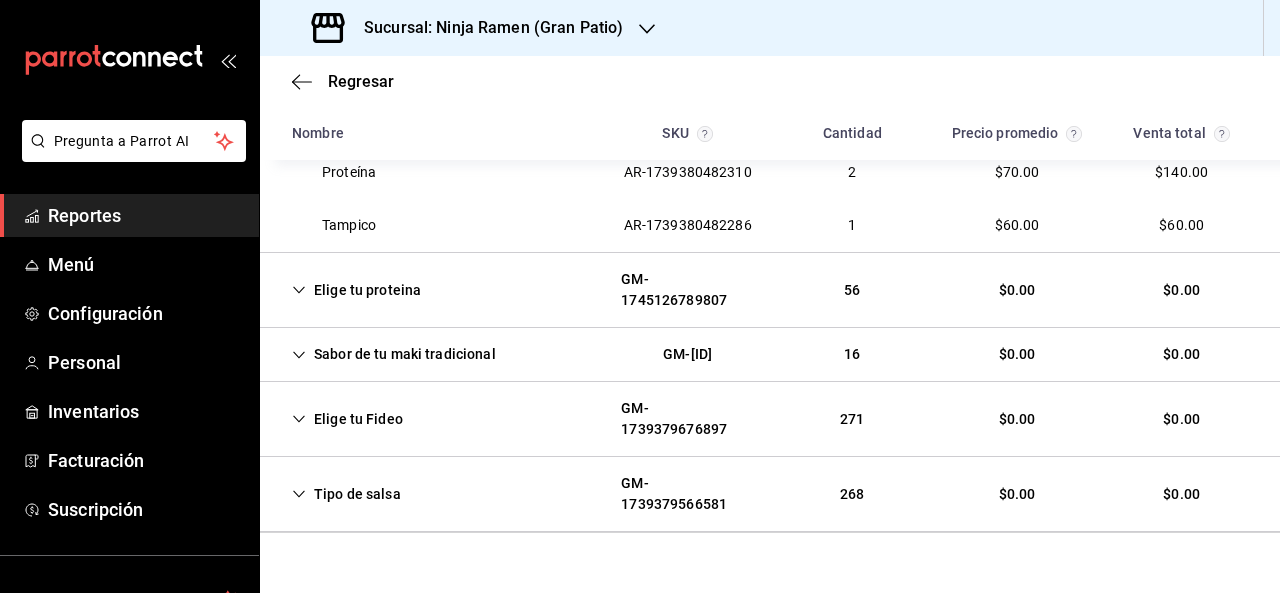 click on "Elige tu proteina" at bounding box center (356, 290) 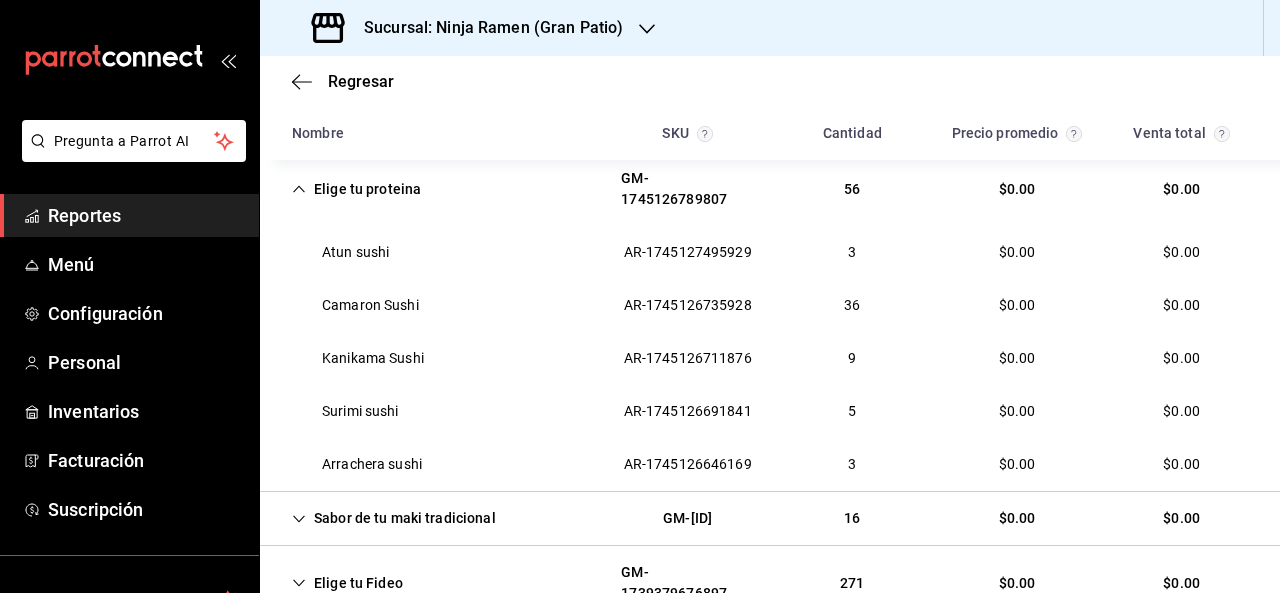 scroll, scrollTop: 732, scrollLeft: 0, axis: vertical 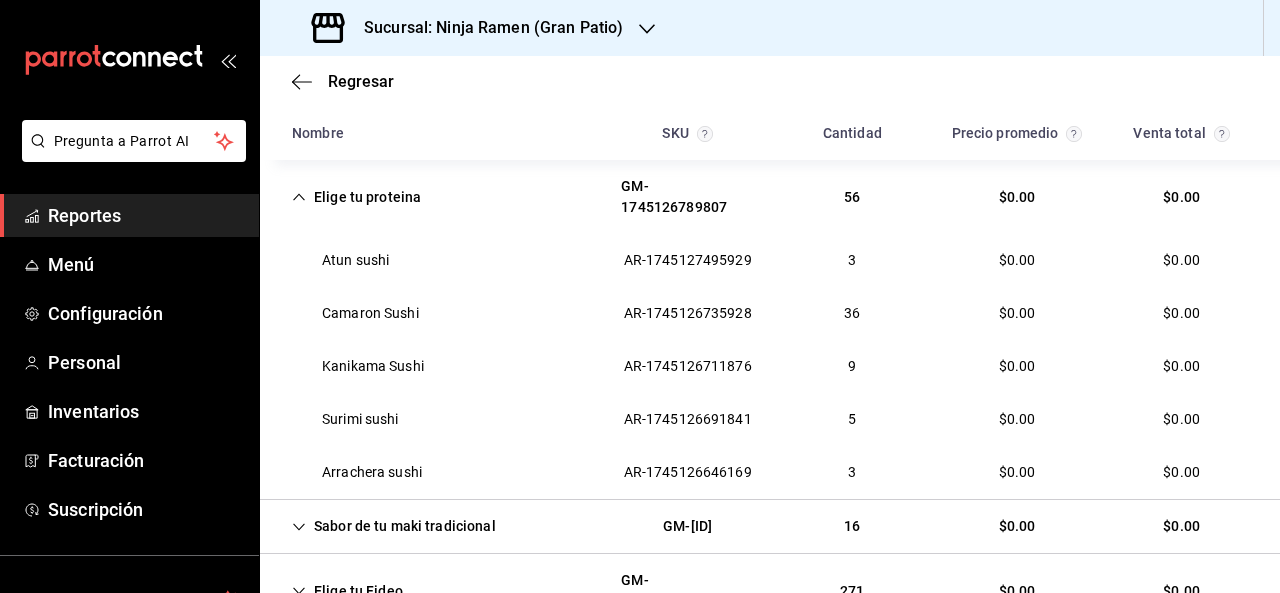 click on "Surimi sushi AR-[ID] 5 $0.00 $0.00" at bounding box center (770, 419) 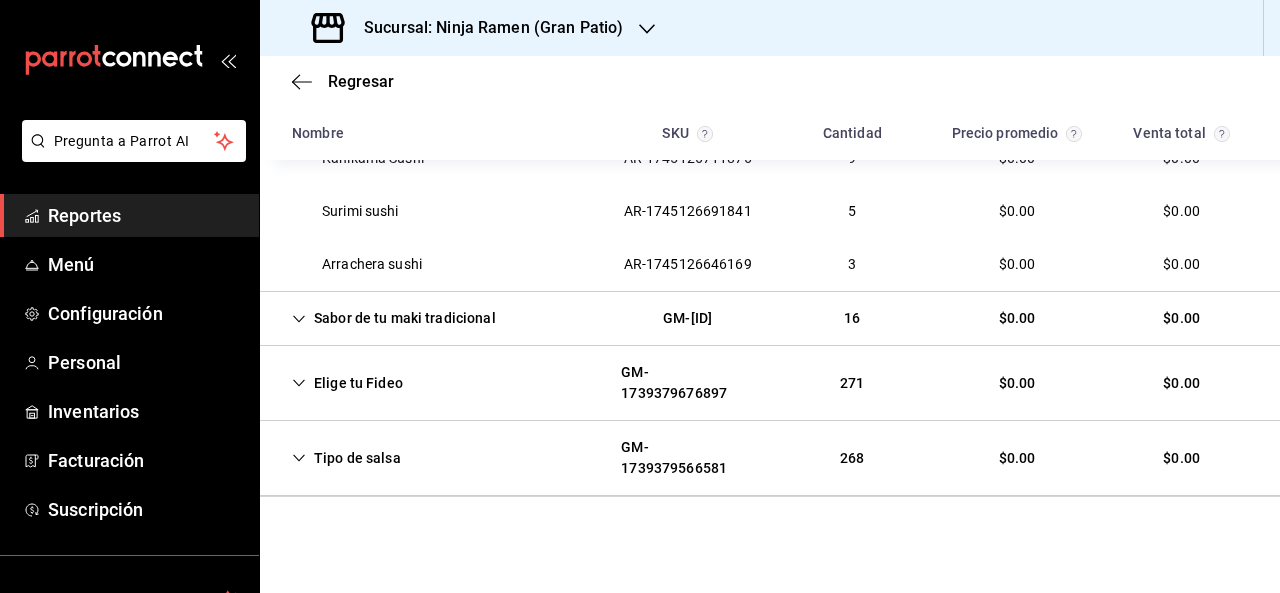 click on "Sabor de tu maki tradicional" at bounding box center (394, 318) 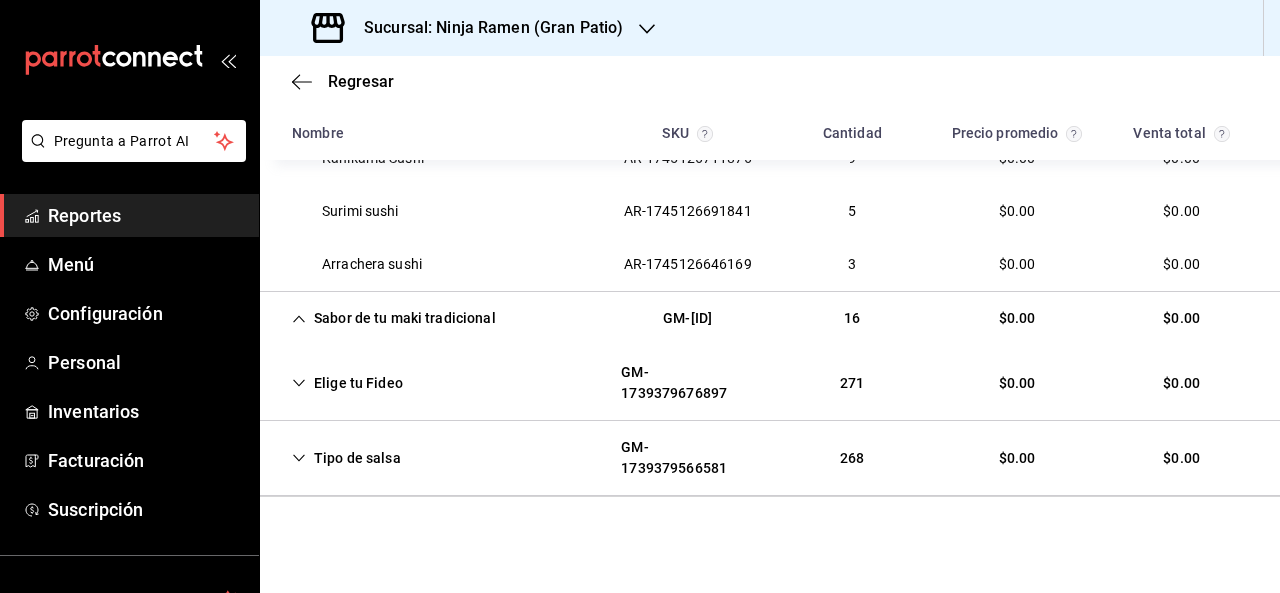 scroll, scrollTop: 958, scrollLeft: 0, axis: vertical 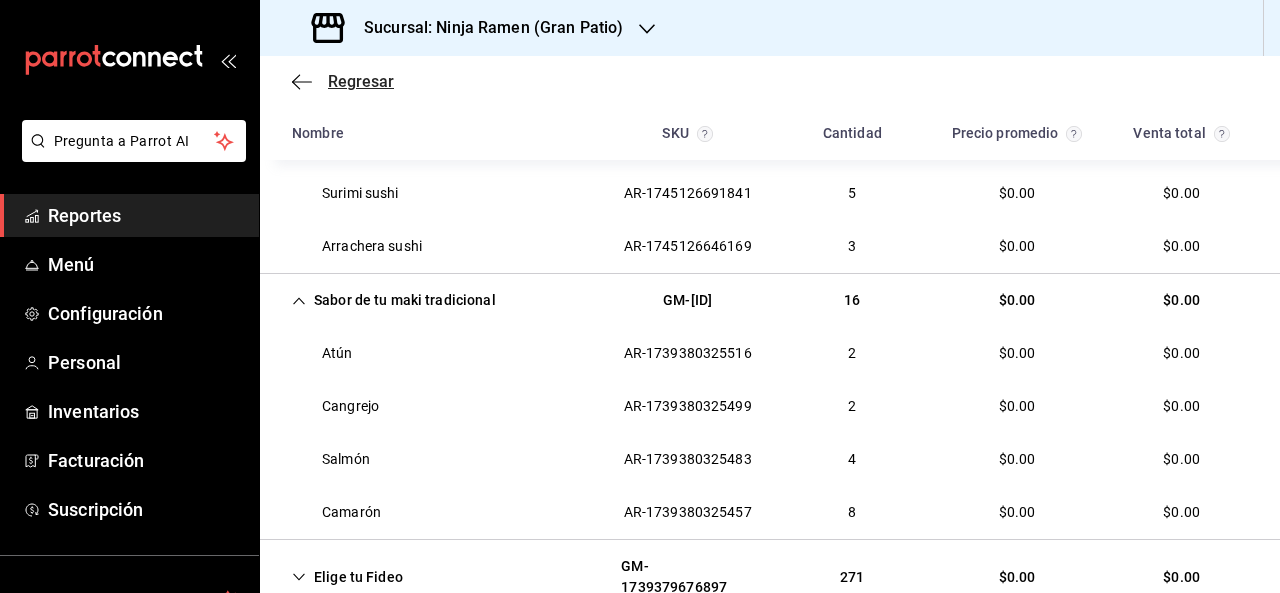 click on "Regresar" at bounding box center (361, 81) 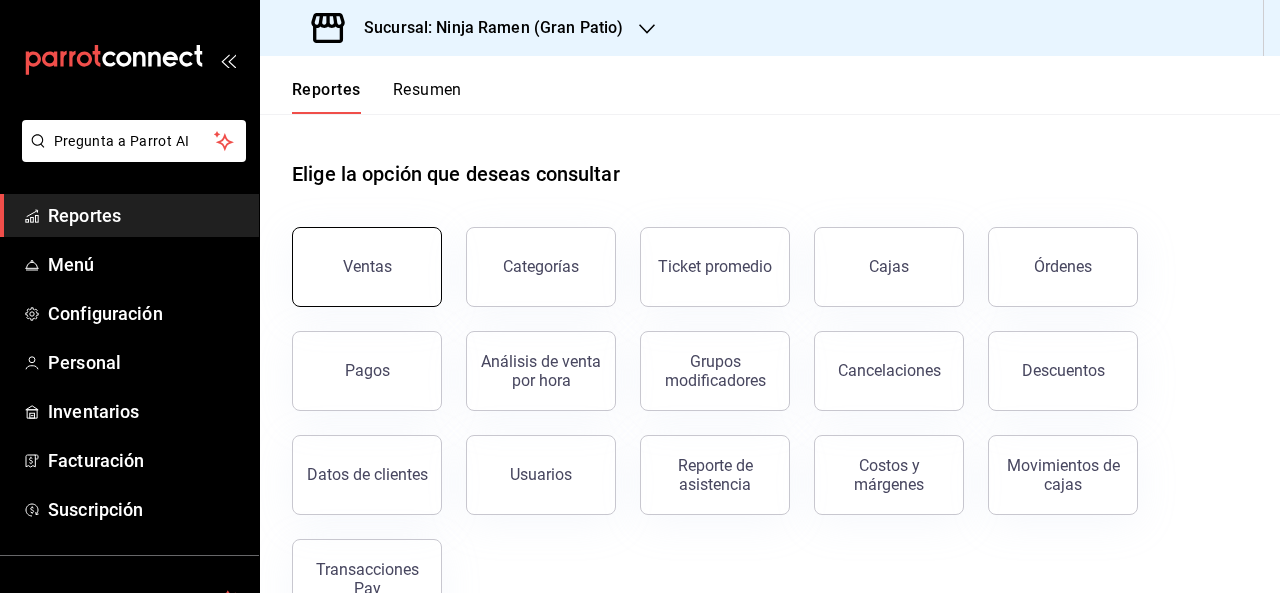 click on "Ventas" at bounding box center [367, 267] 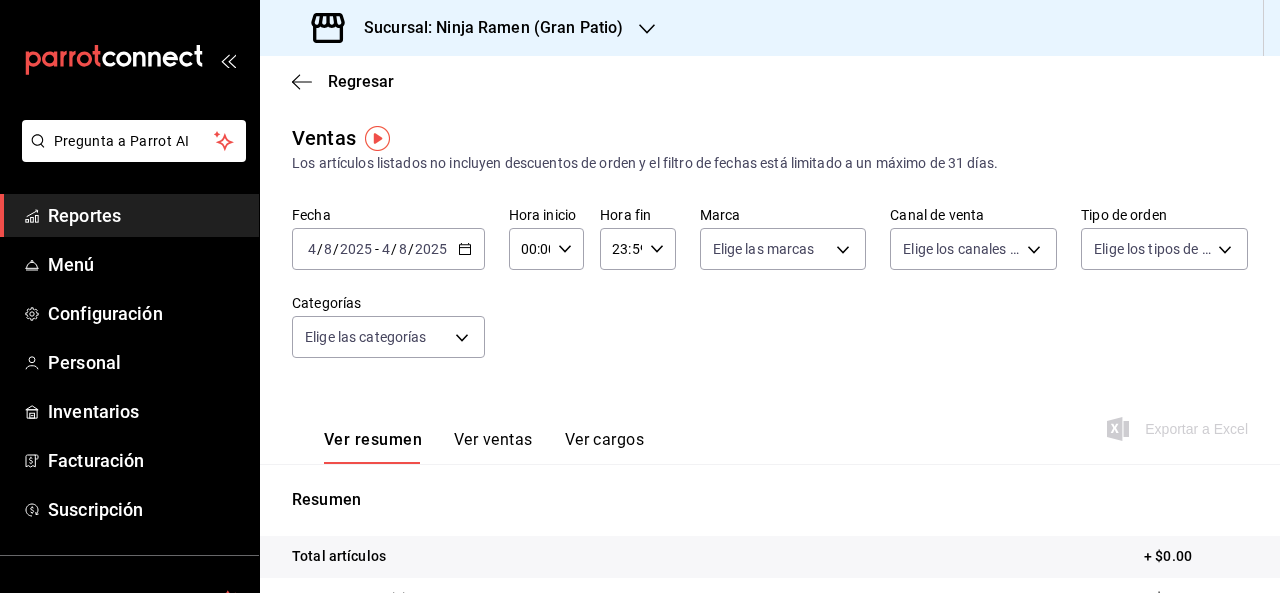 click on "[DATE] [DATE] - [DATE] [DATE]" at bounding box center [388, 249] 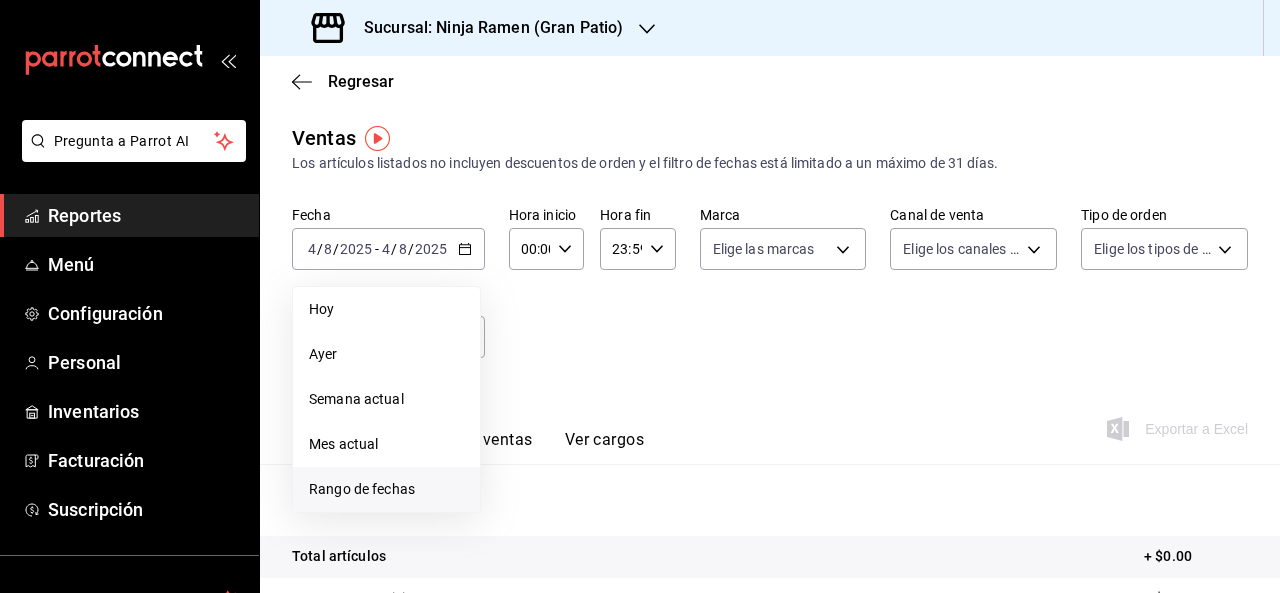 click on "Rango de fechas" at bounding box center [386, 489] 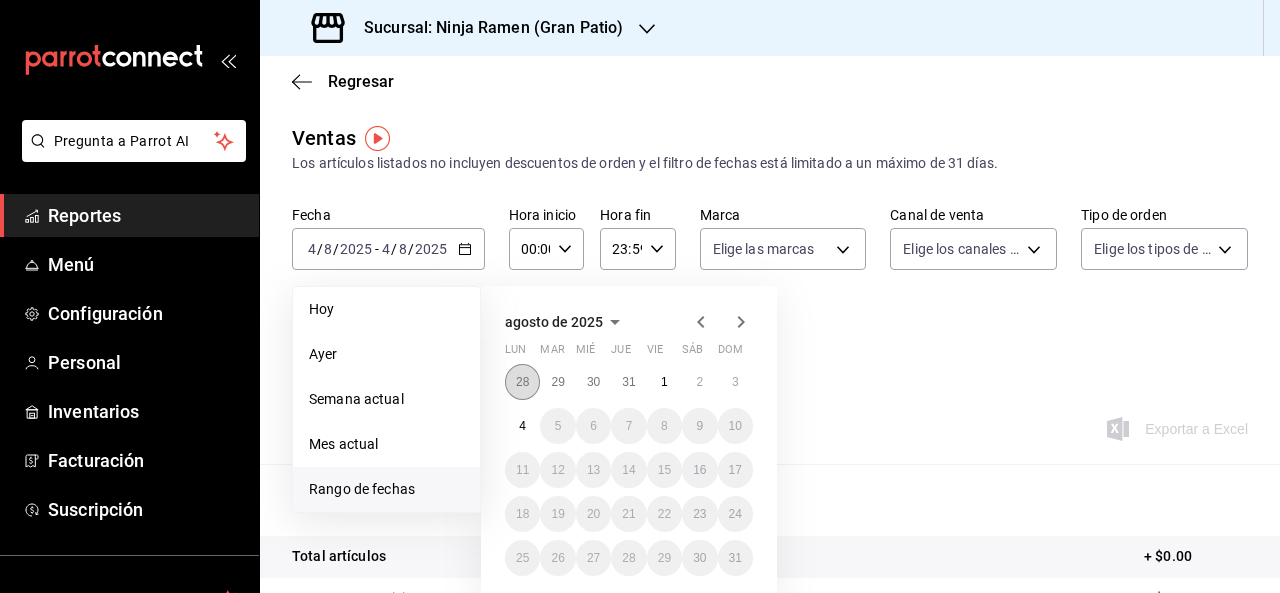 click on "28" at bounding box center (522, 382) 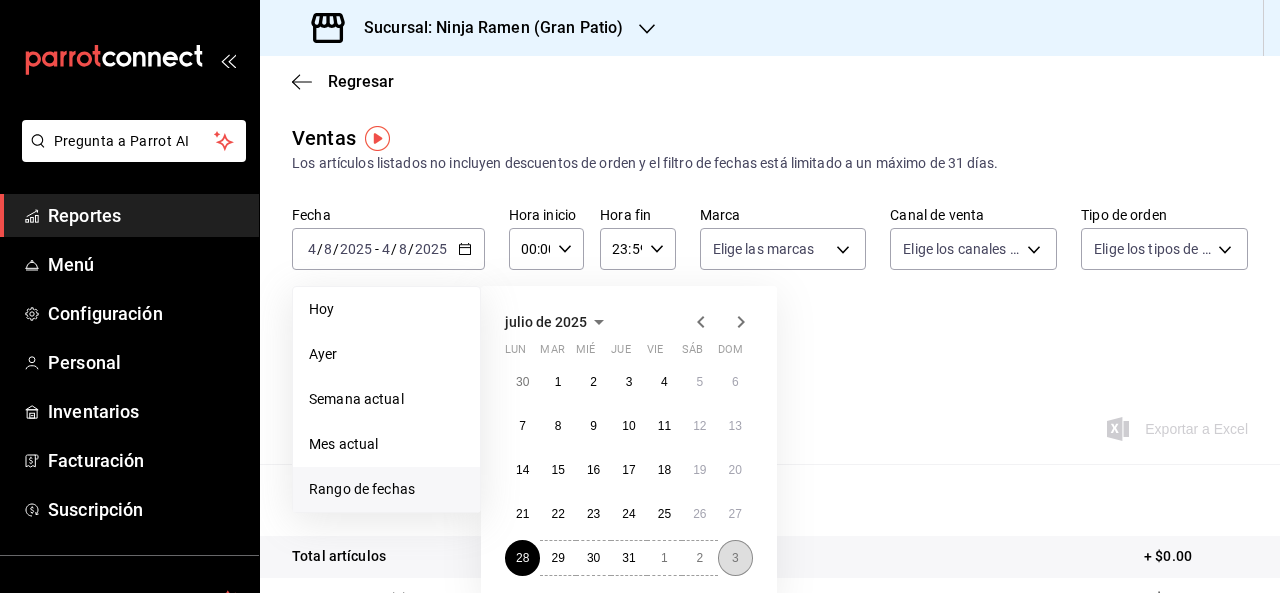 click on "3" at bounding box center (735, 558) 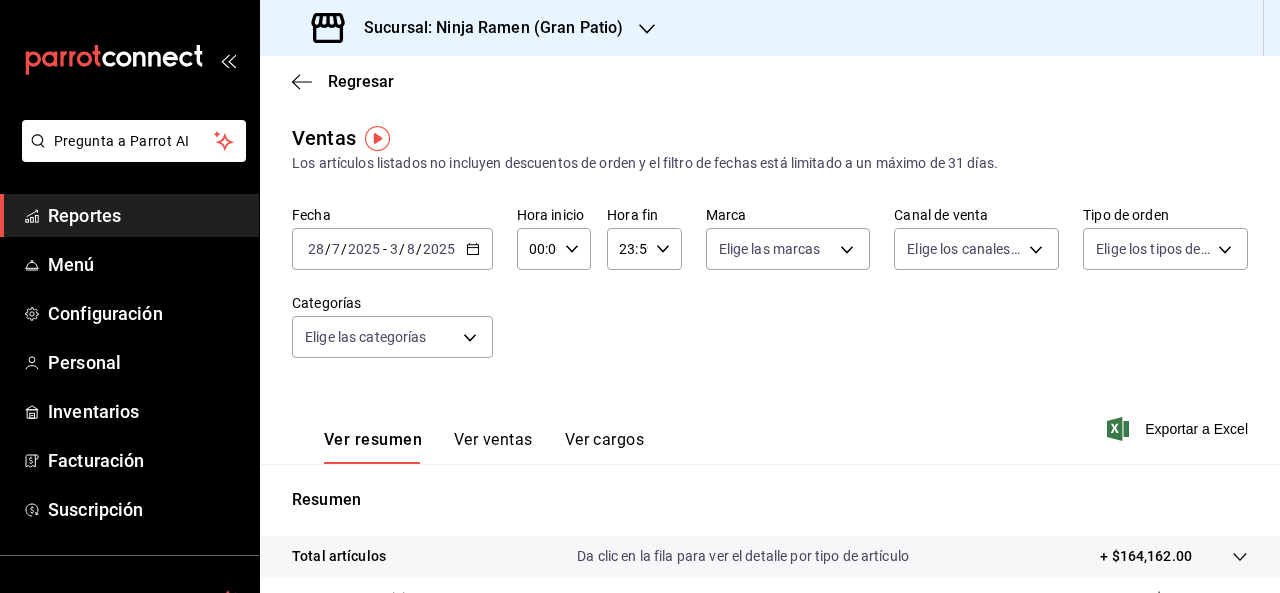 click on "Ver ventas" at bounding box center [493, 447] 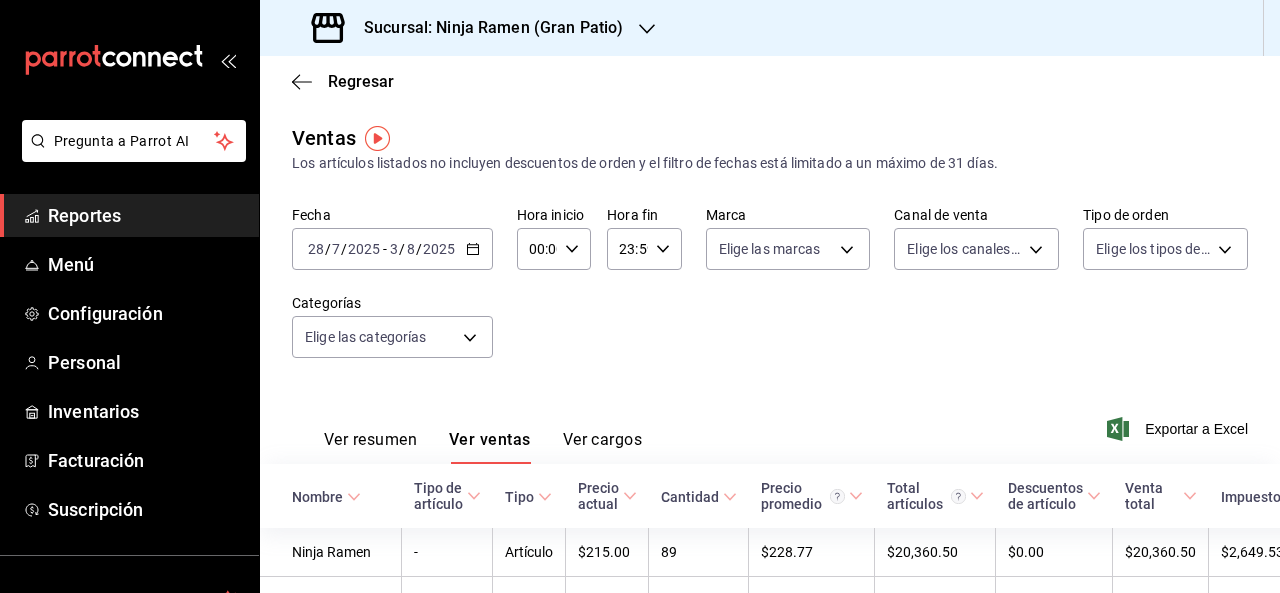 drag, startPoint x: 723, startPoint y: 133, endPoint x: 600, endPoint y: 151, distance: 124.3101 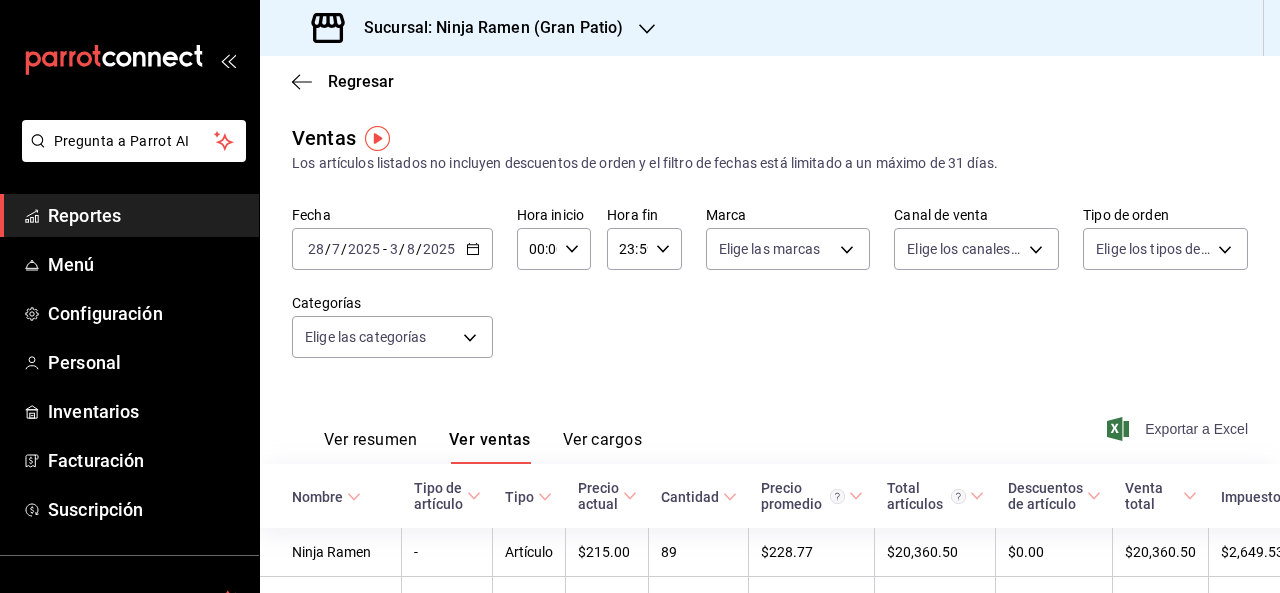 click on "Exportar a Excel" at bounding box center [1179, 429] 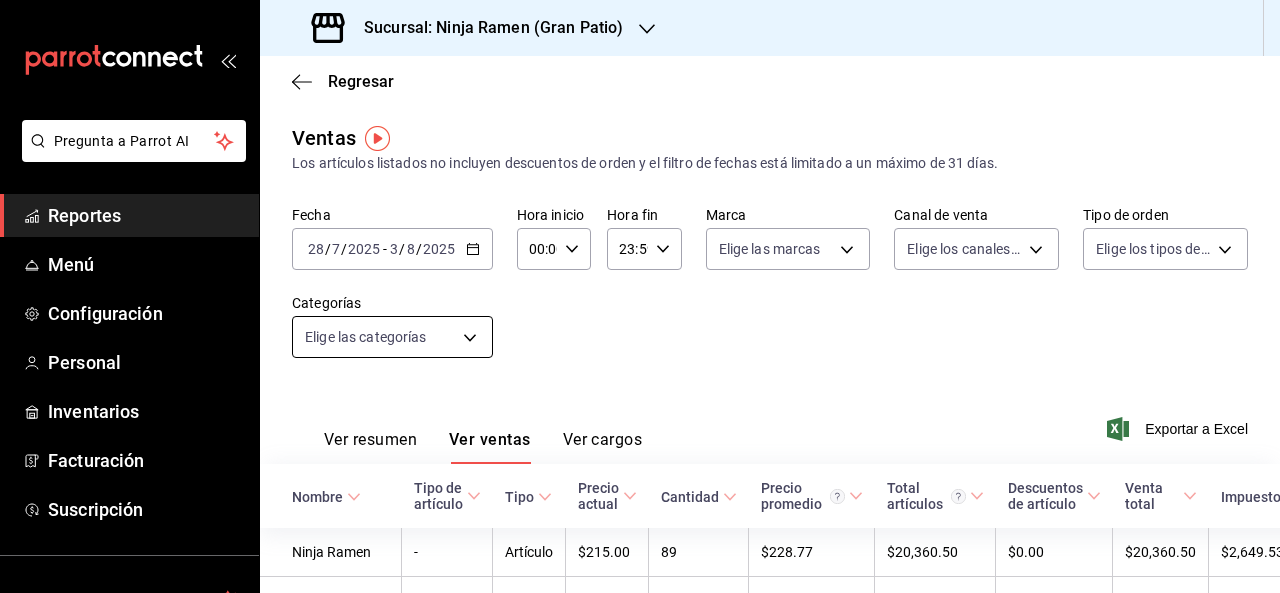 click on "Nombre Tipo de artículo Tipo Precio actual Cantidad Precio promedio   Total artículos   Descuentos de artículo Venta total Impuestos Venta neta Ninja Ramen - Artículo $215.00 89 $228.77 $20,360.50 $0.00 $20,360.50 $2,649.53 $17,710.97 Cielo, Mar y Tierra - Artículo $170.00 99 $173.09 $17,136.00 $0.00 $17,136.00 $2,351.19 $14,784.81 Kaisen - Artículo $195.00 67 -" at bounding box center (640, 296) 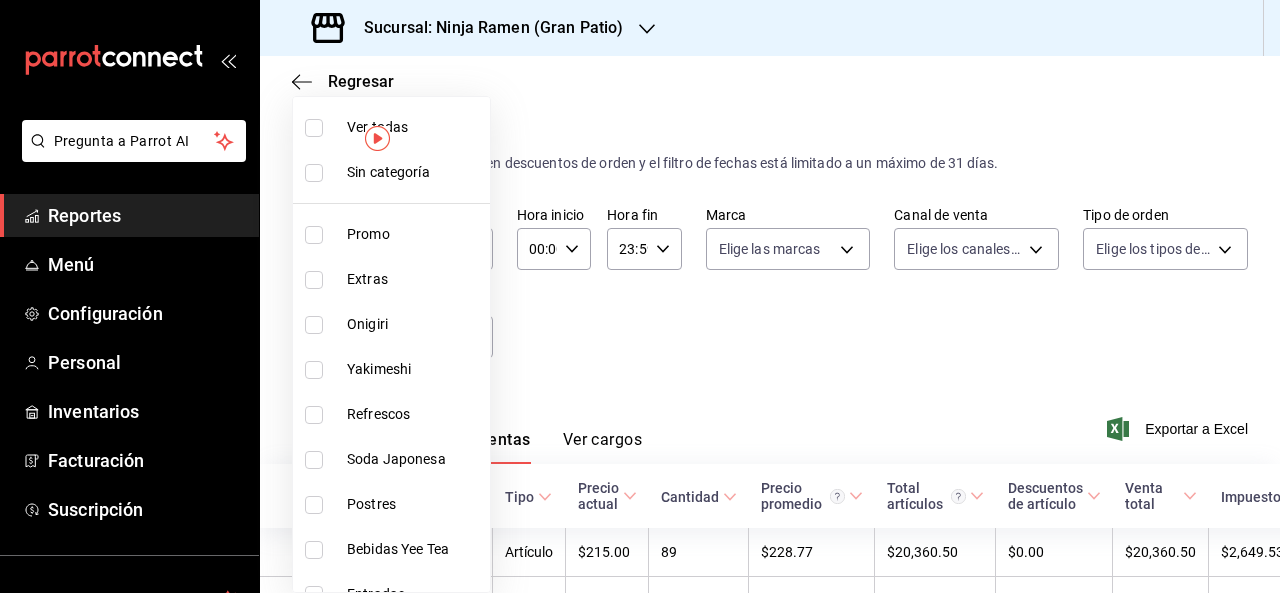 click on "Extras" at bounding box center [391, 279] 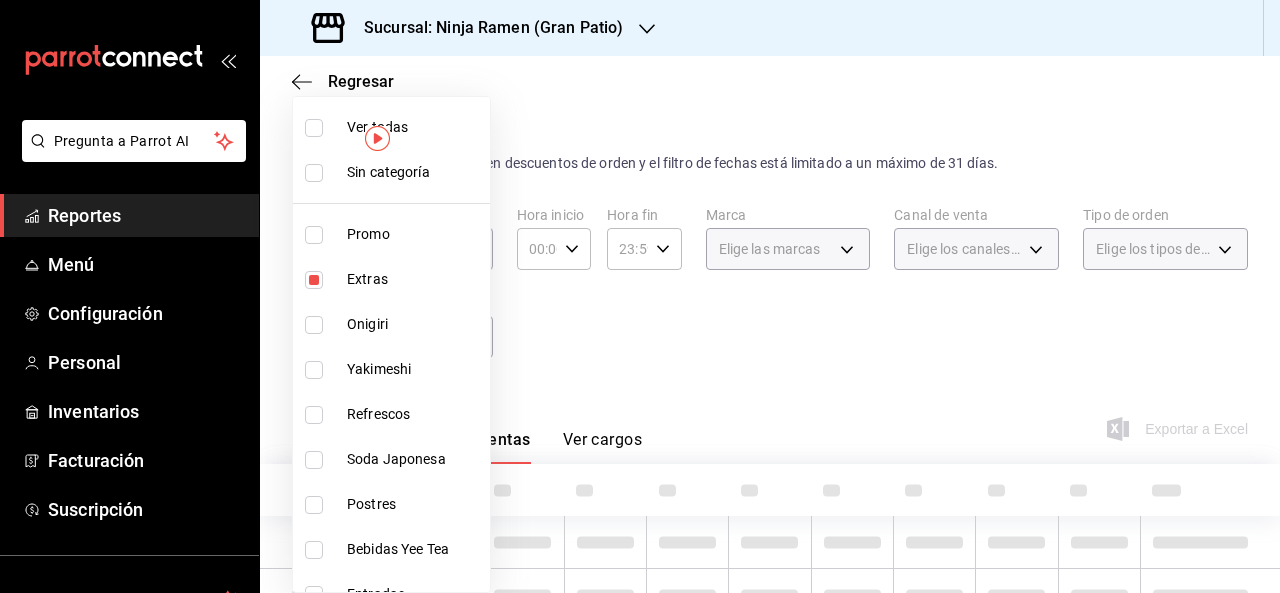 click on "Onigiri" at bounding box center [414, 324] 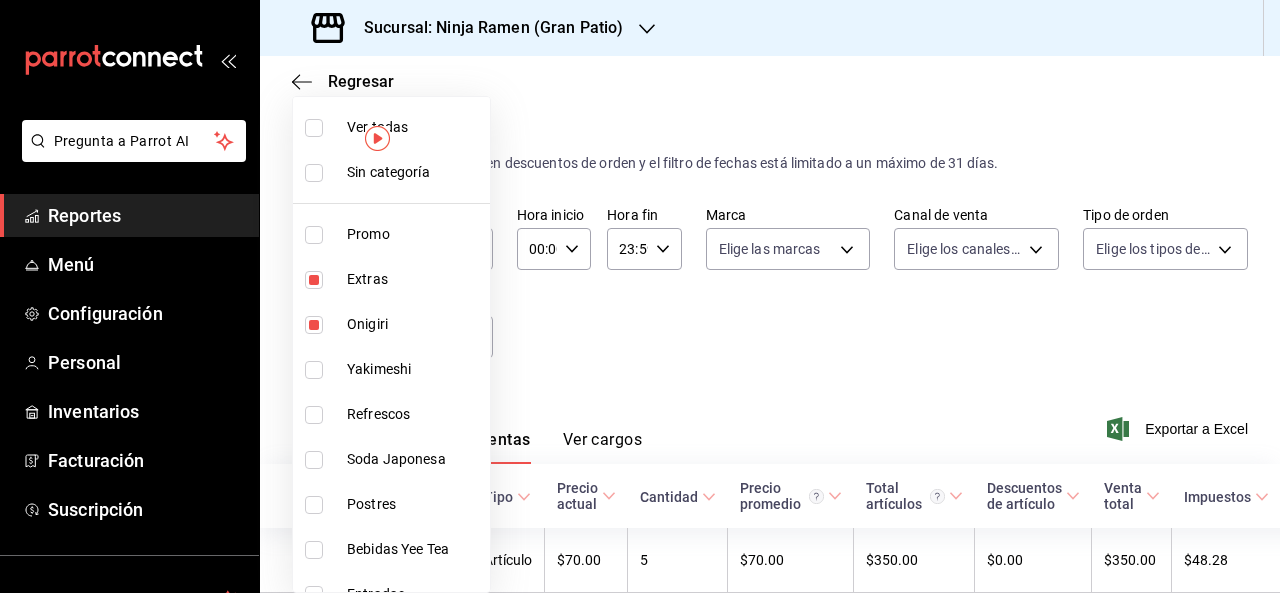 click on "Yakimeshi" at bounding box center (414, 369) 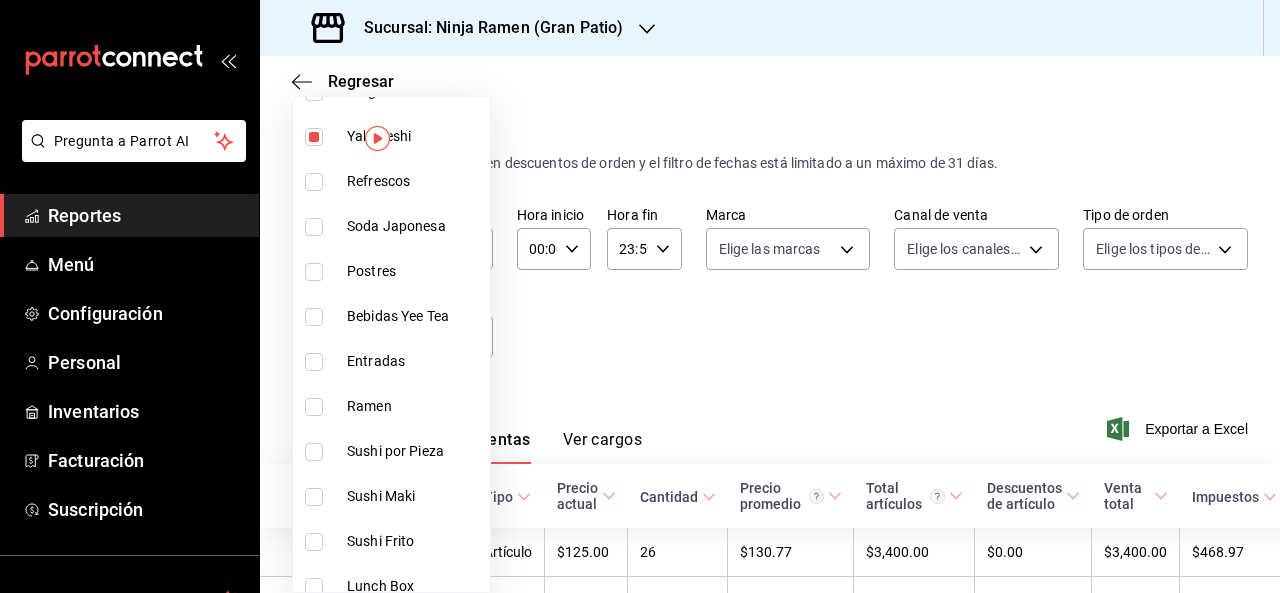 scroll, scrollTop: 238, scrollLeft: 0, axis: vertical 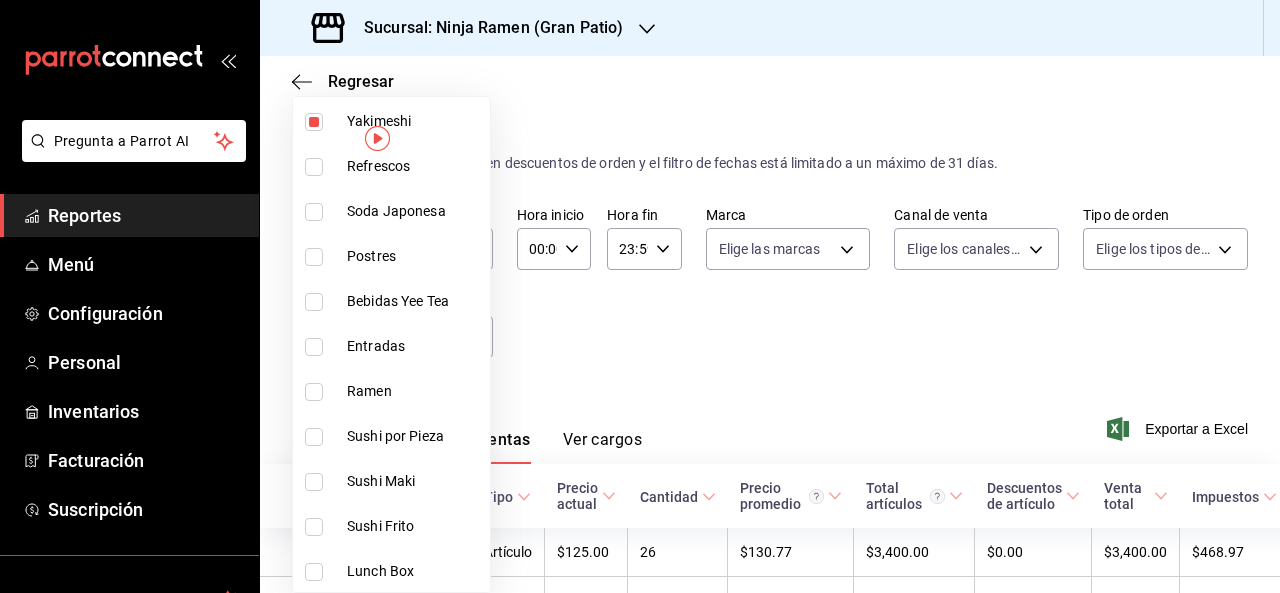 click on "Lunch Box" at bounding box center [391, 571] 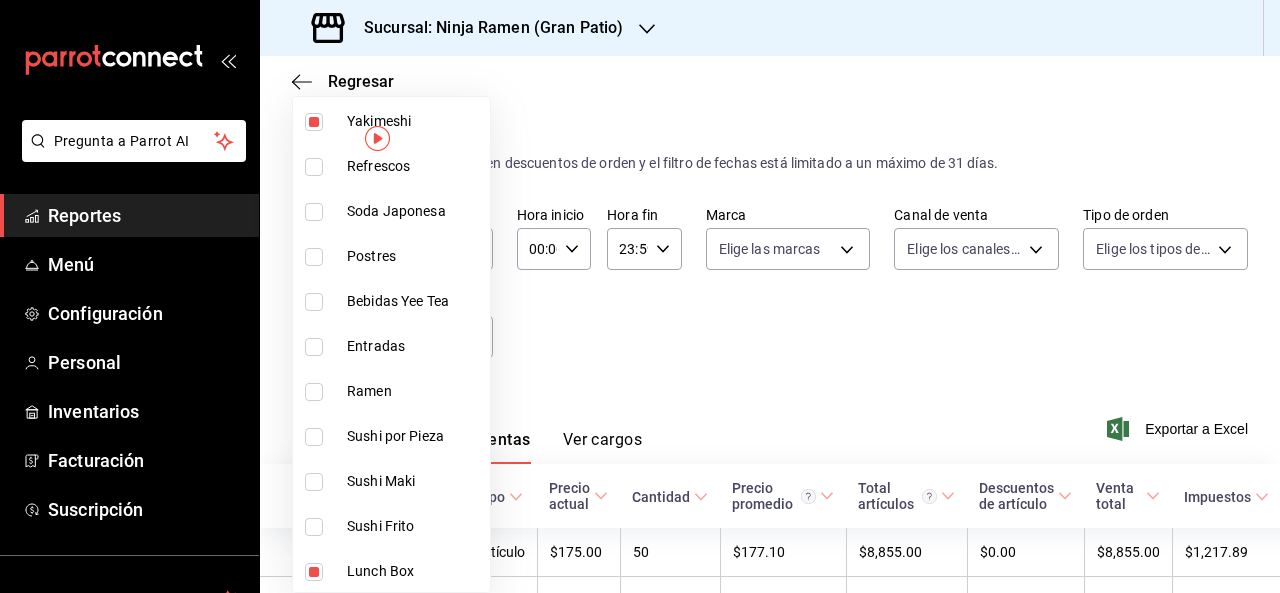 click on "Sushi Frito" at bounding box center (414, 526) 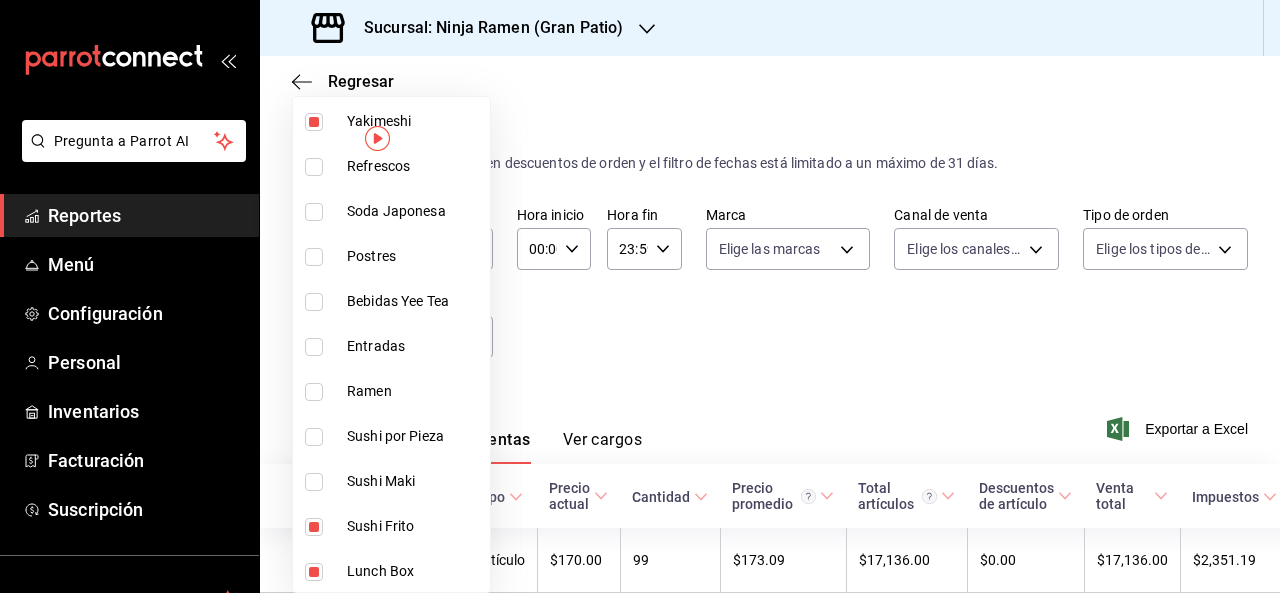 click at bounding box center (318, 482) 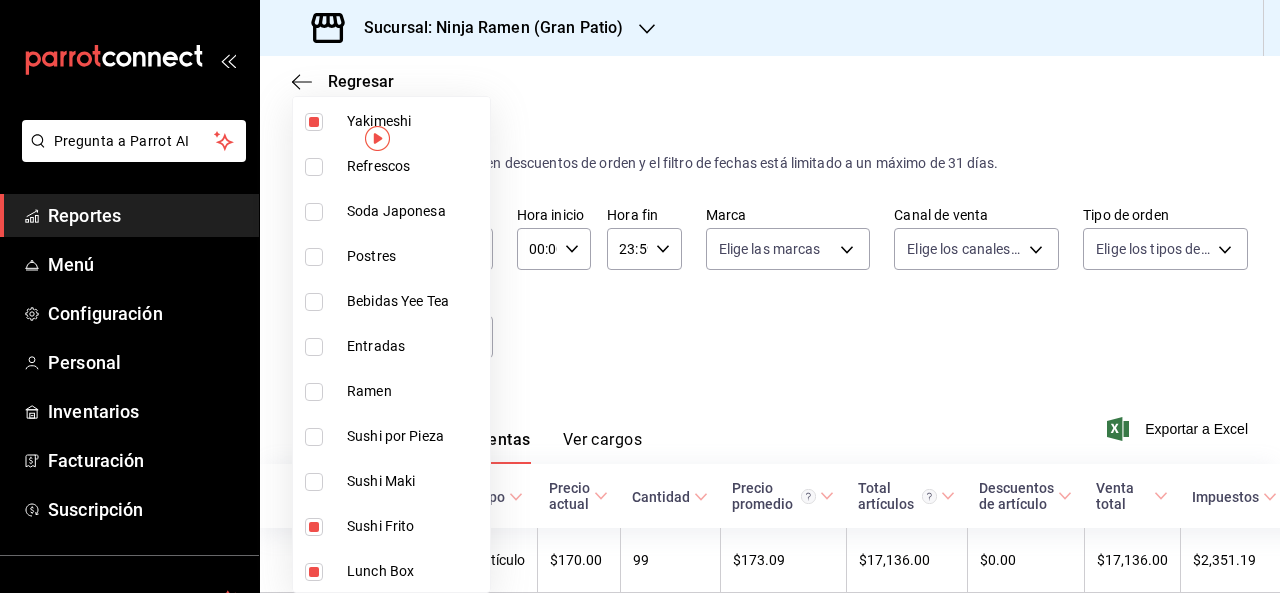 click on "Ramen" at bounding box center [414, 391] 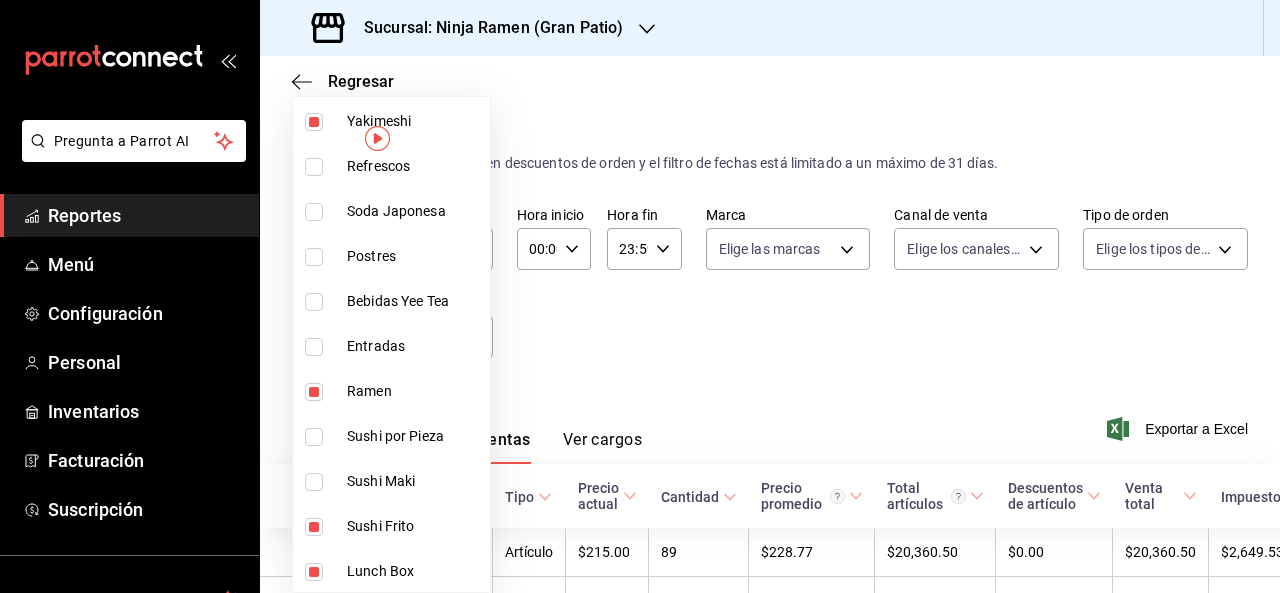 click on "Entradas" at bounding box center [414, 346] 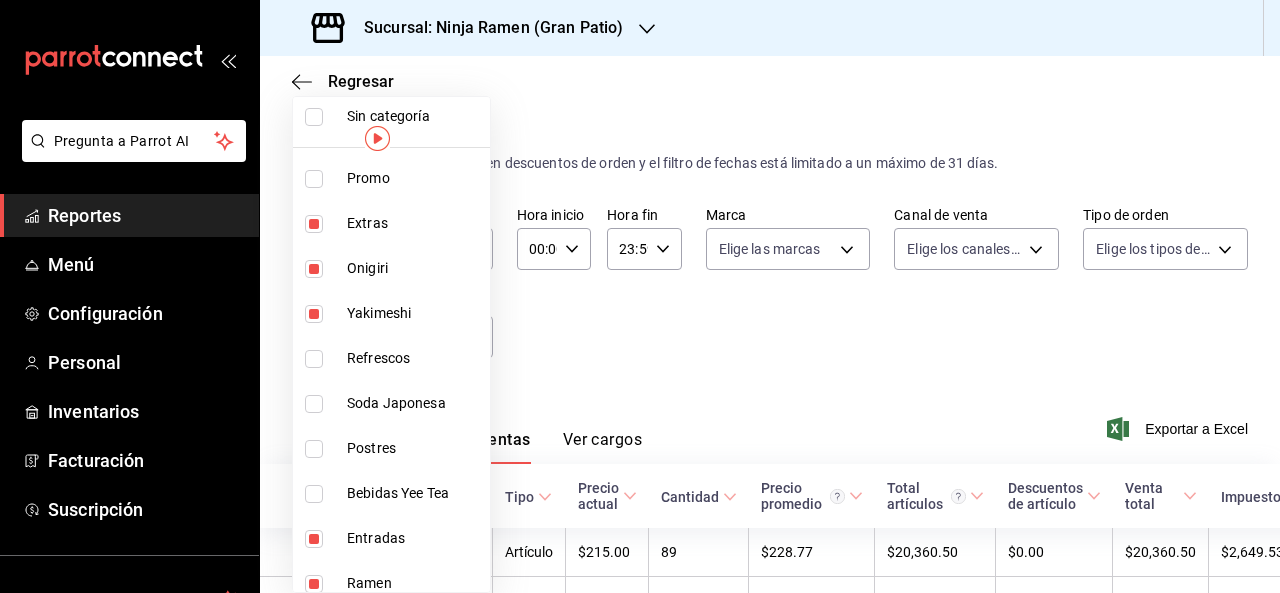 scroll, scrollTop: 54, scrollLeft: 0, axis: vertical 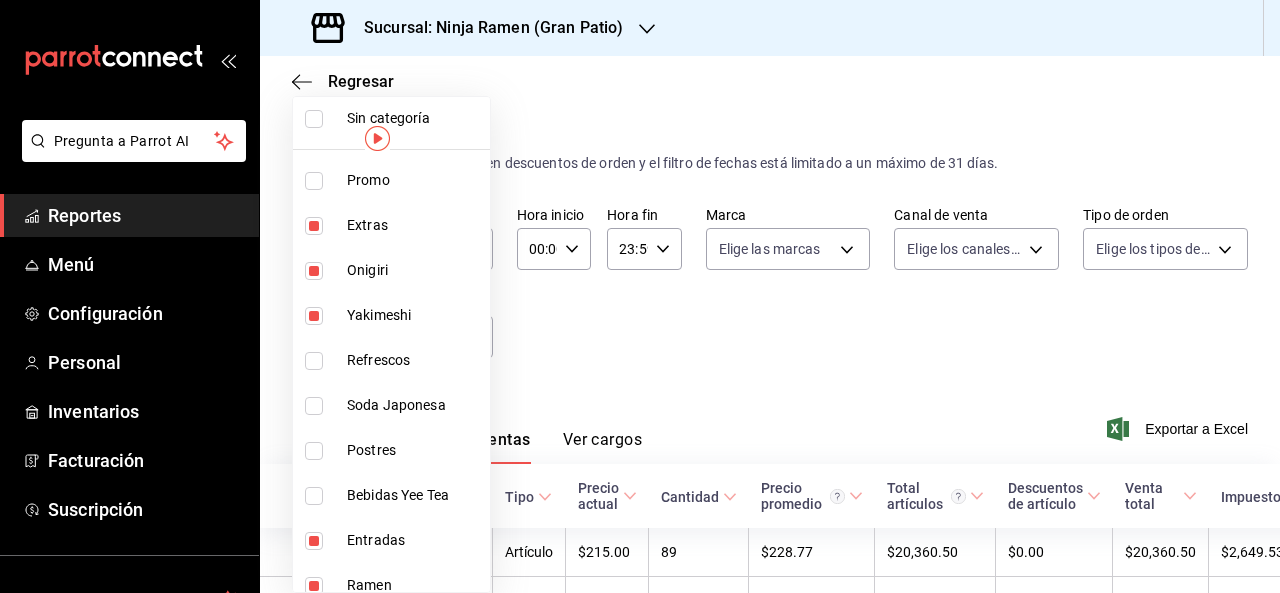 click at bounding box center (640, 296) 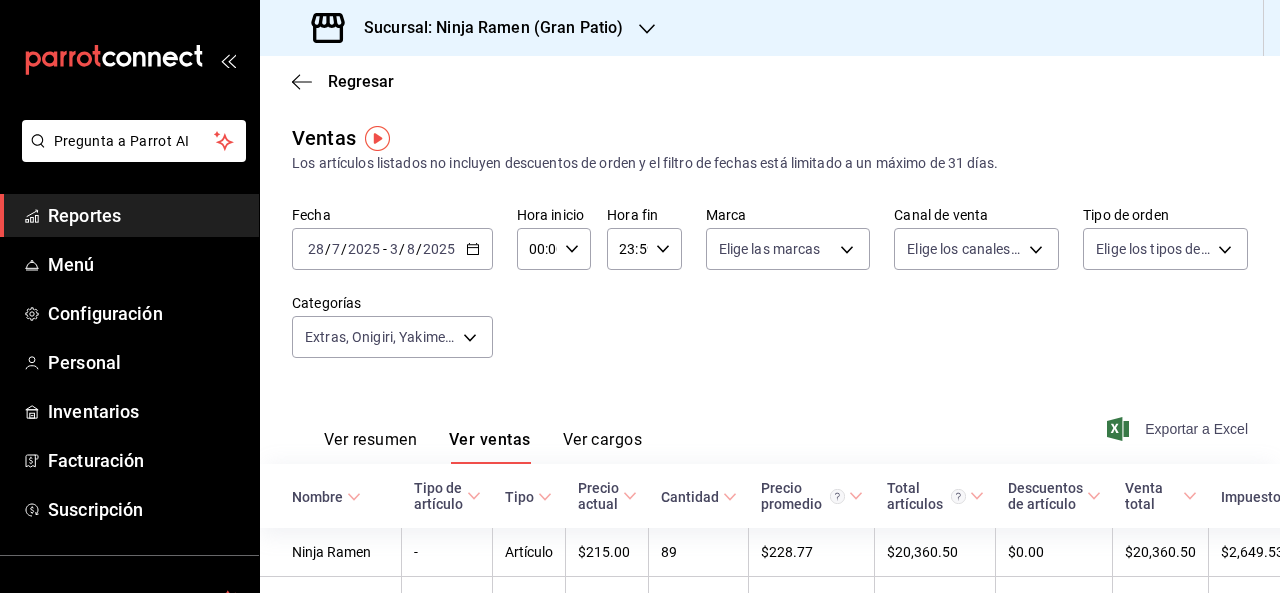 click on "Exportar a Excel" at bounding box center (1179, 429) 